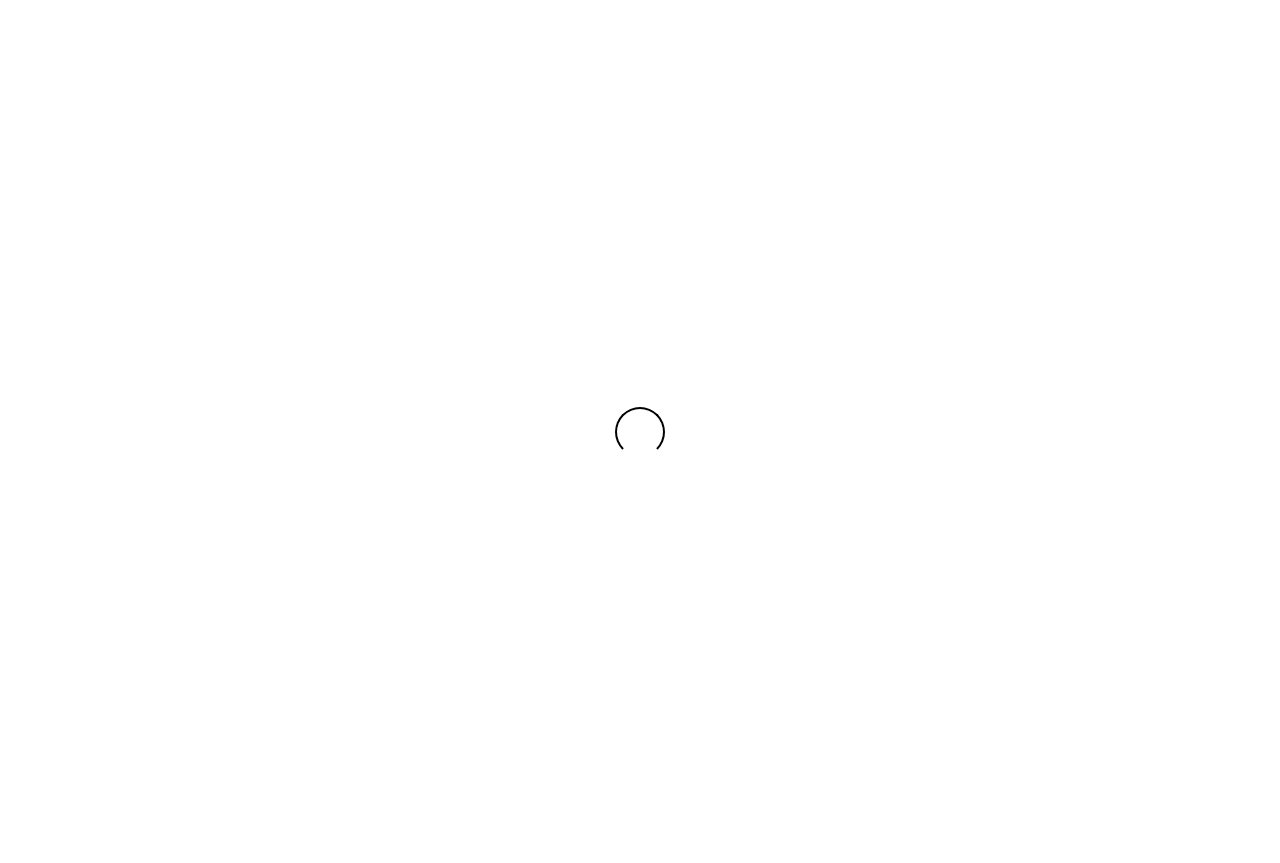 scroll, scrollTop: 0, scrollLeft: 0, axis: both 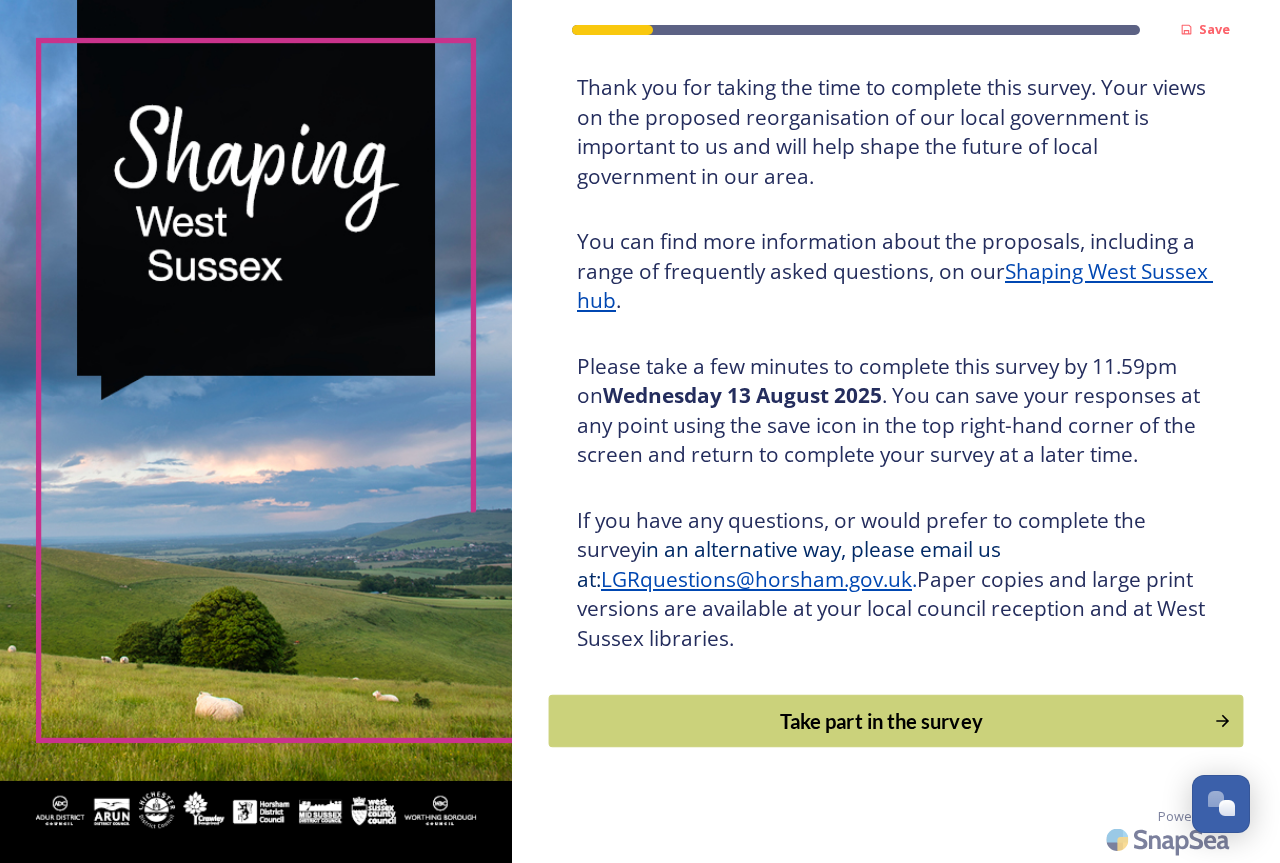 click on "Take part in the survey" at bounding box center (881, 721) 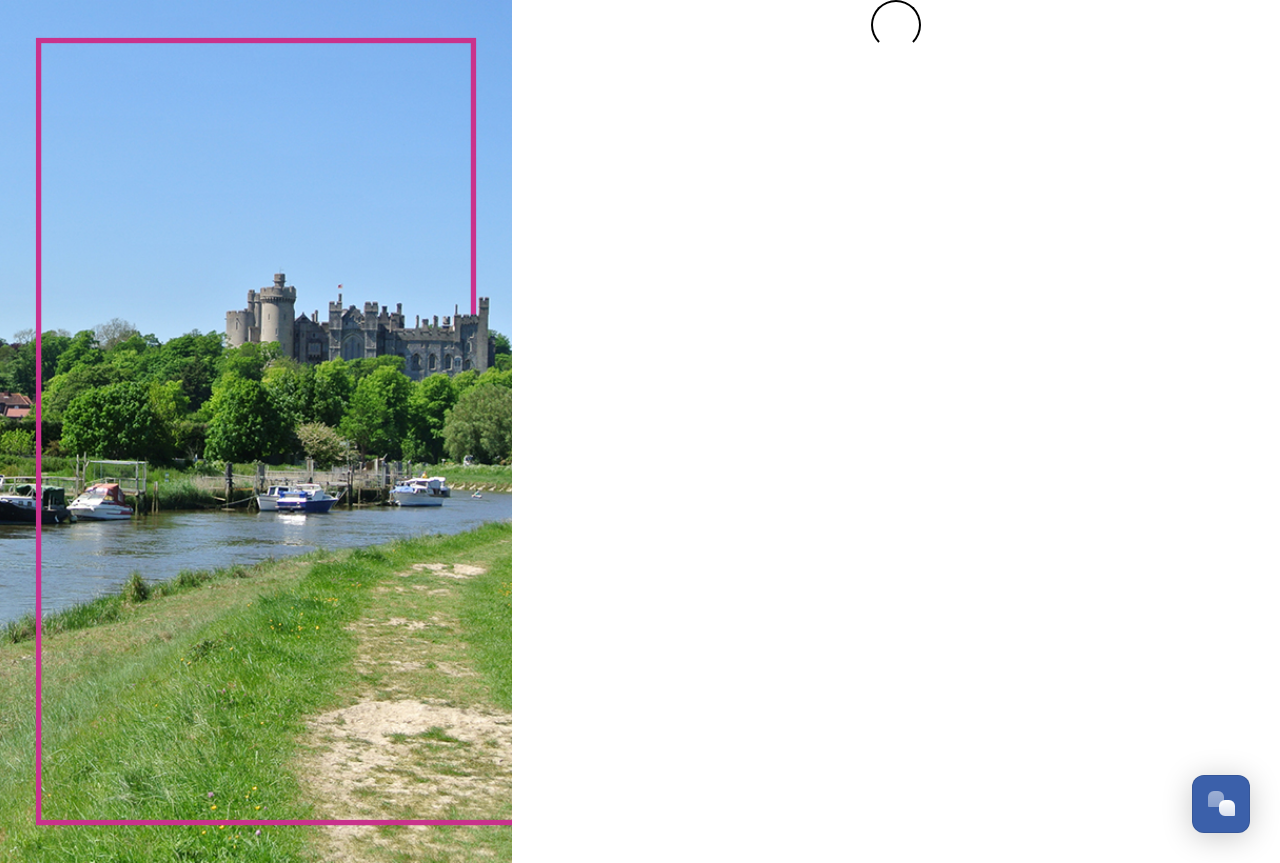 scroll, scrollTop: 0, scrollLeft: 0, axis: both 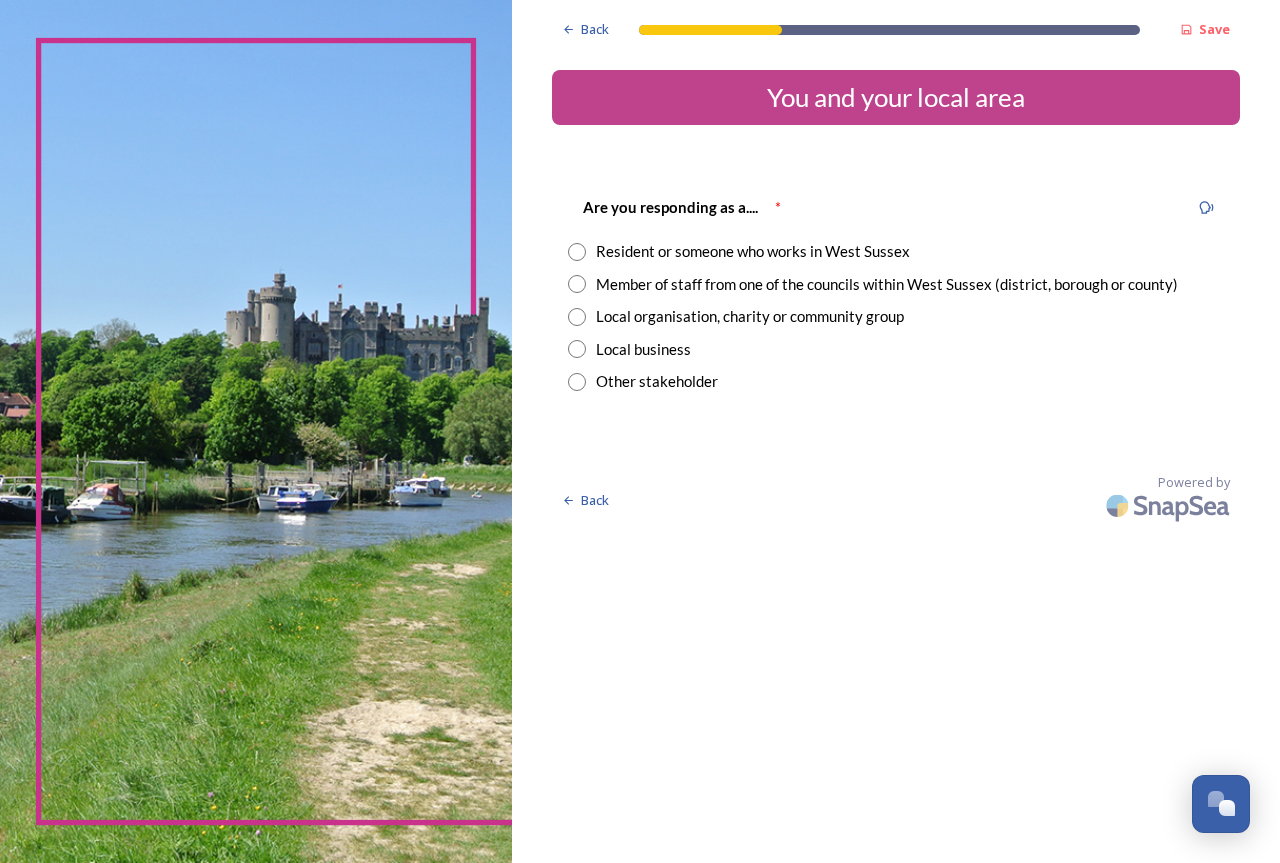 click at bounding box center [577, 252] 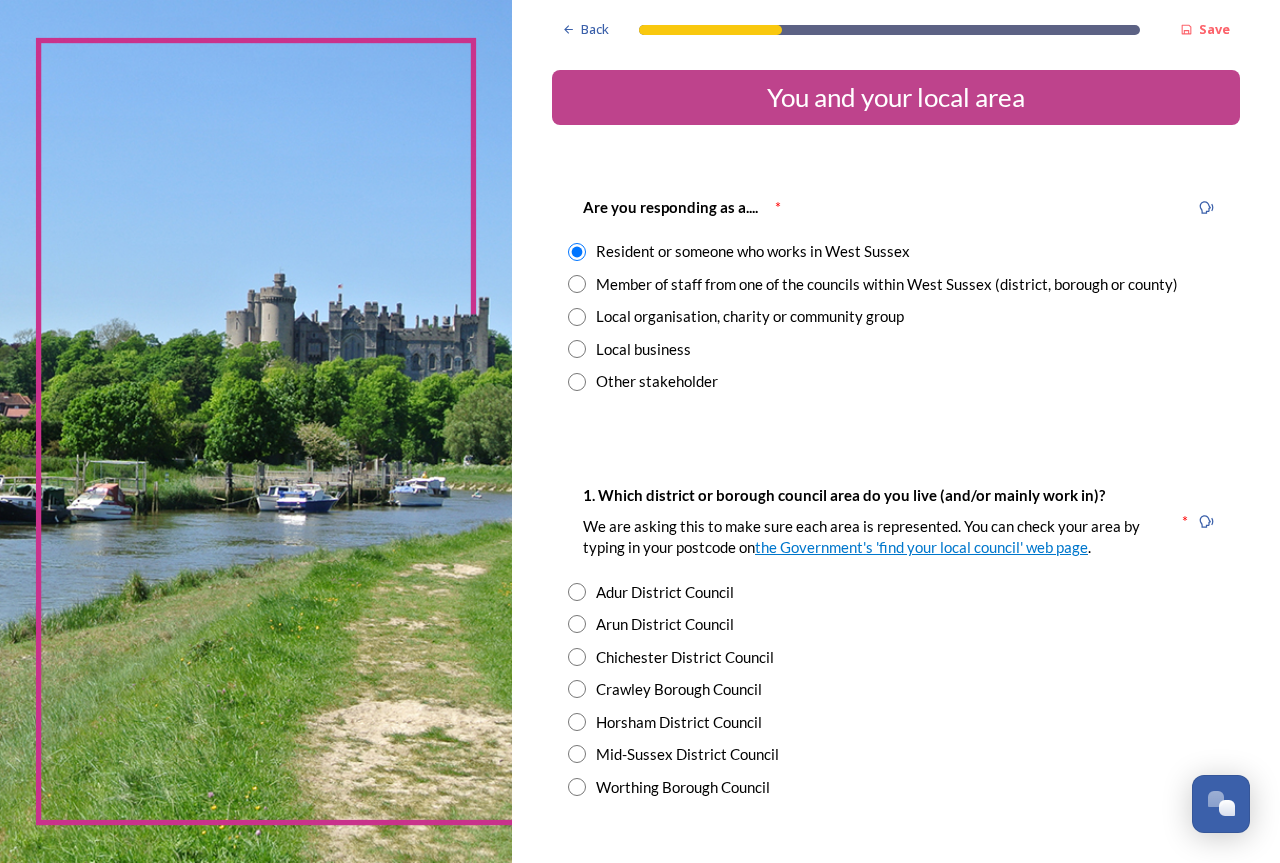 click at bounding box center (577, 787) 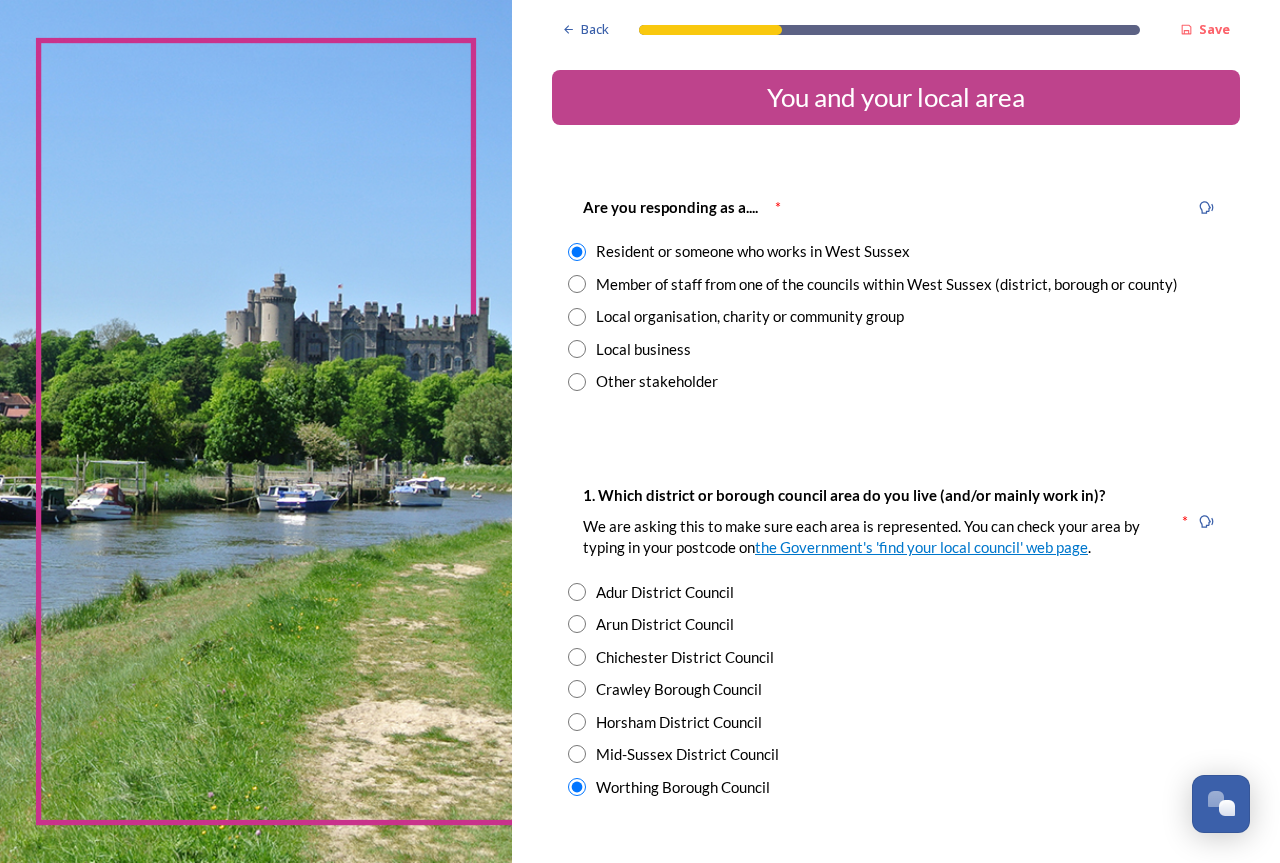 scroll, scrollTop: 300, scrollLeft: 0, axis: vertical 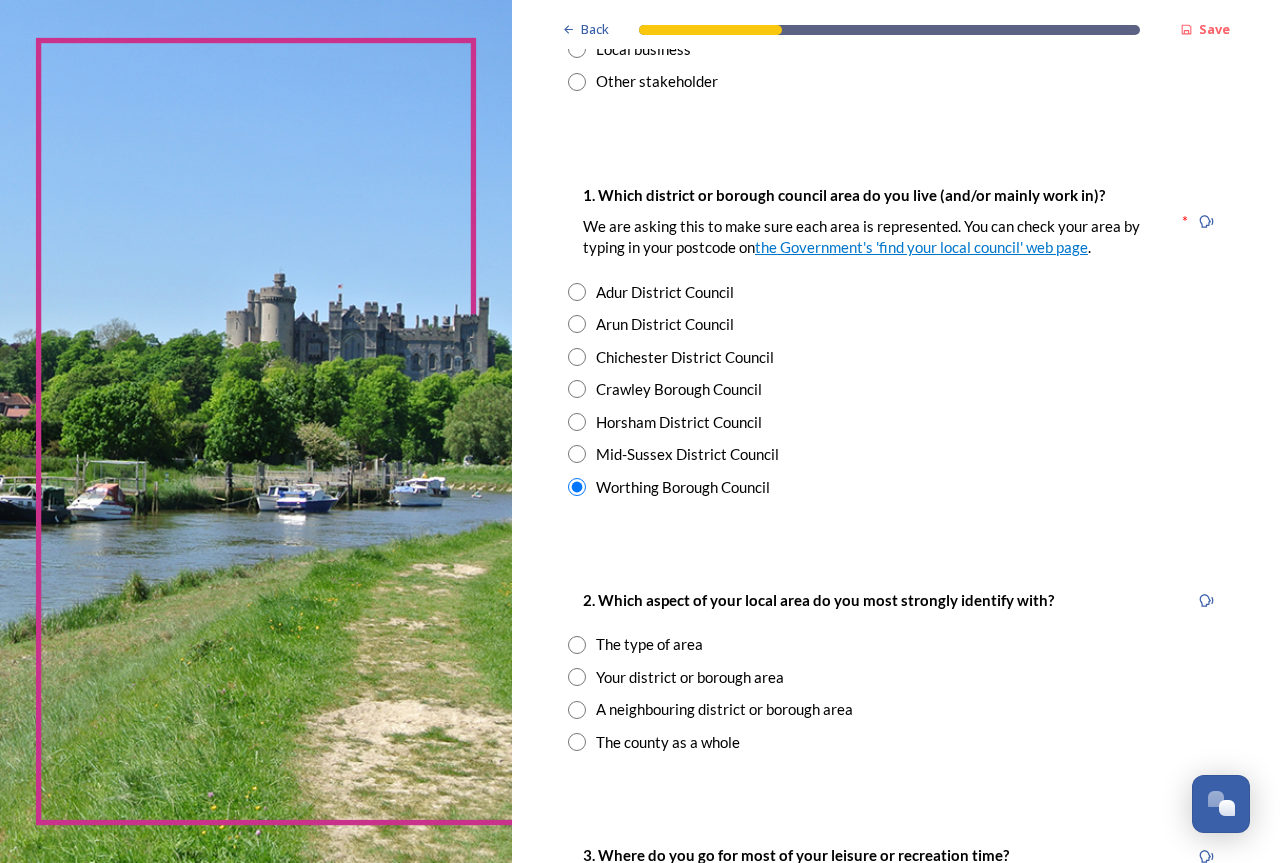 click at bounding box center (577, 710) 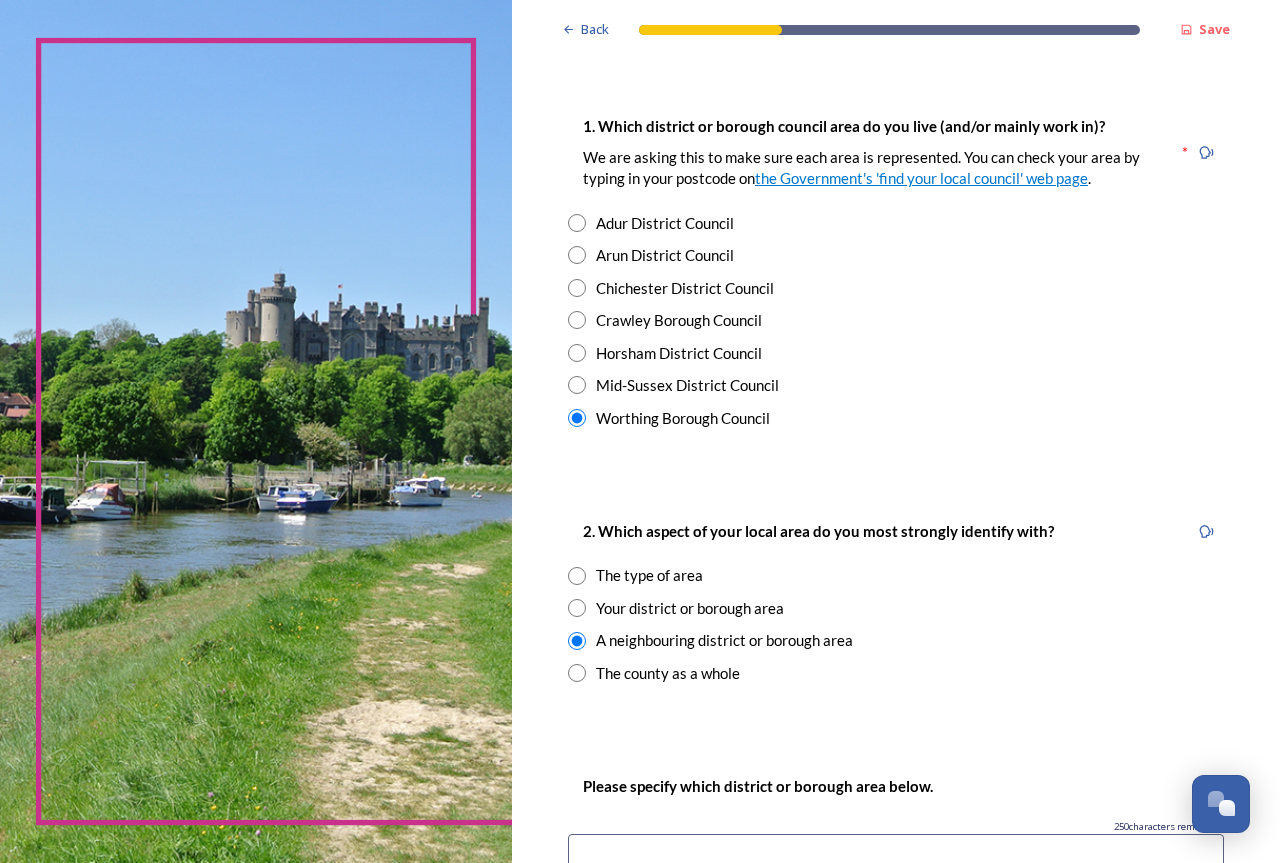 scroll, scrollTop: 600, scrollLeft: 0, axis: vertical 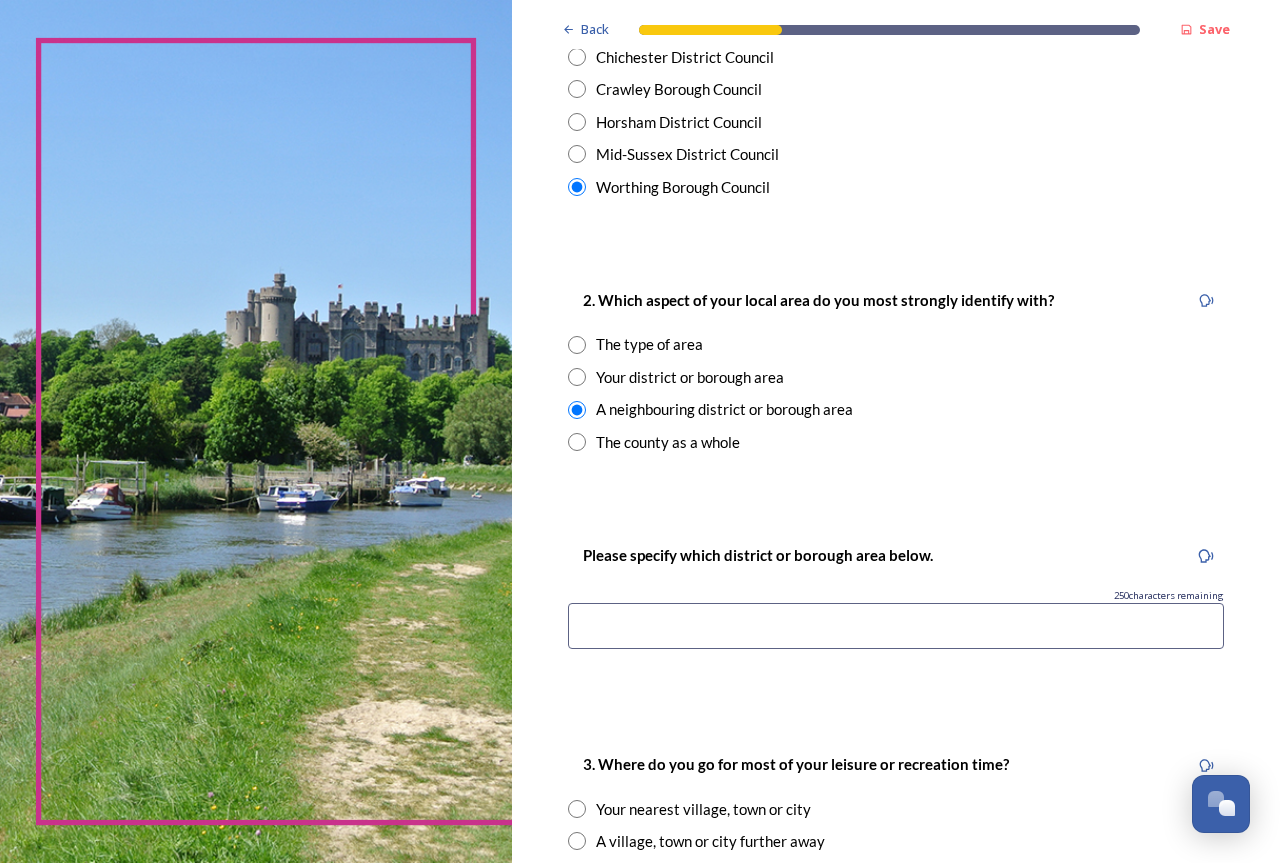 drag, startPoint x: 608, startPoint y: 616, endPoint x: 676, endPoint y: 631, distance: 69.63476 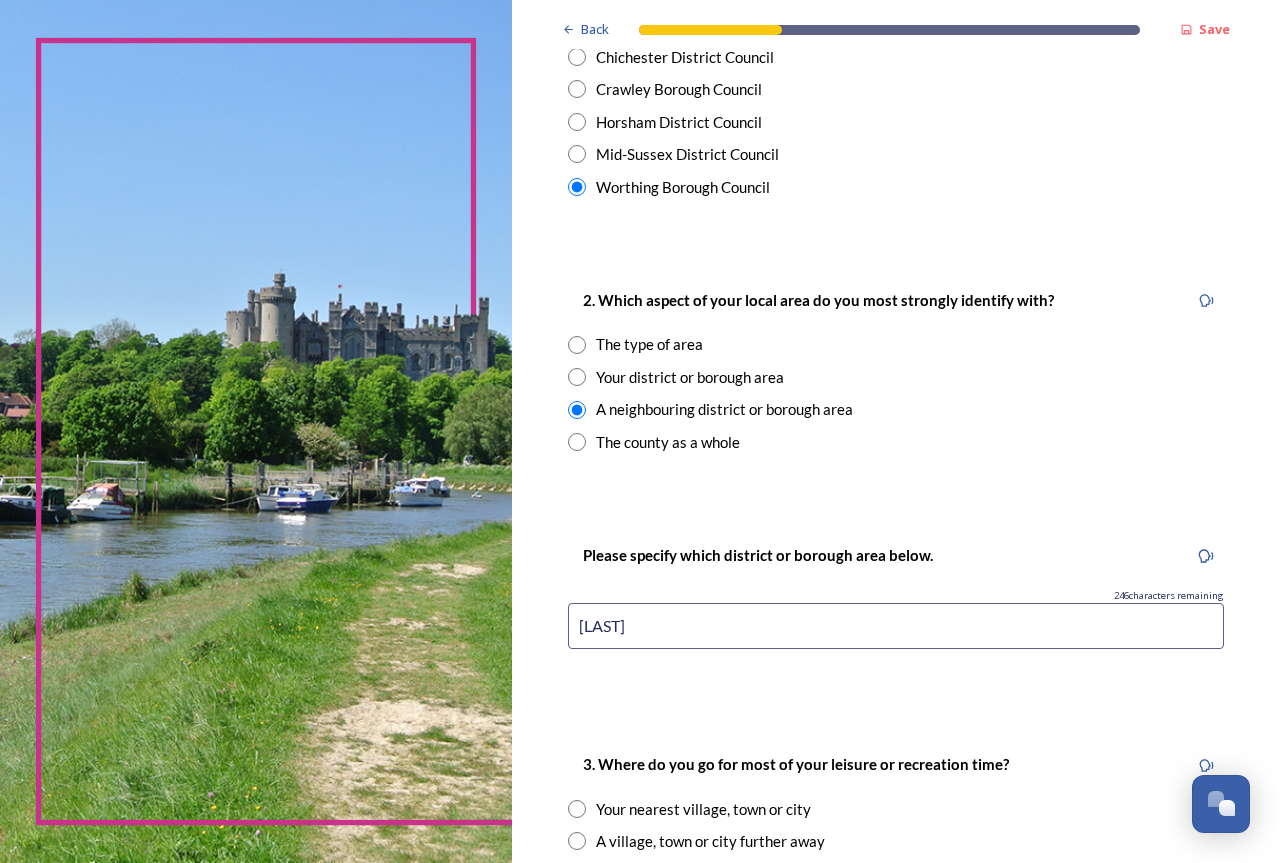 scroll, scrollTop: 700, scrollLeft: 0, axis: vertical 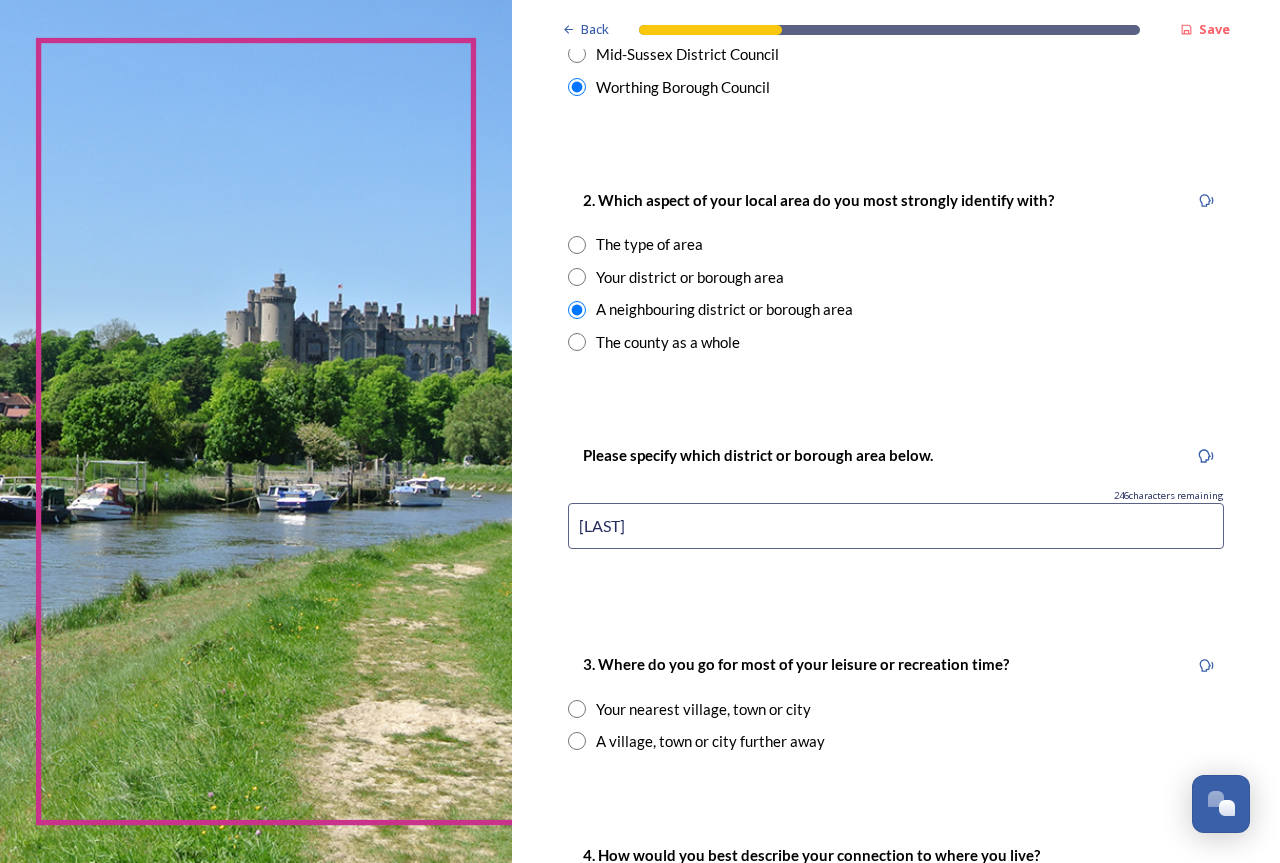 type on "[LAST]" 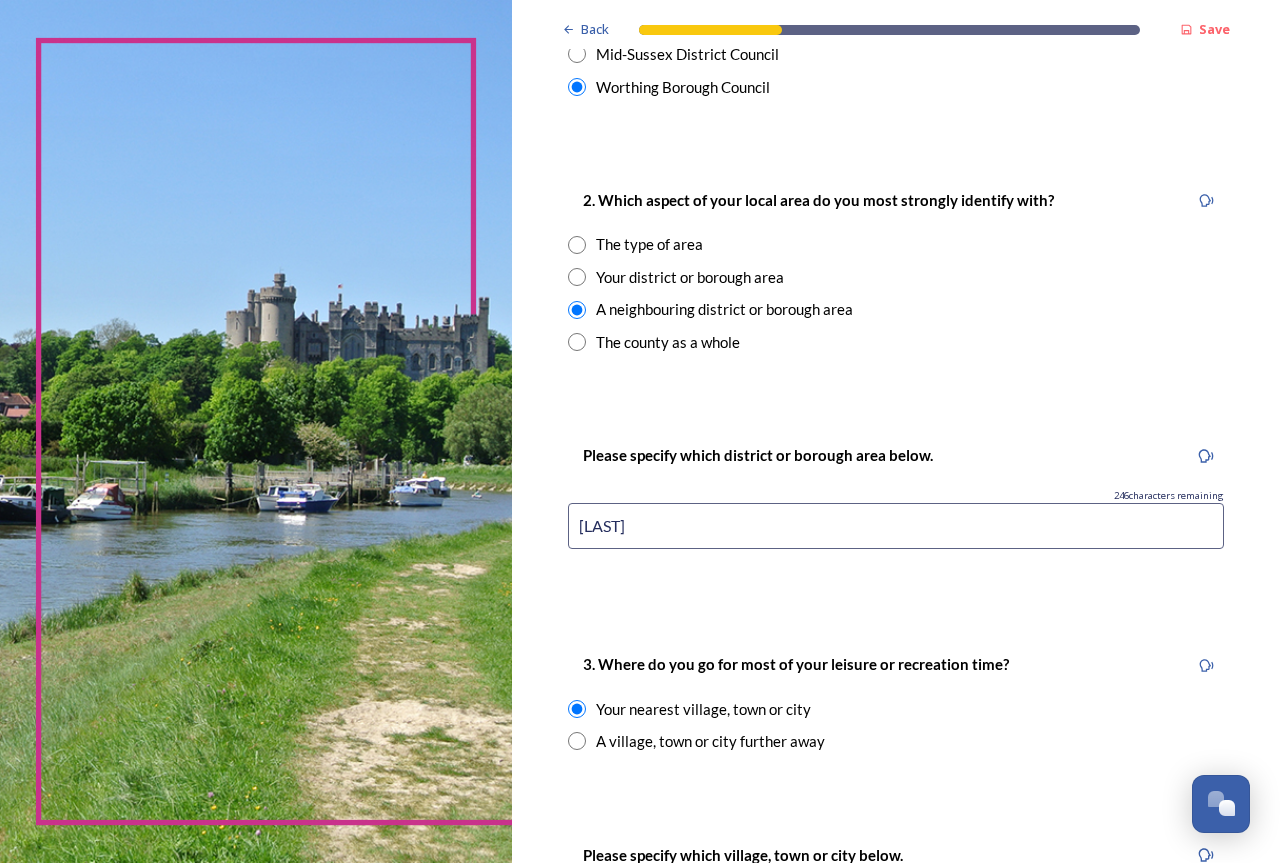click at bounding box center (577, 741) 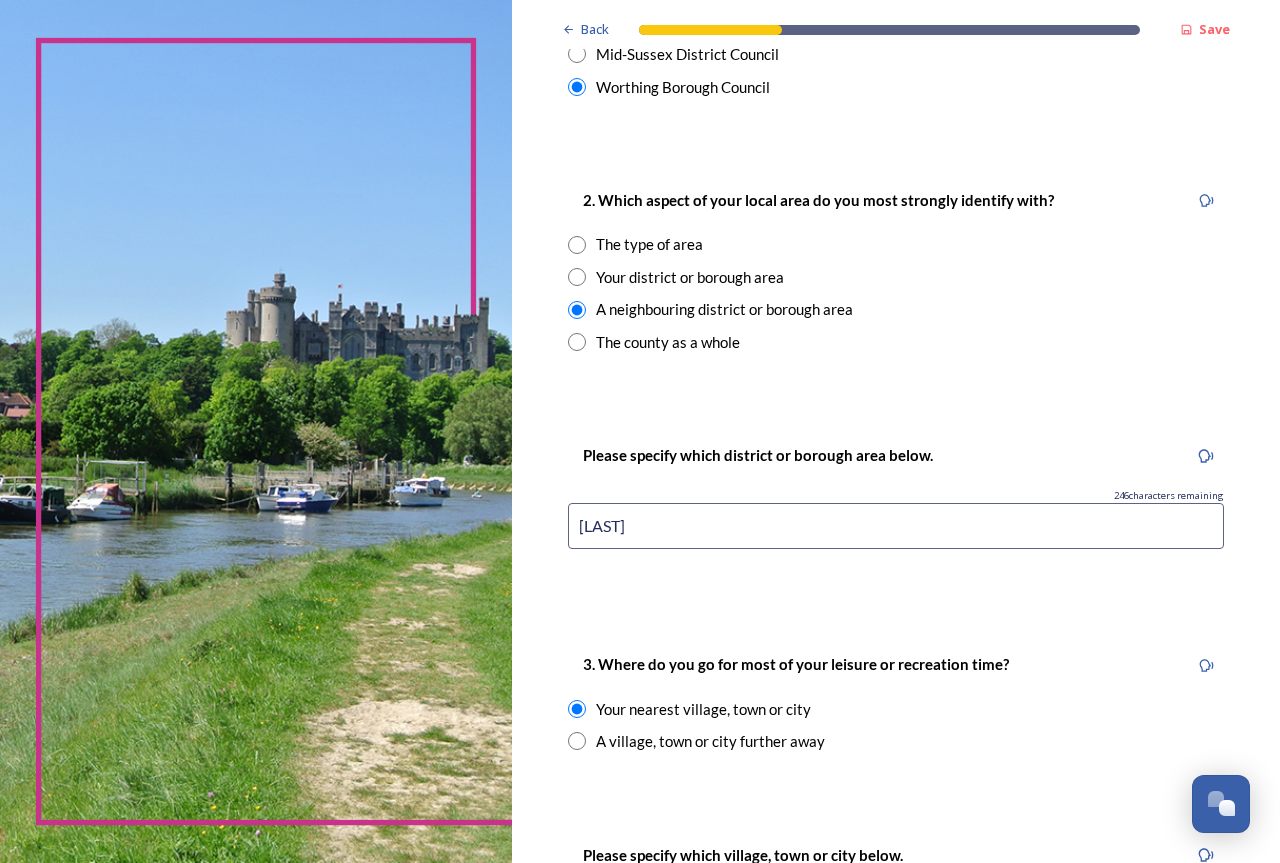 radio on "true" 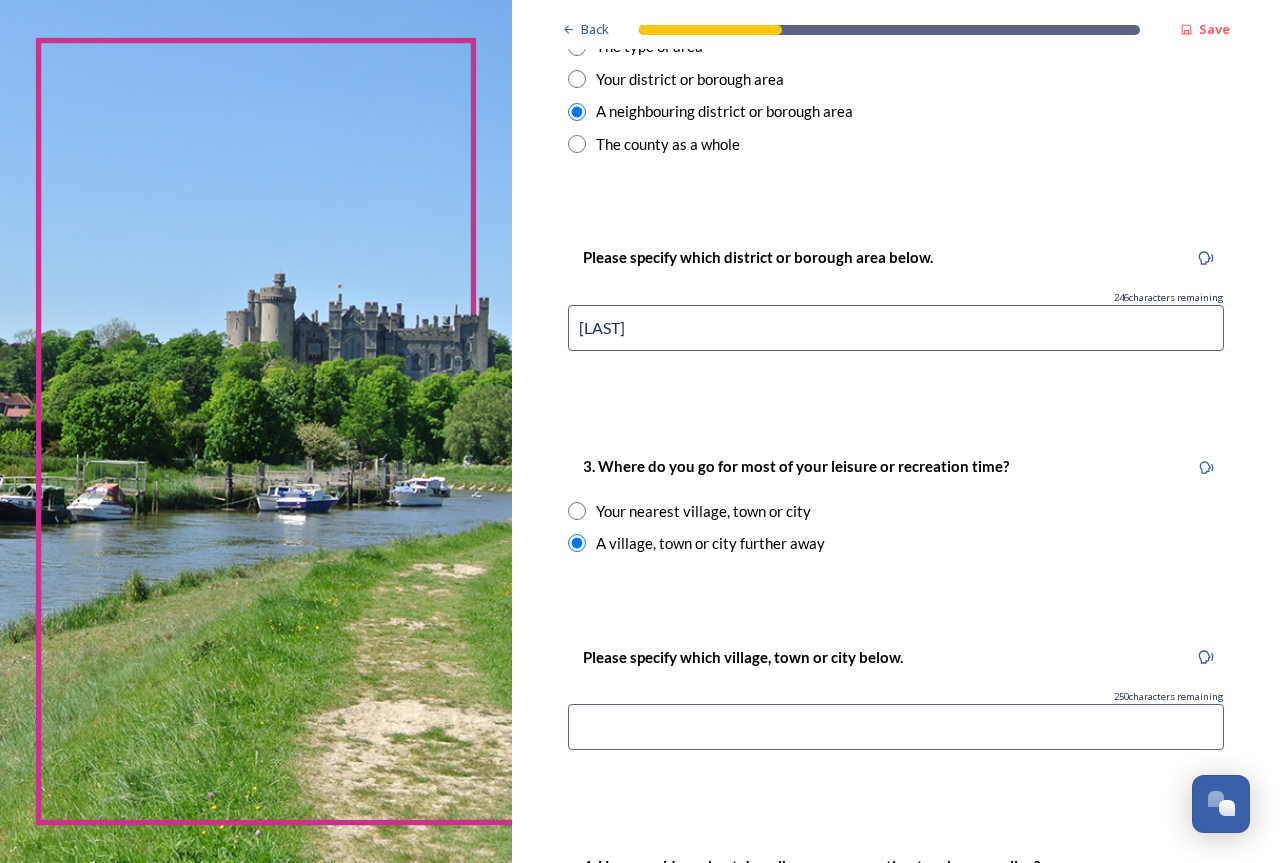 scroll, scrollTop: 900, scrollLeft: 0, axis: vertical 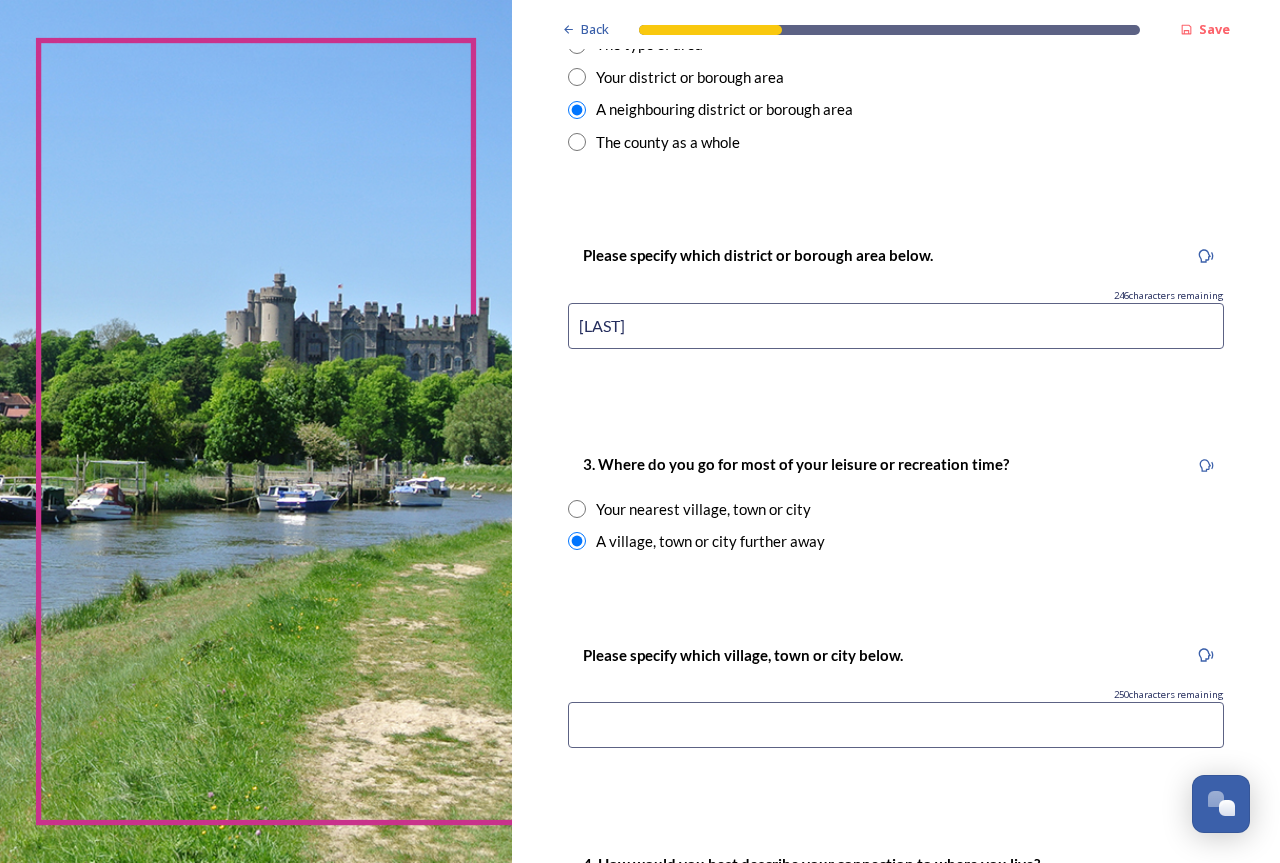click at bounding box center [896, 725] 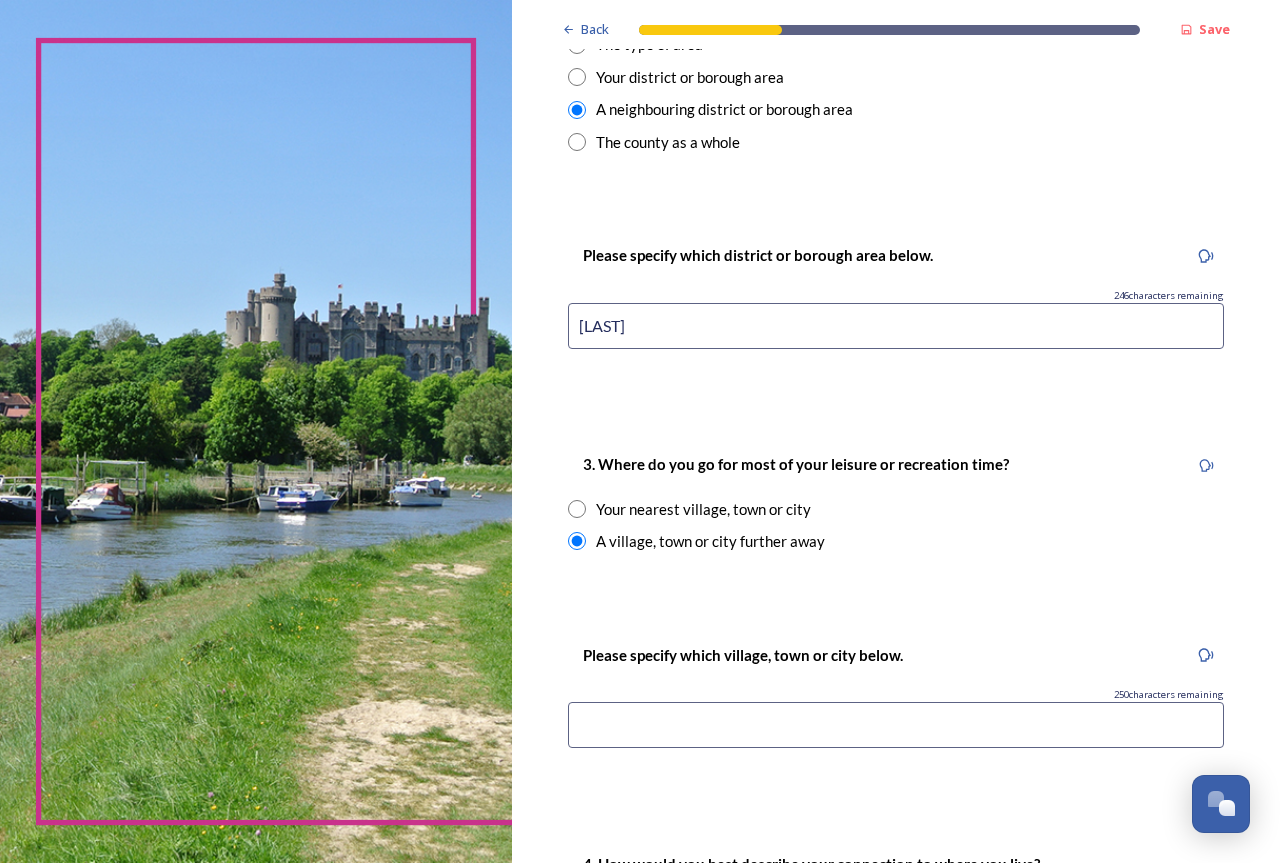 radio on "true" 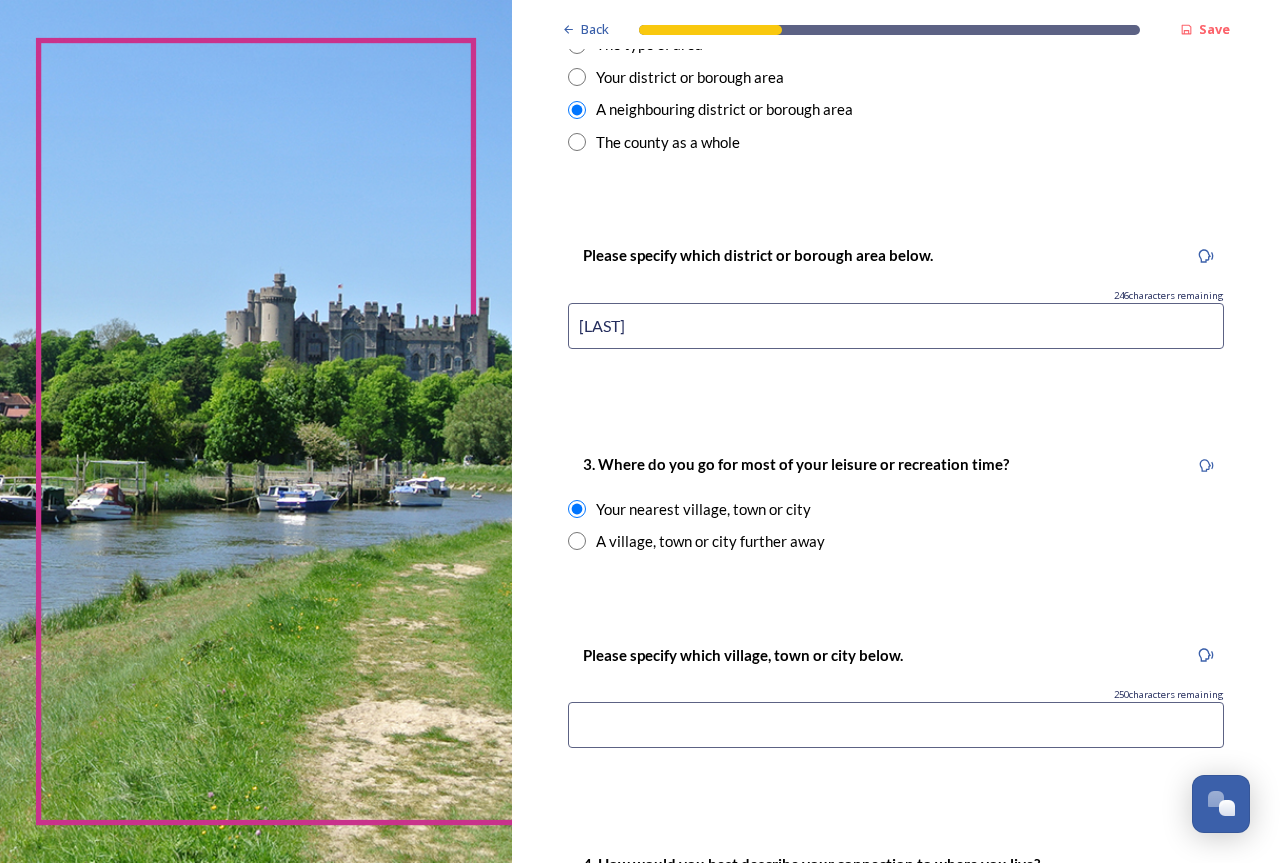 click at bounding box center [896, 725] 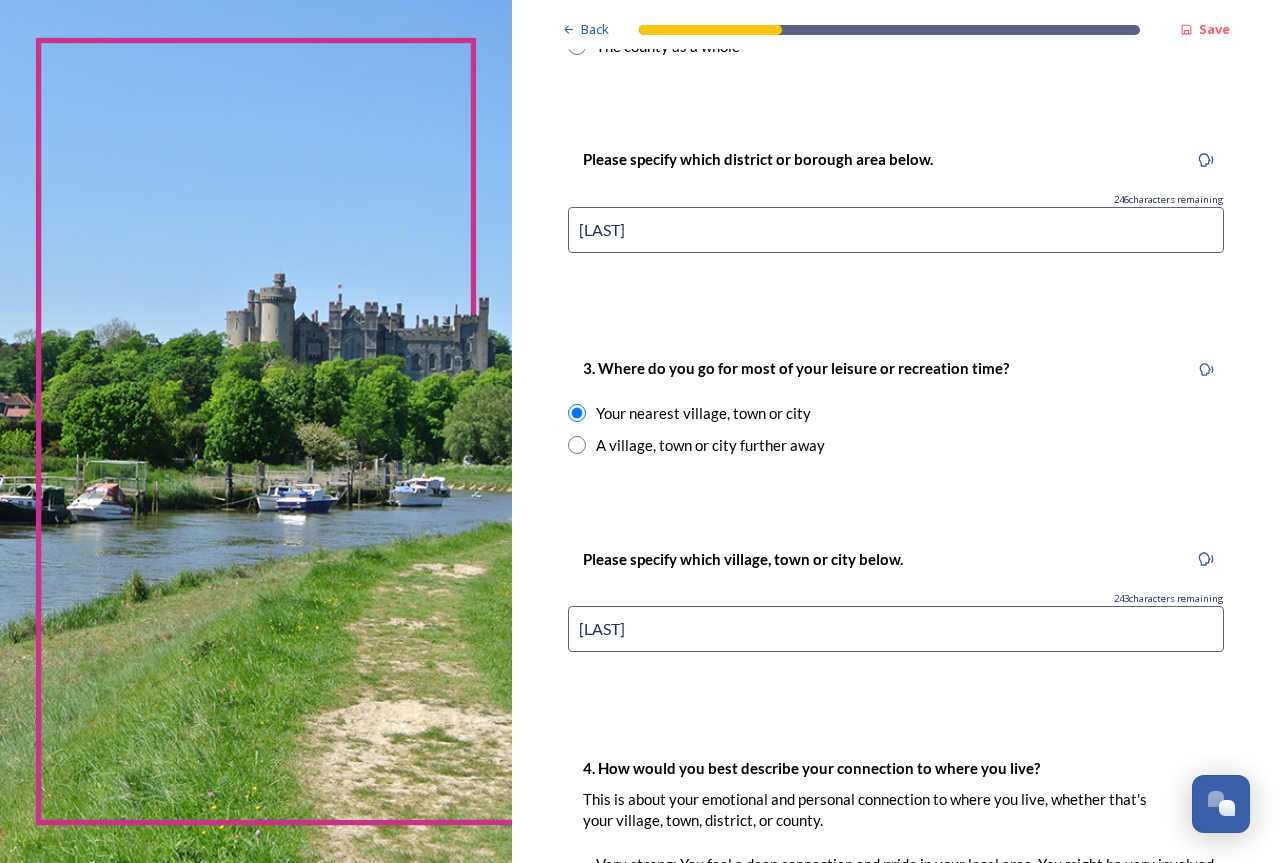 scroll, scrollTop: 1300, scrollLeft: 0, axis: vertical 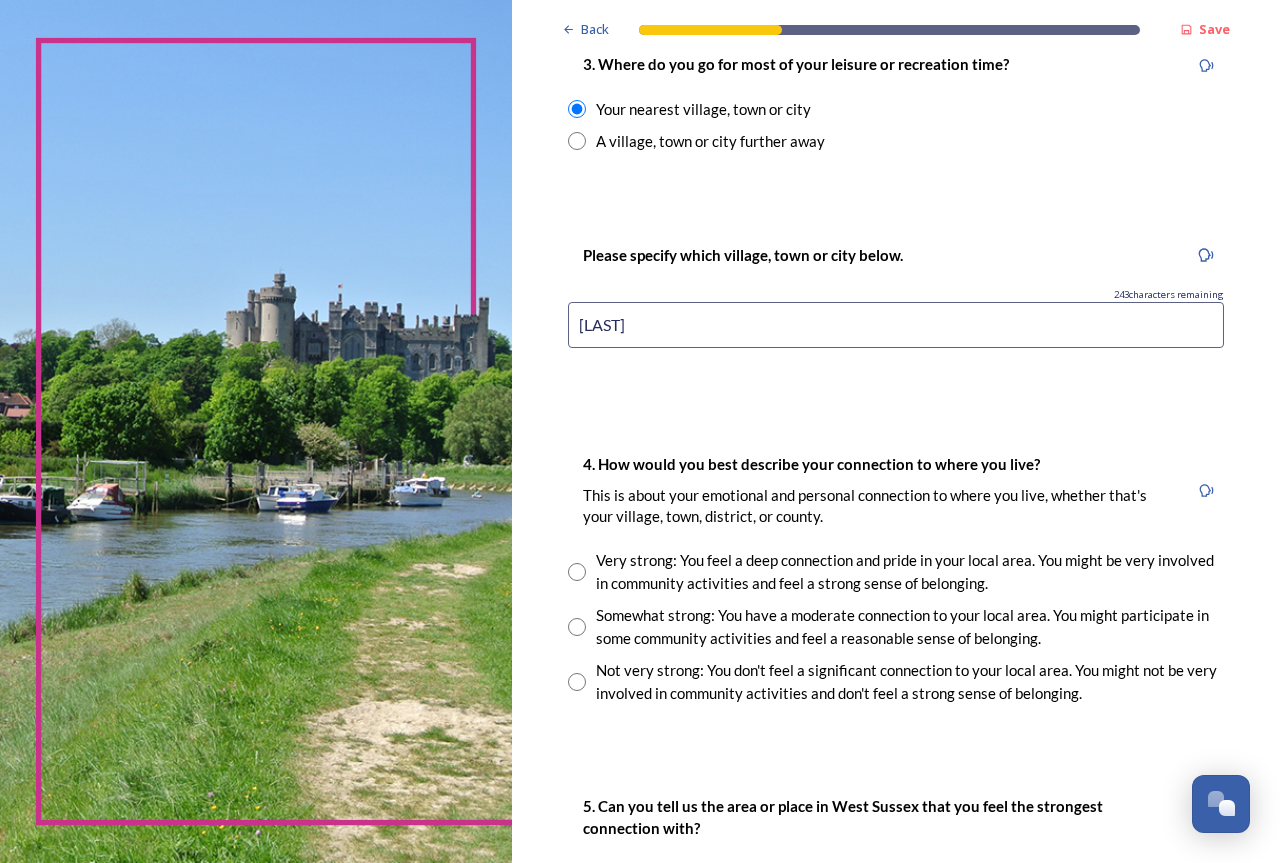drag, startPoint x: 619, startPoint y: 334, endPoint x: 895, endPoint y: 409, distance: 286.00873 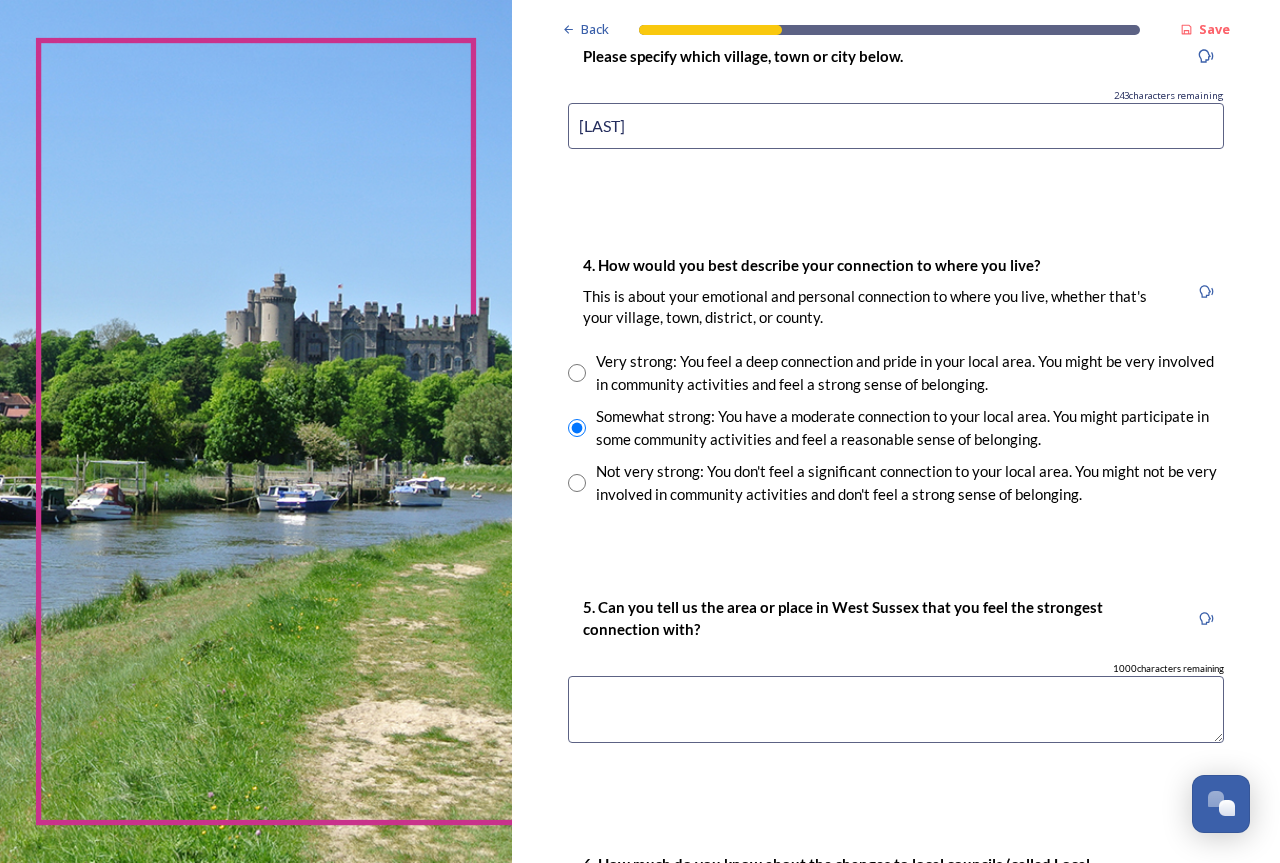 scroll, scrollTop: 1500, scrollLeft: 0, axis: vertical 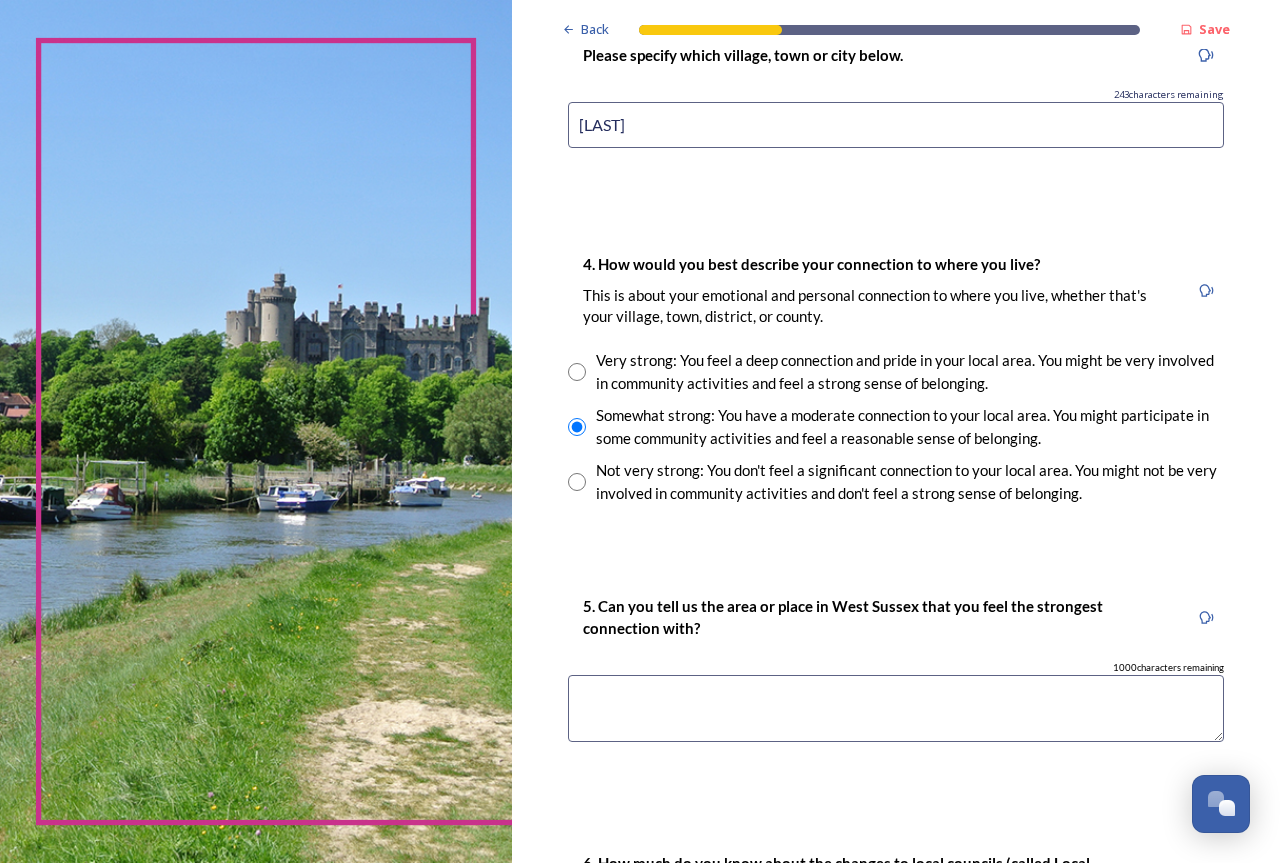 click at bounding box center [896, 708] 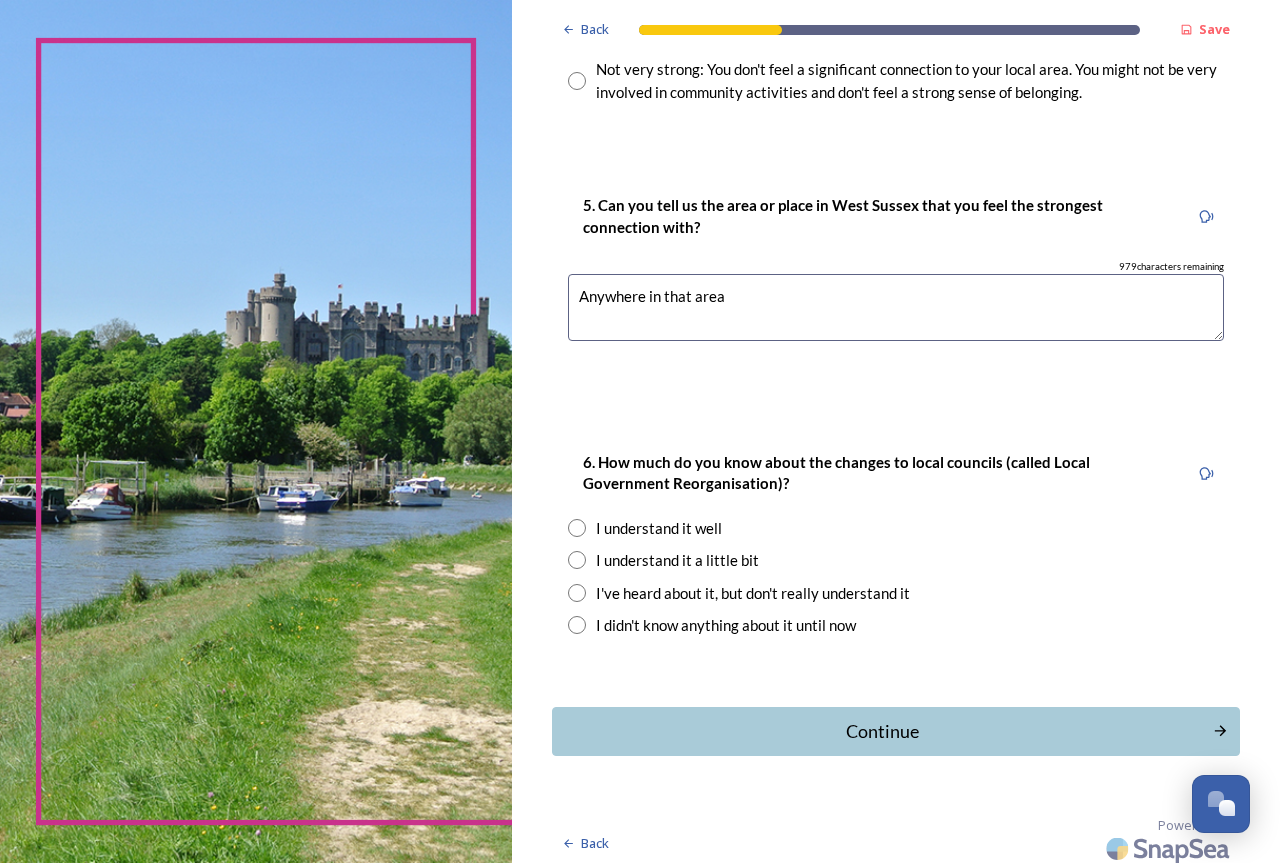 scroll, scrollTop: 1910, scrollLeft: 0, axis: vertical 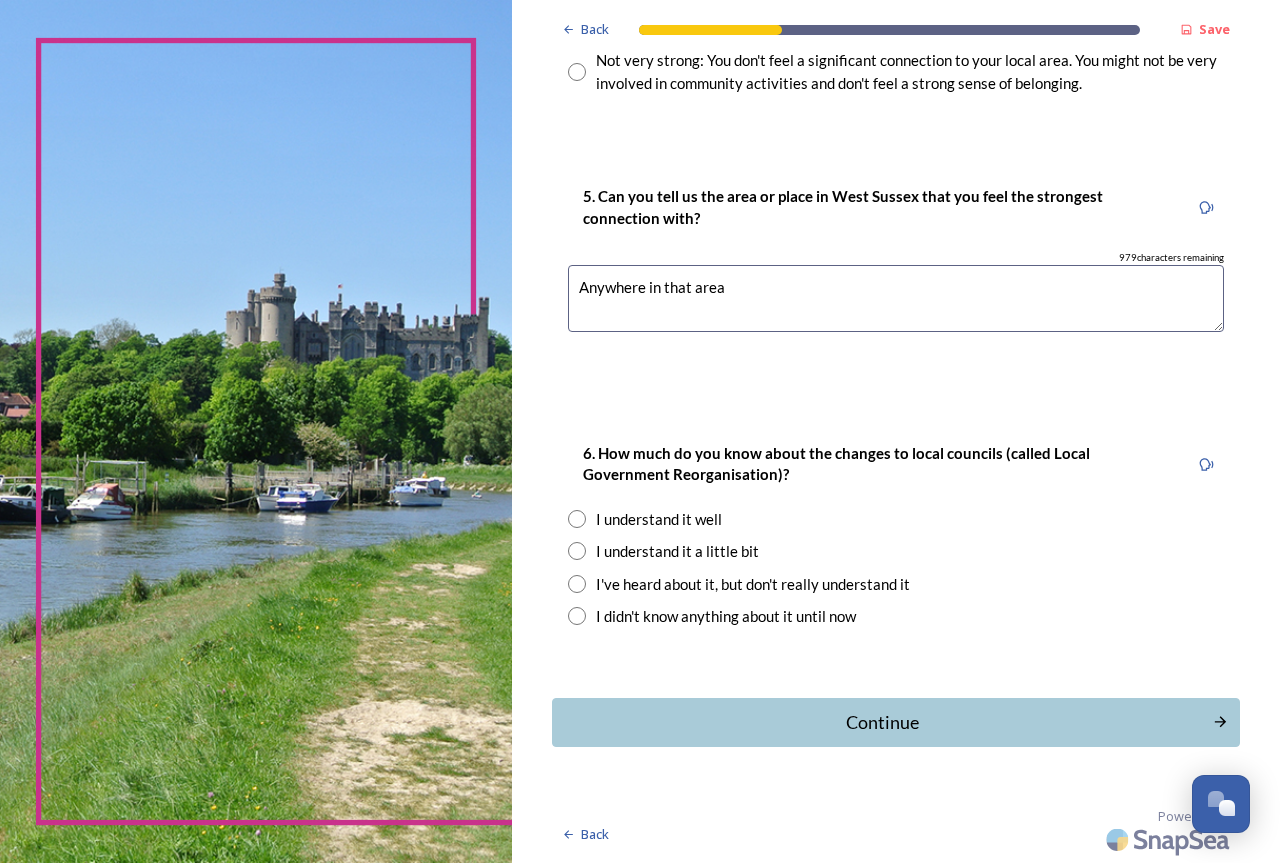 type on "Anywhere in that area" 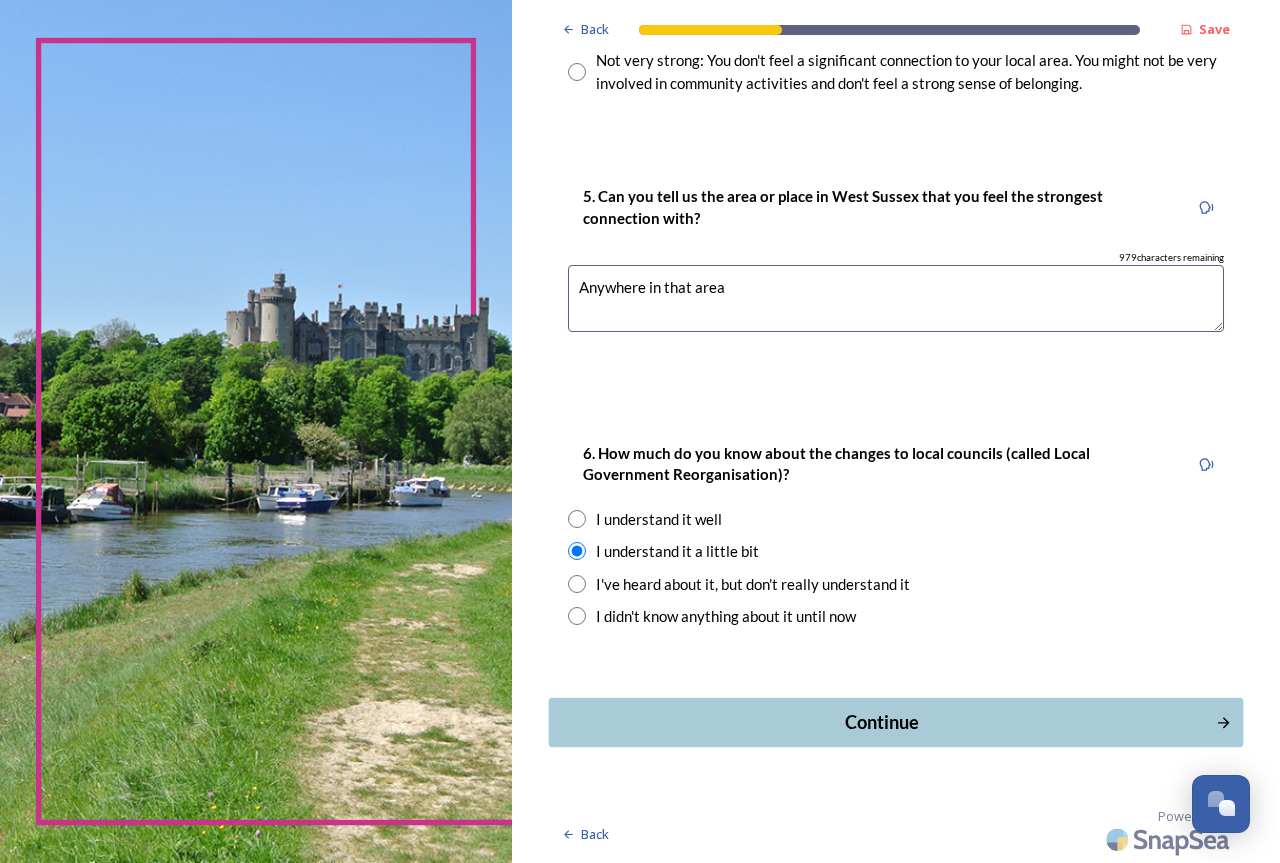 click on "Continue" at bounding box center [882, 722] 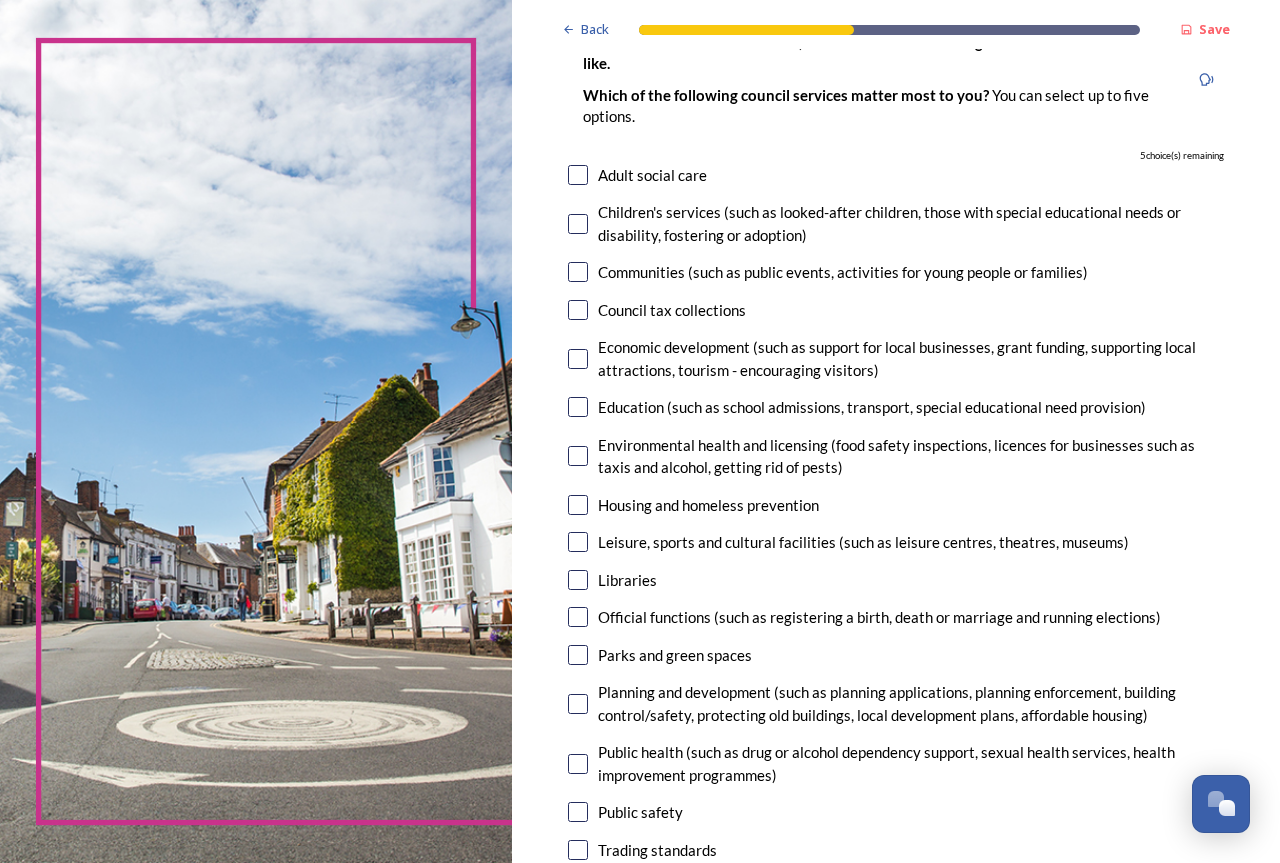 scroll, scrollTop: 200, scrollLeft: 0, axis: vertical 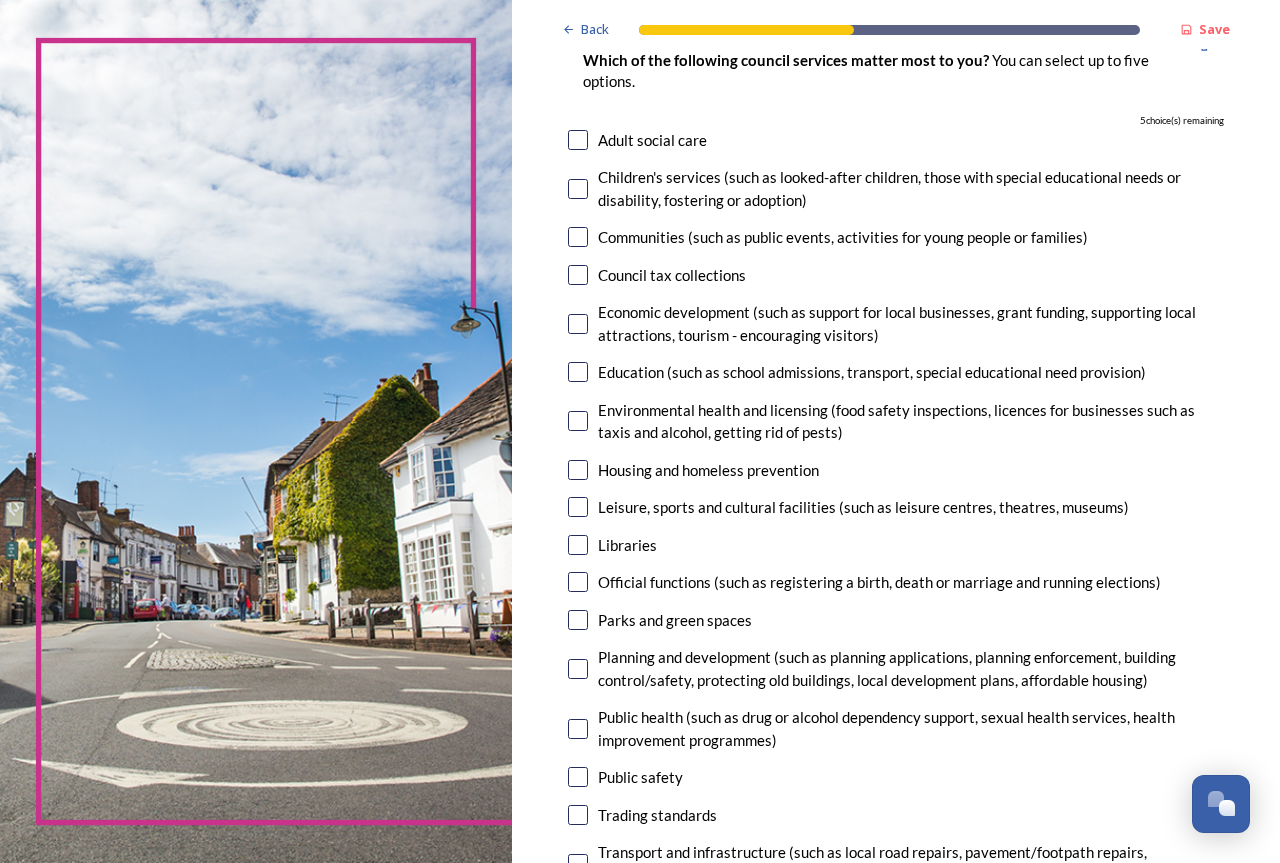 click on "Adult social care" at bounding box center (896, 140) 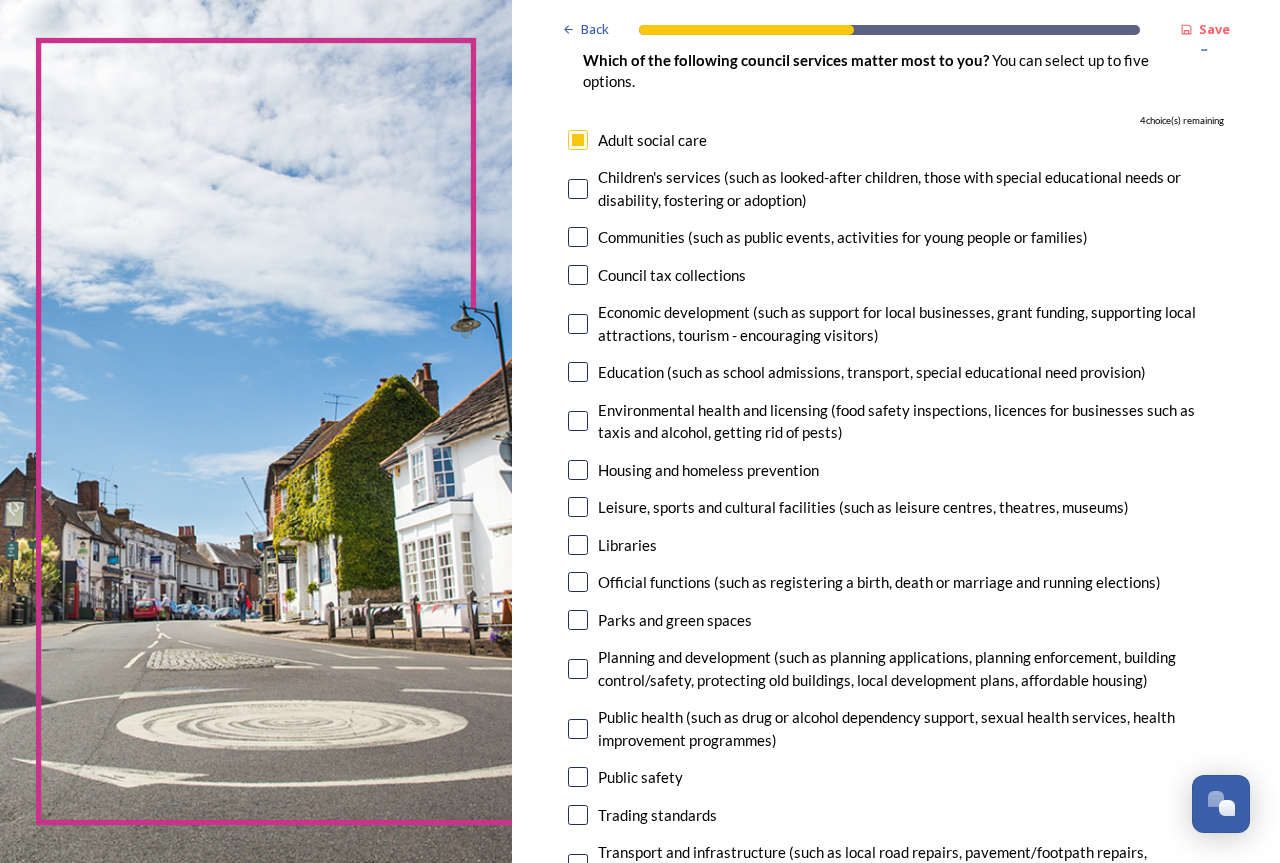 checkbox on "true" 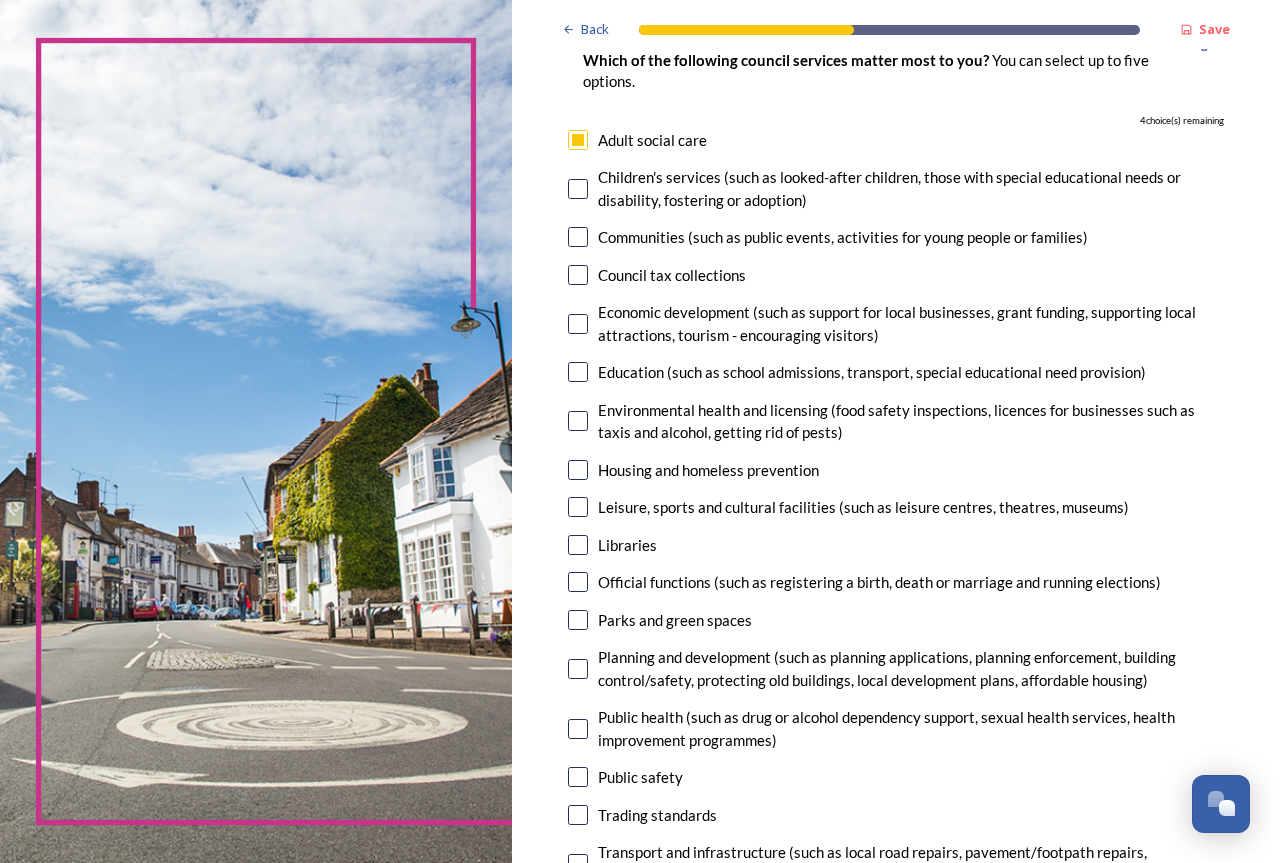 drag, startPoint x: 581, startPoint y: 276, endPoint x: 649, endPoint y: 313, distance: 77.41447 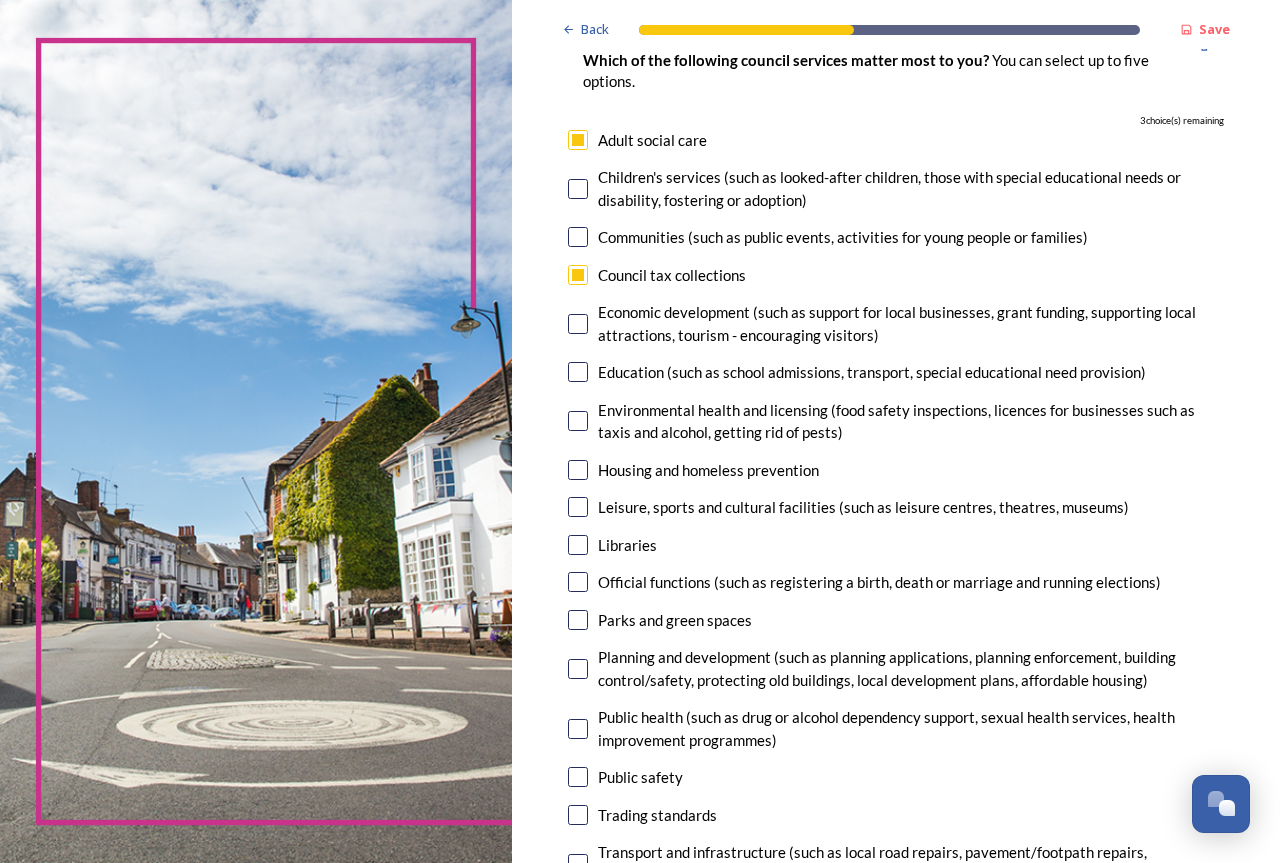 click at bounding box center [578, 421] 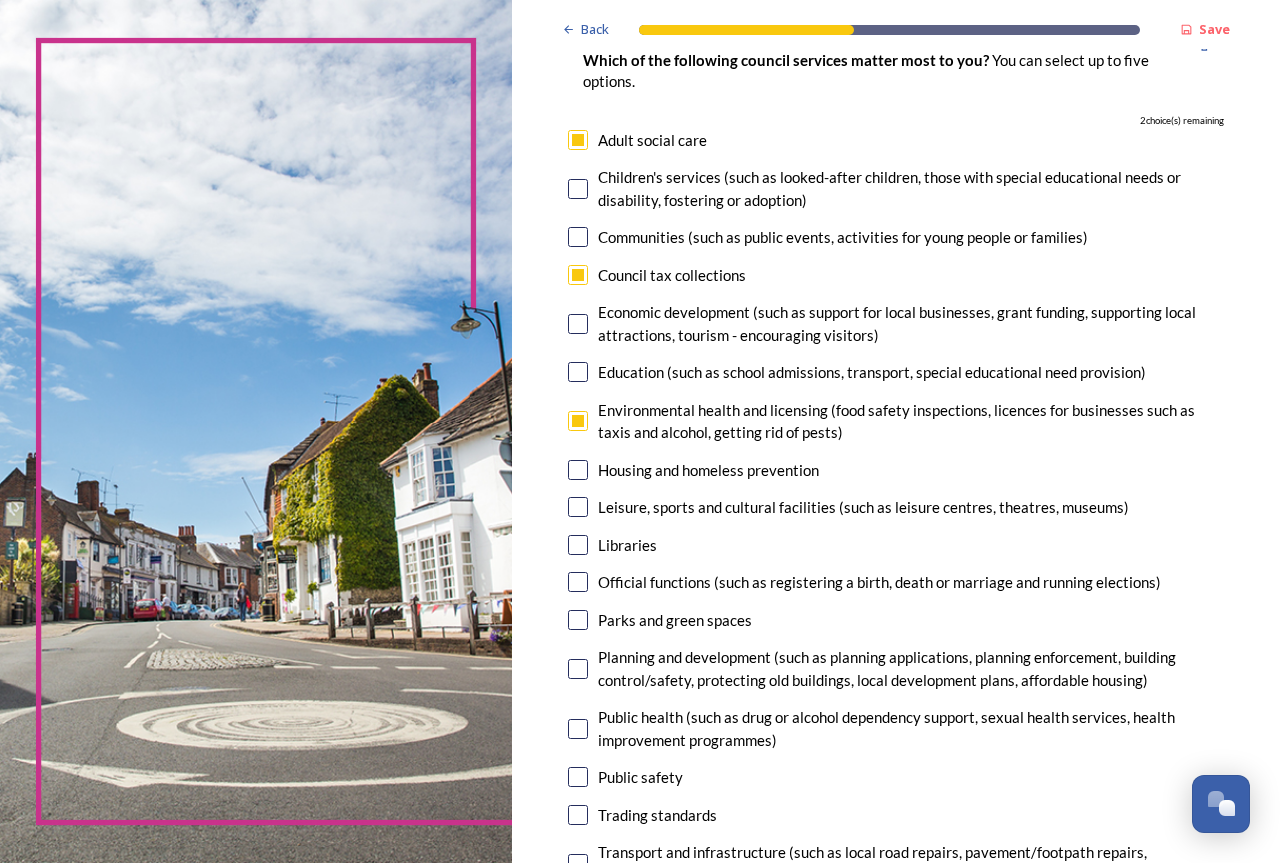click at bounding box center [578, 470] 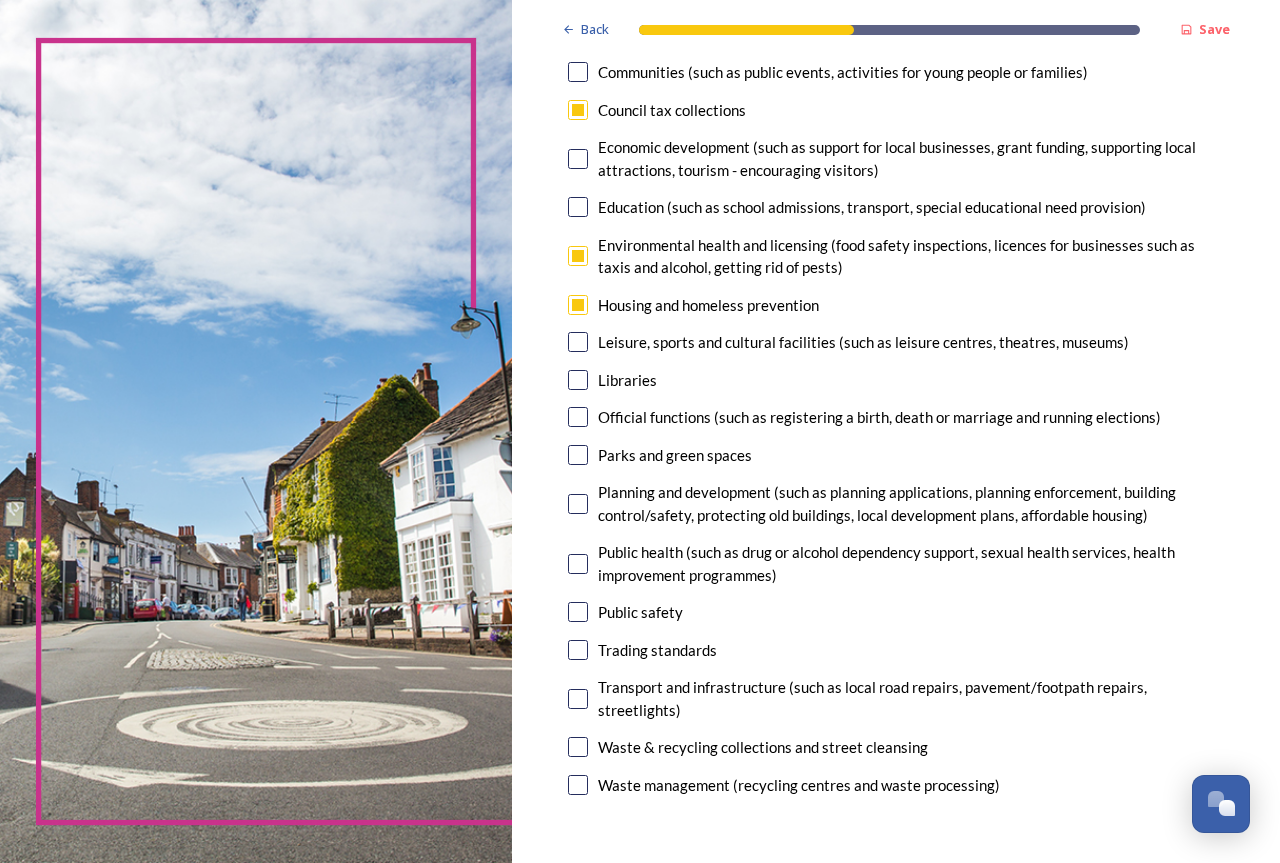 scroll, scrollTop: 400, scrollLeft: 0, axis: vertical 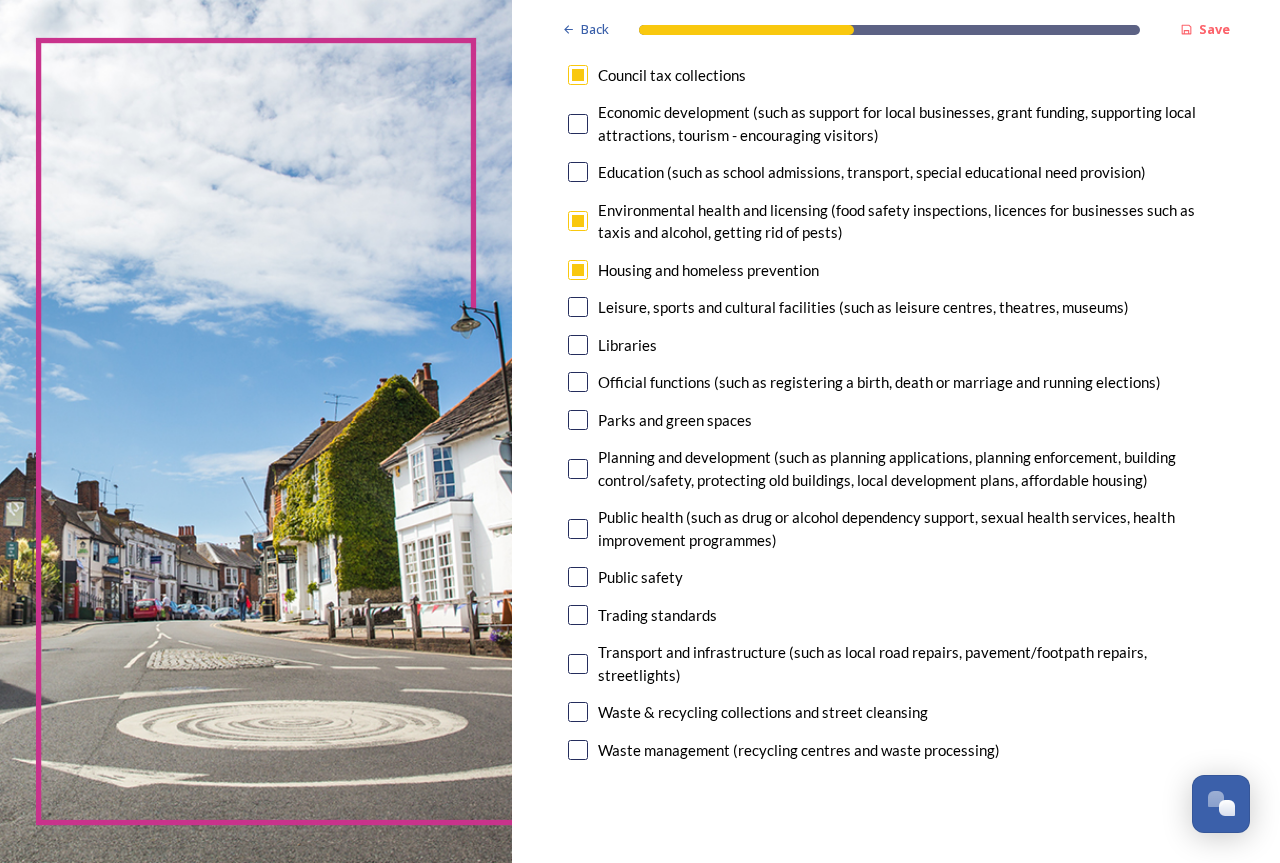click at bounding box center [578, 529] 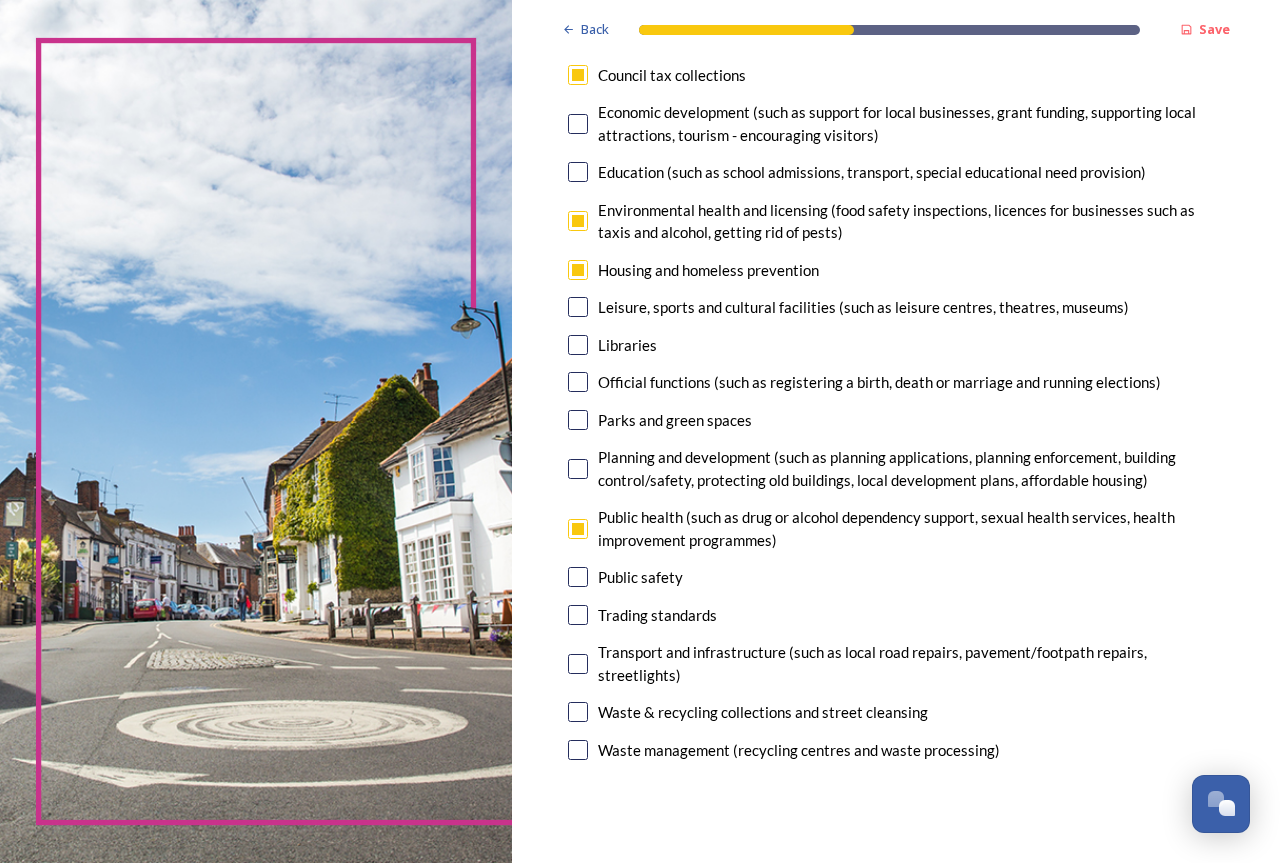 click at bounding box center (578, 712) 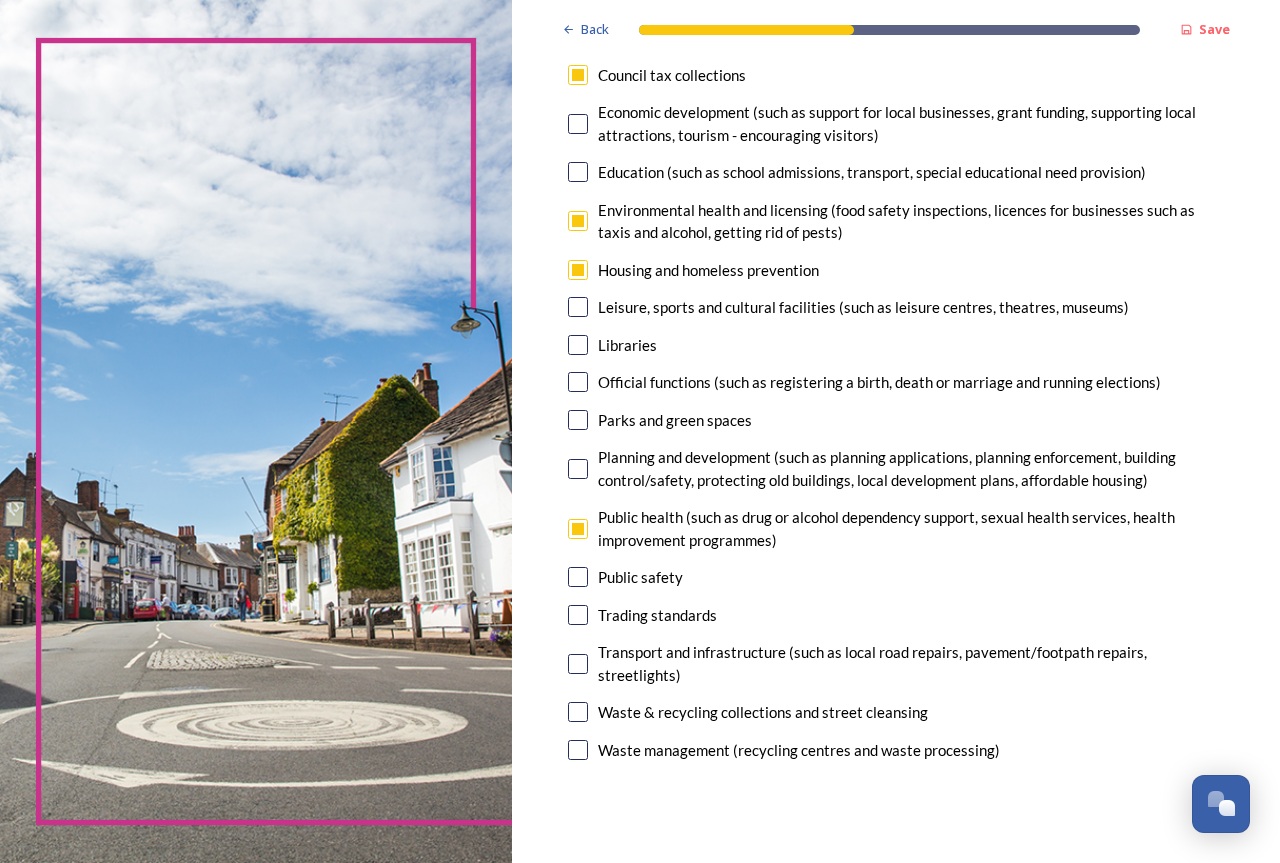 click at bounding box center (578, 529) 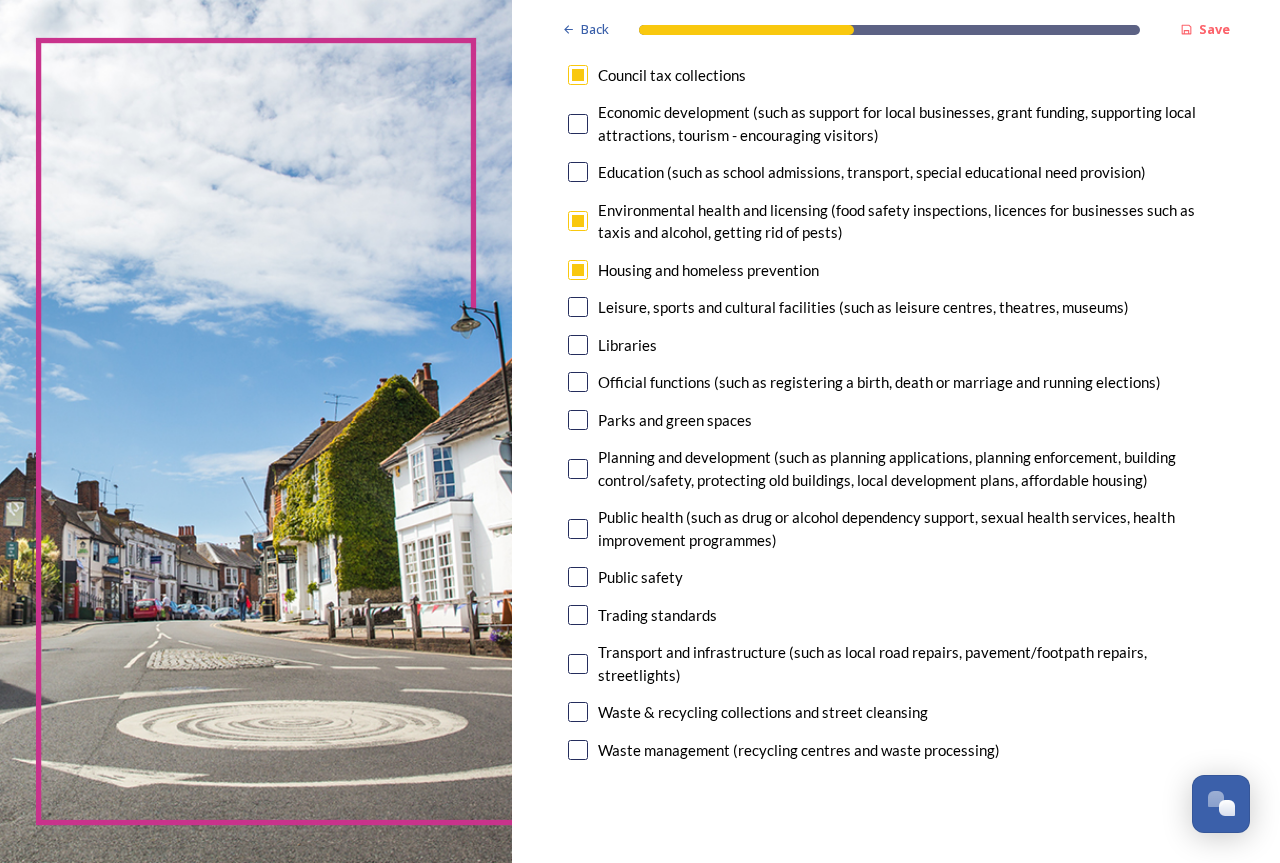 click at bounding box center [578, 712] 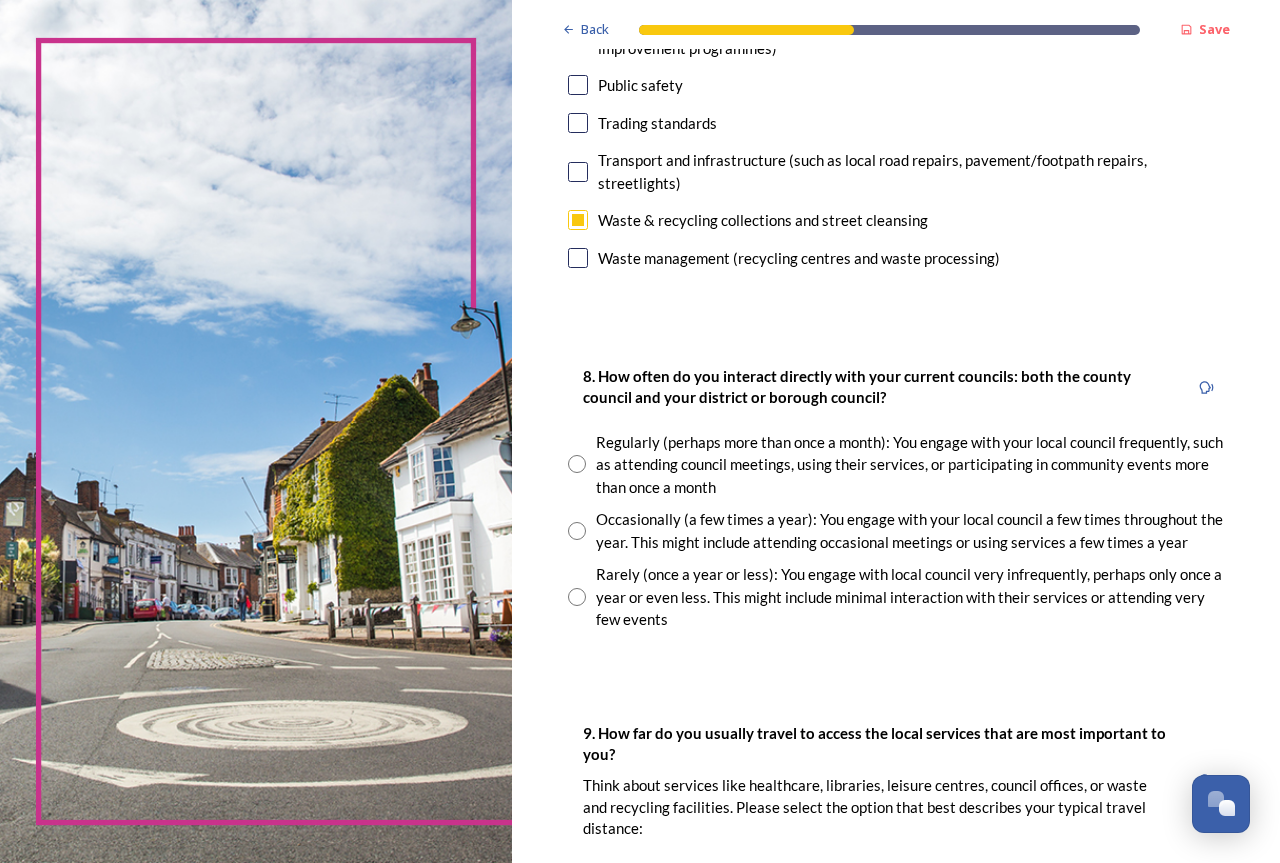 scroll, scrollTop: 1000, scrollLeft: 0, axis: vertical 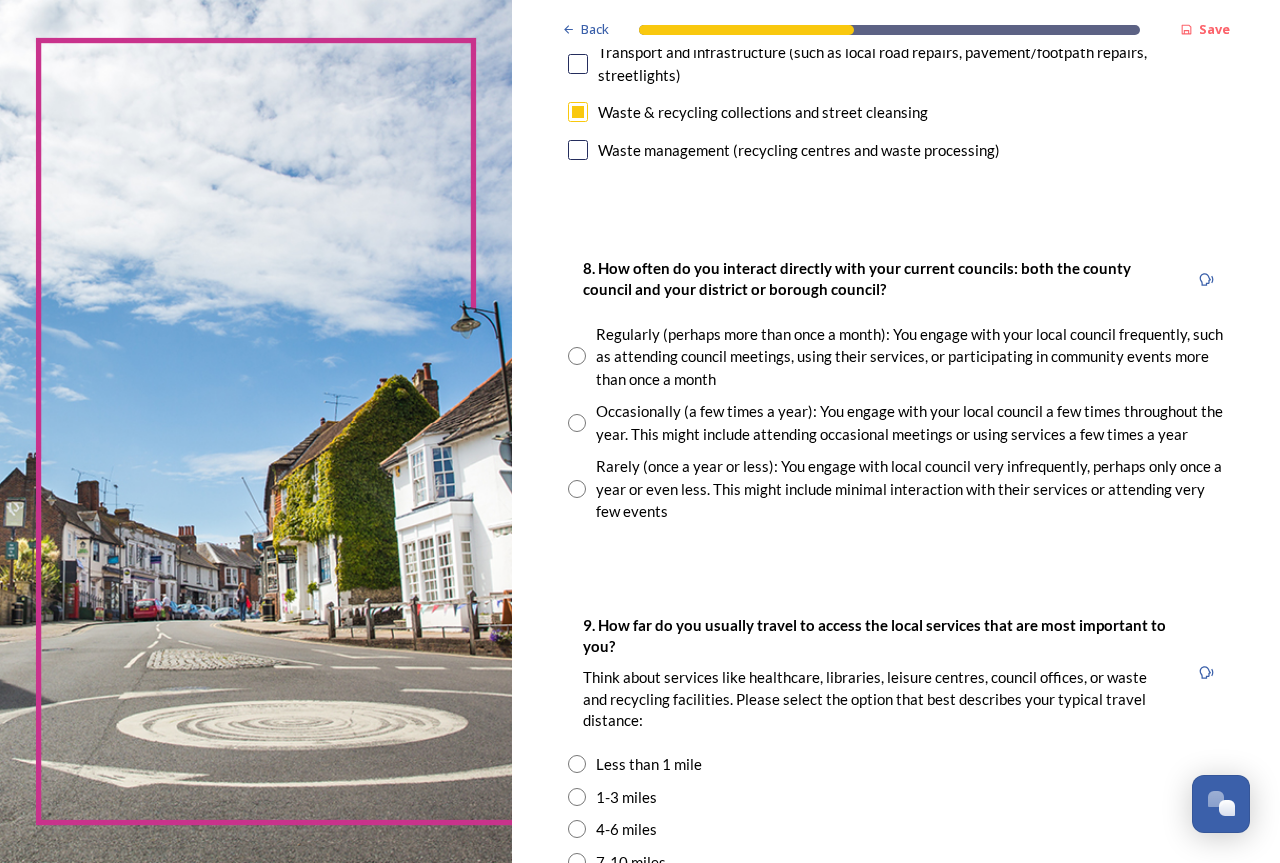 click at bounding box center [577, 489] 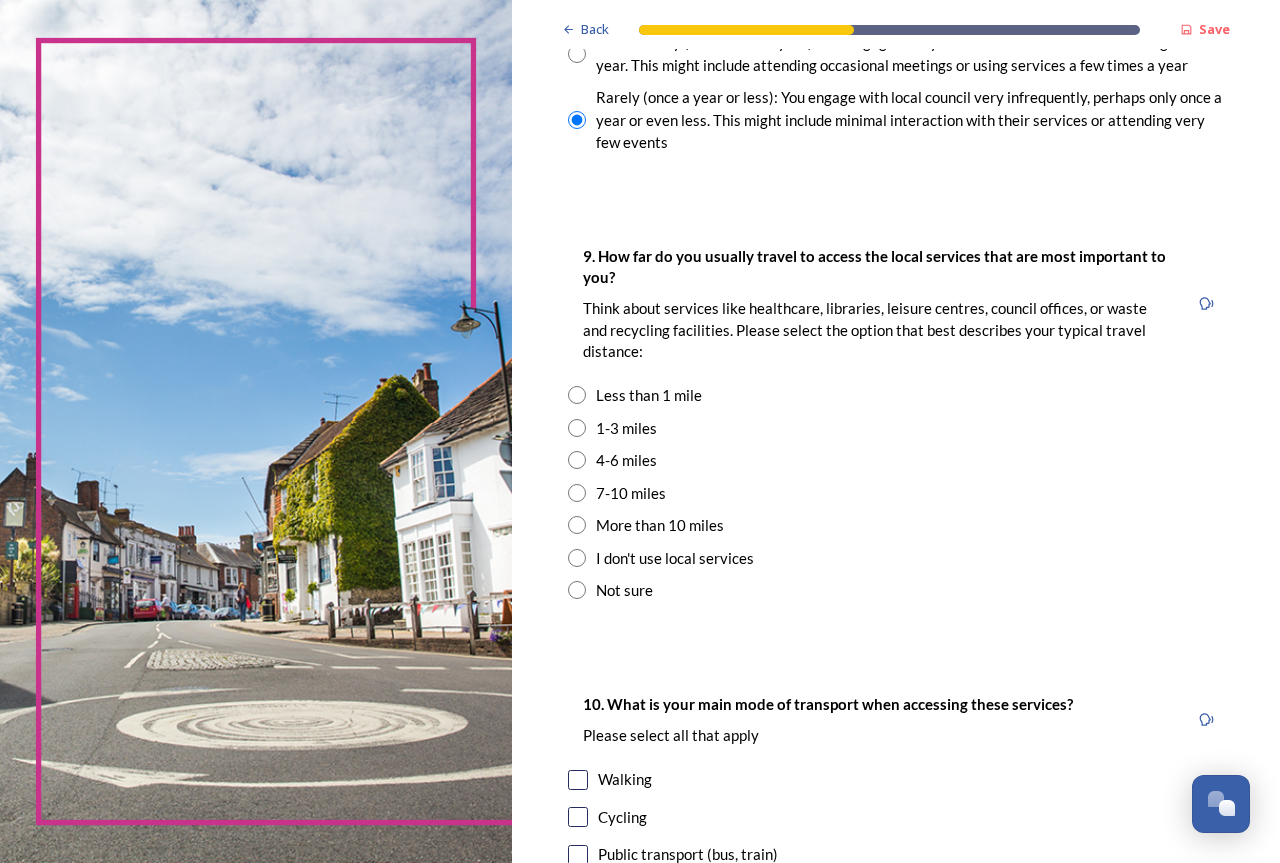 scroll, scrollTop: 1400, scrollLeft: 0, axis: vertical 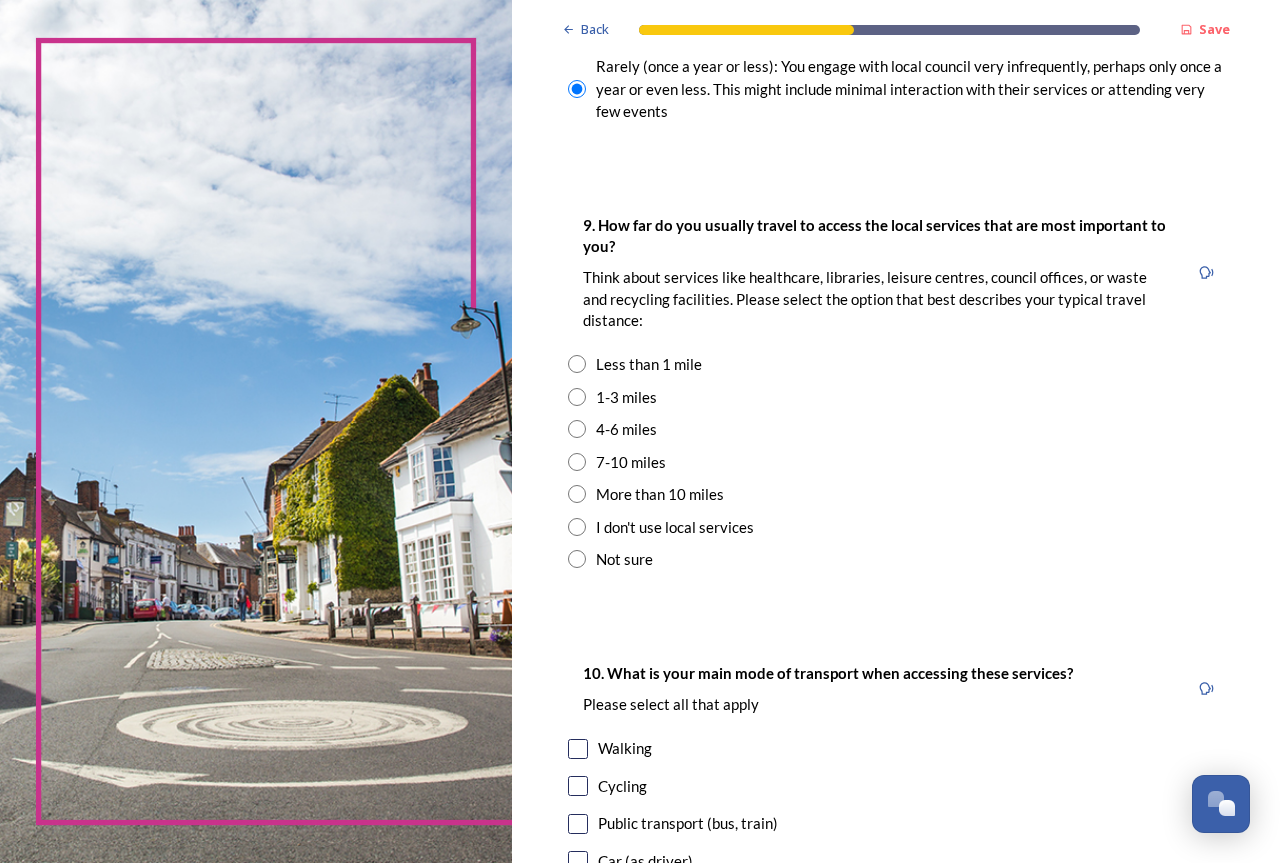 click at bounding box center (577, 397) 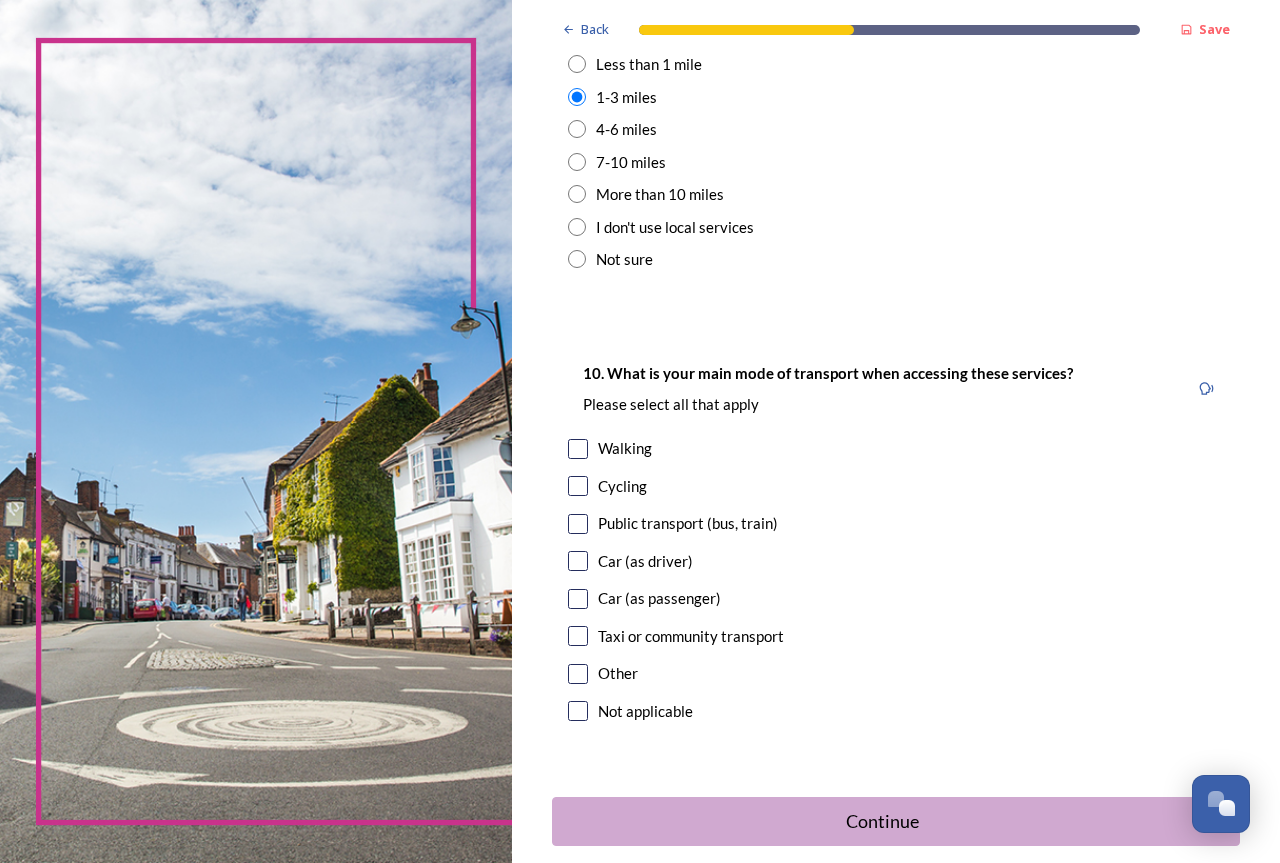 scroll, scrollTop: 1799, scrollLeft: 0, axis: vertical 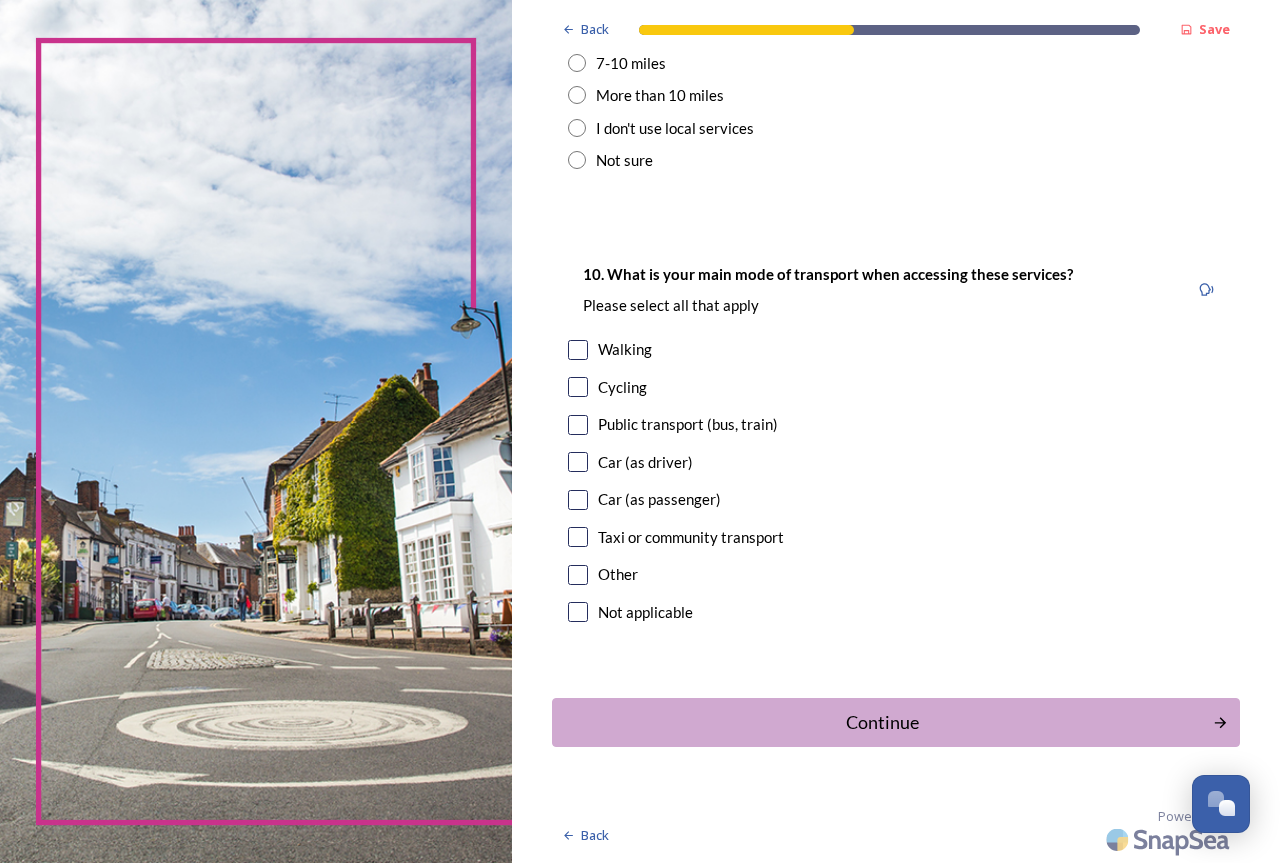 click at bounding box center (578, 462) 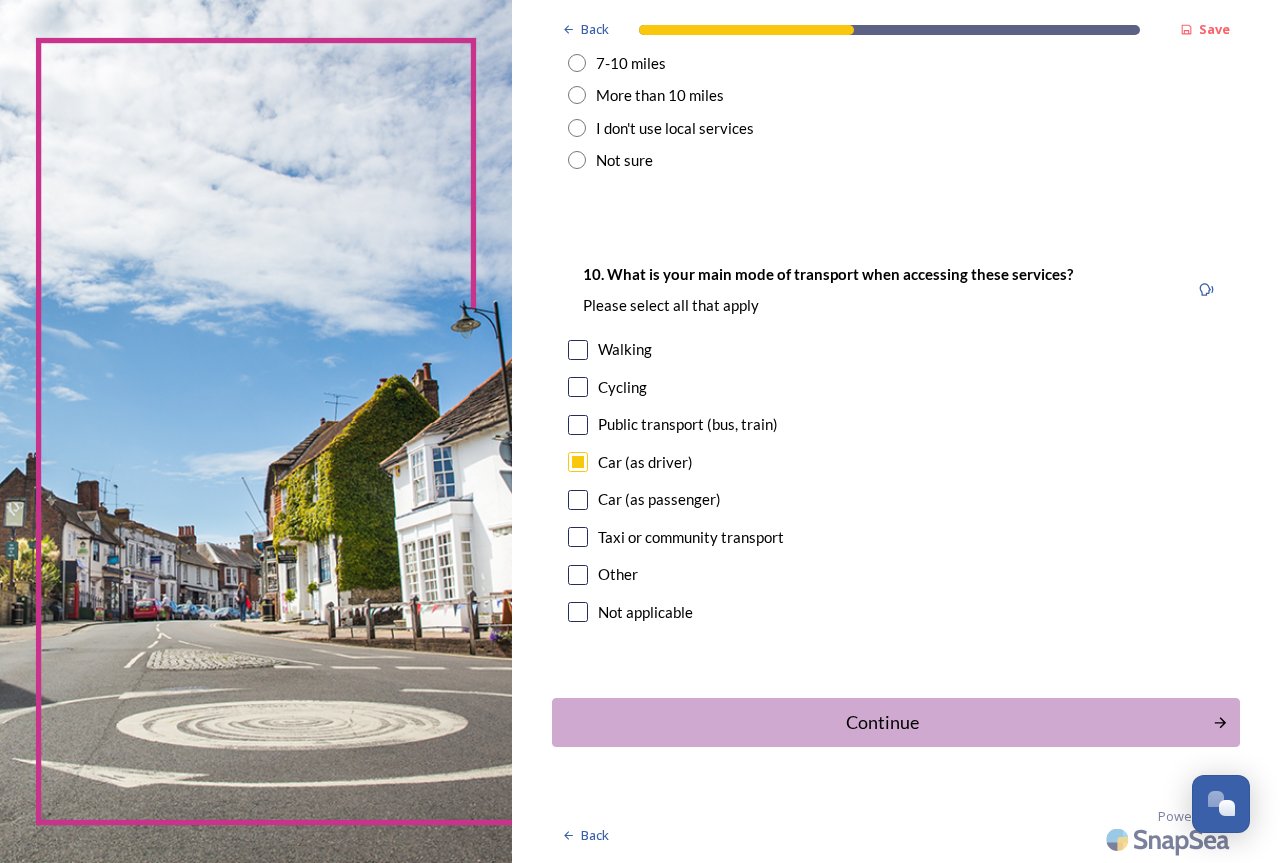 click at bounding box center [578, 350] 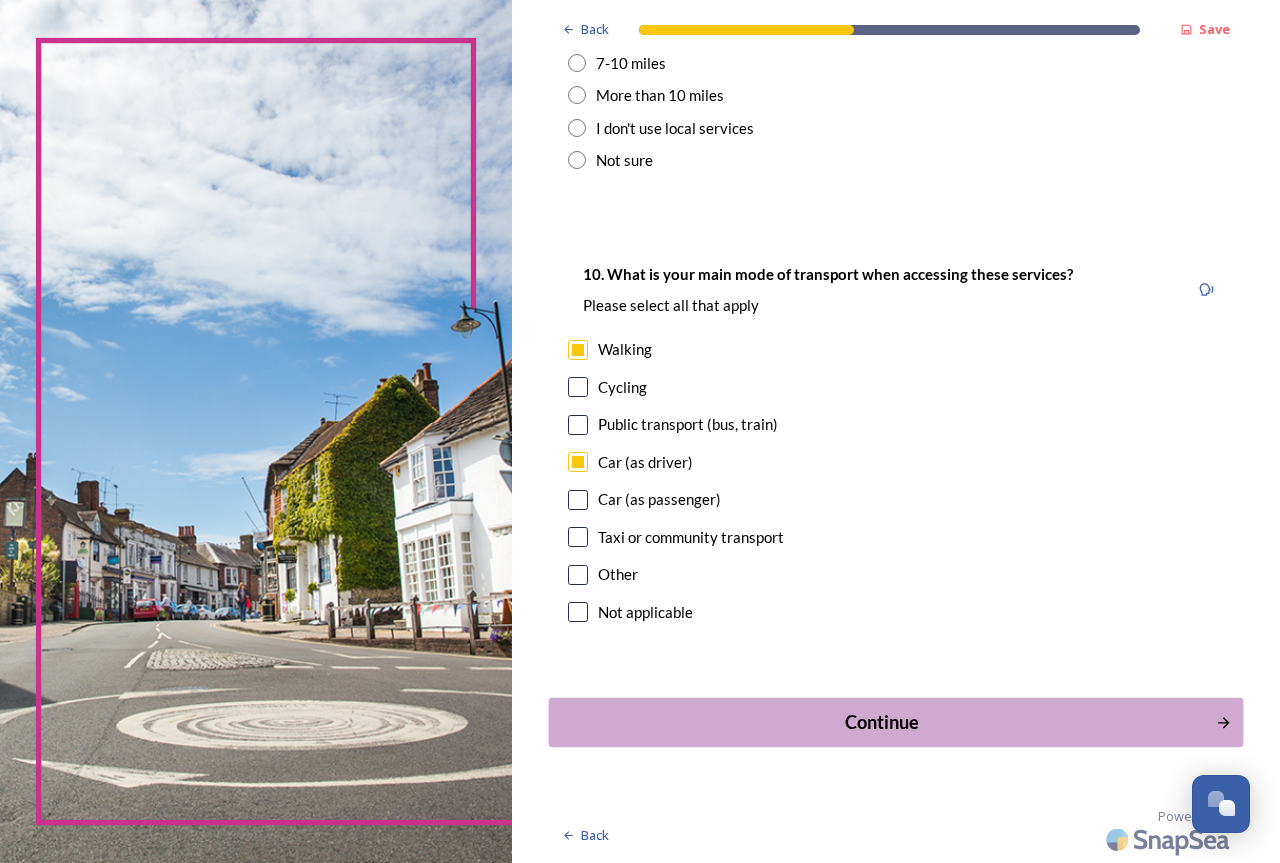 click on "Continue" at bounding box center [882, 722] 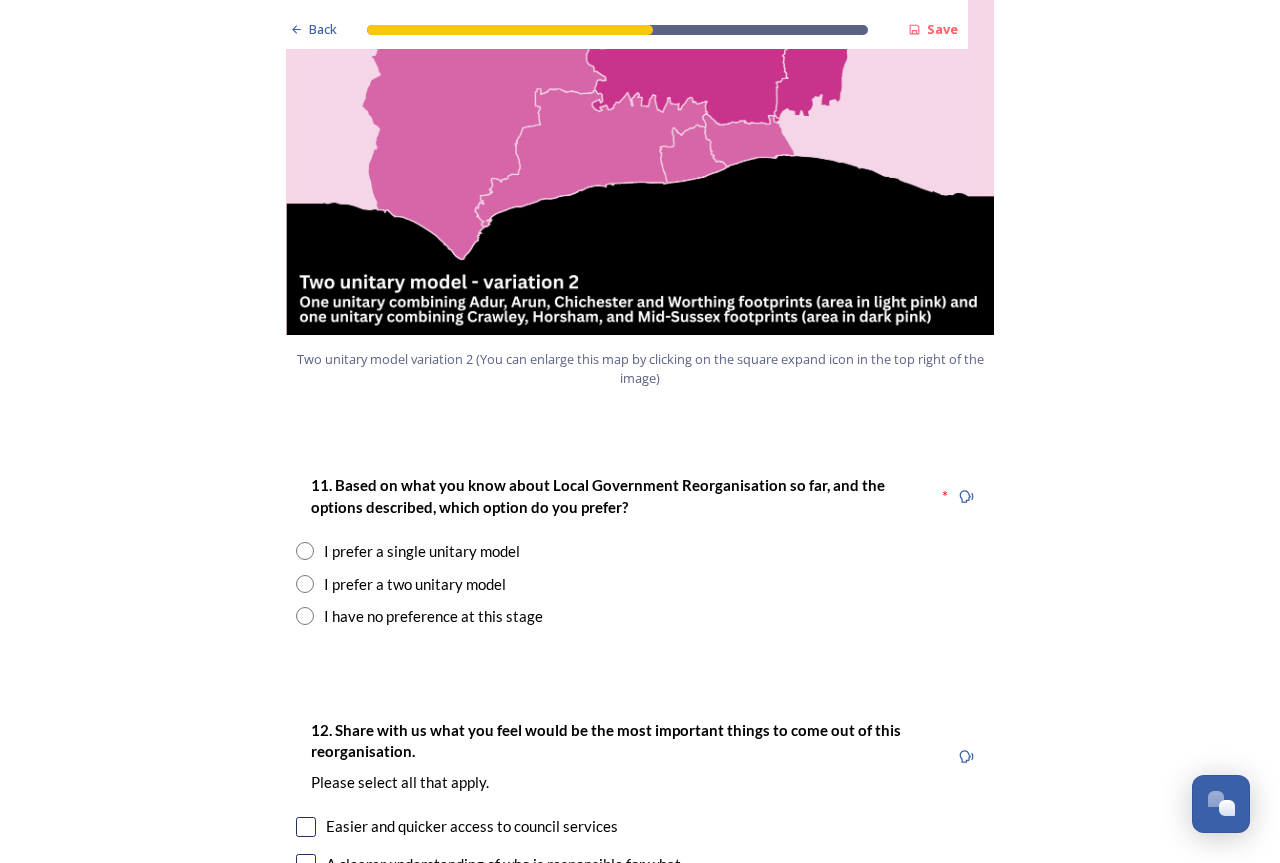 scroll, scrollTop: 2300, scrollLeft: 0, axis: vertical 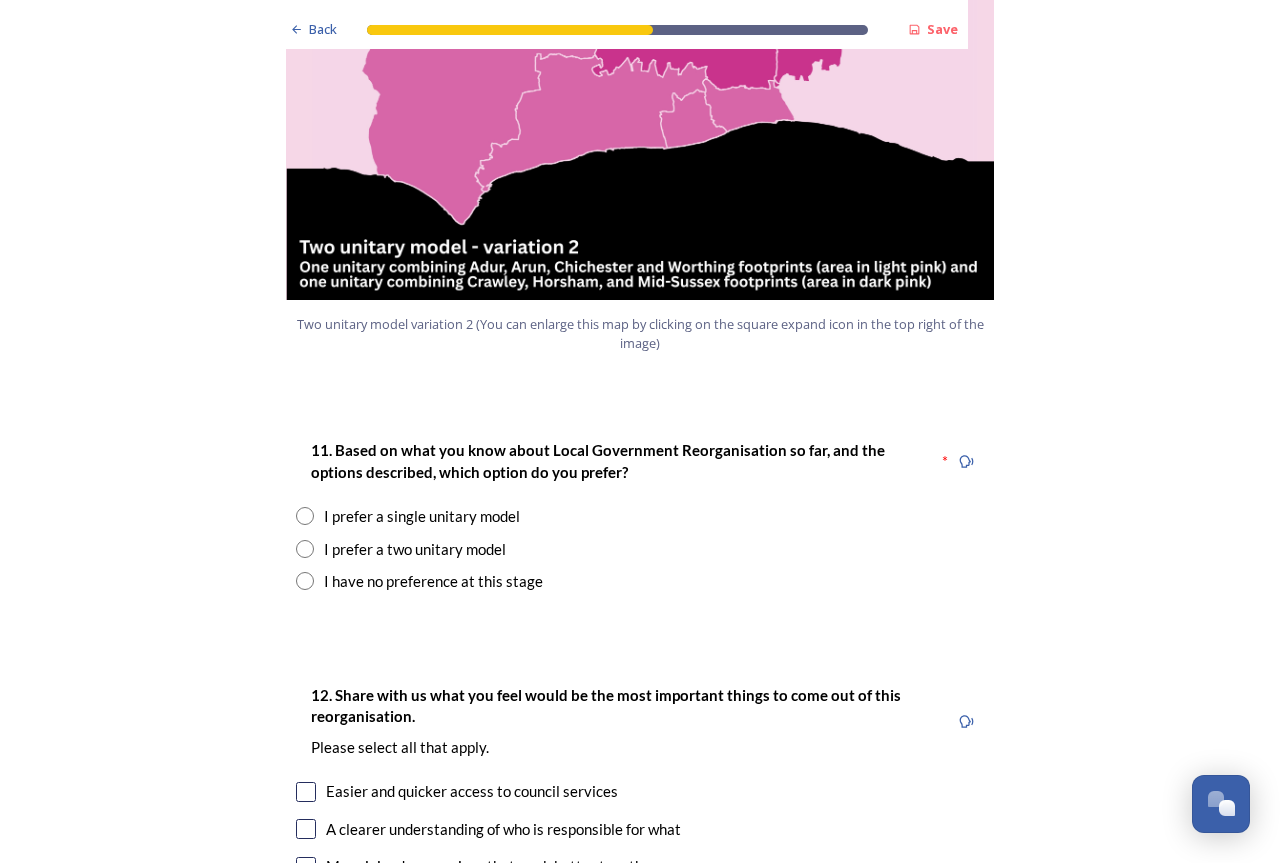 click on "I prefer a single unitary model" at bounding box center [640, 516] 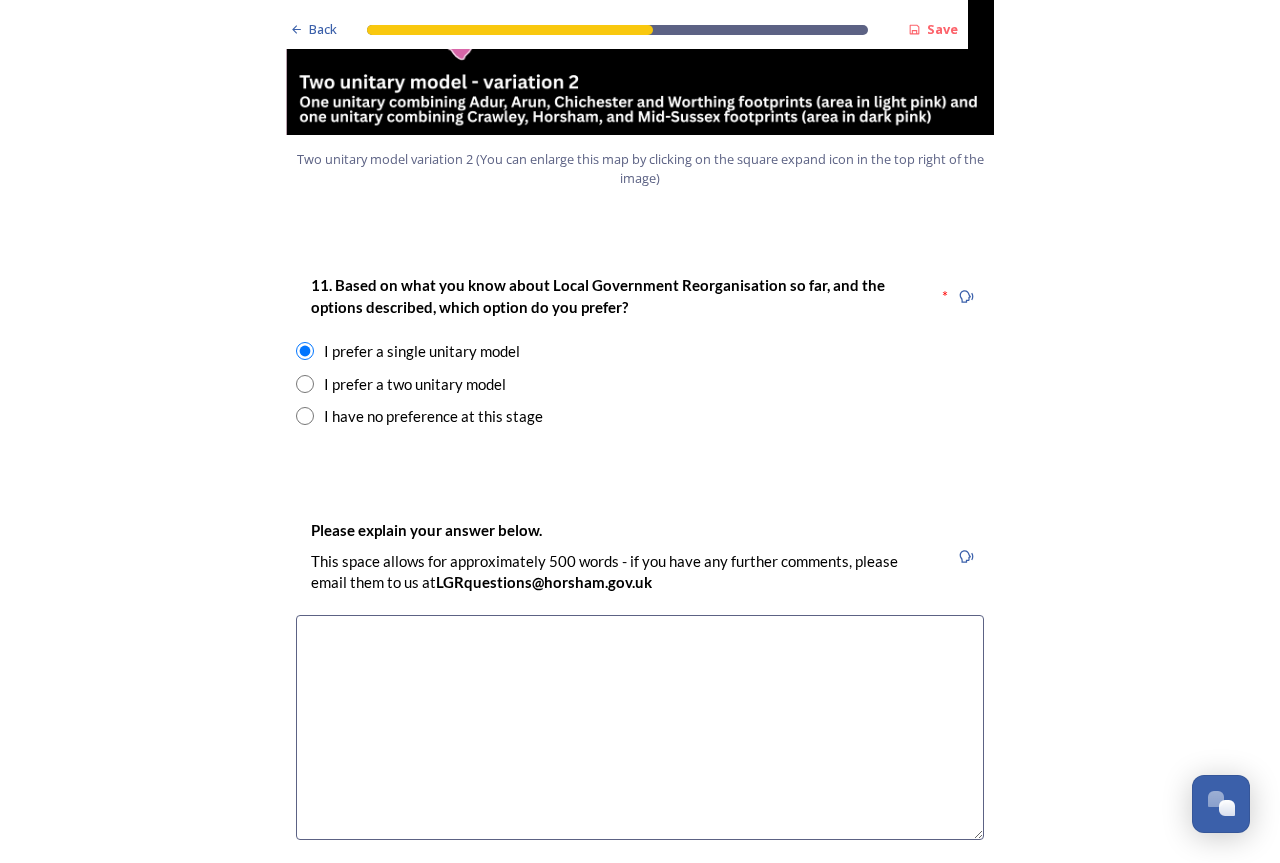 scroll, scrollTop: 2500, scrollLeft: 0, axis: vertical 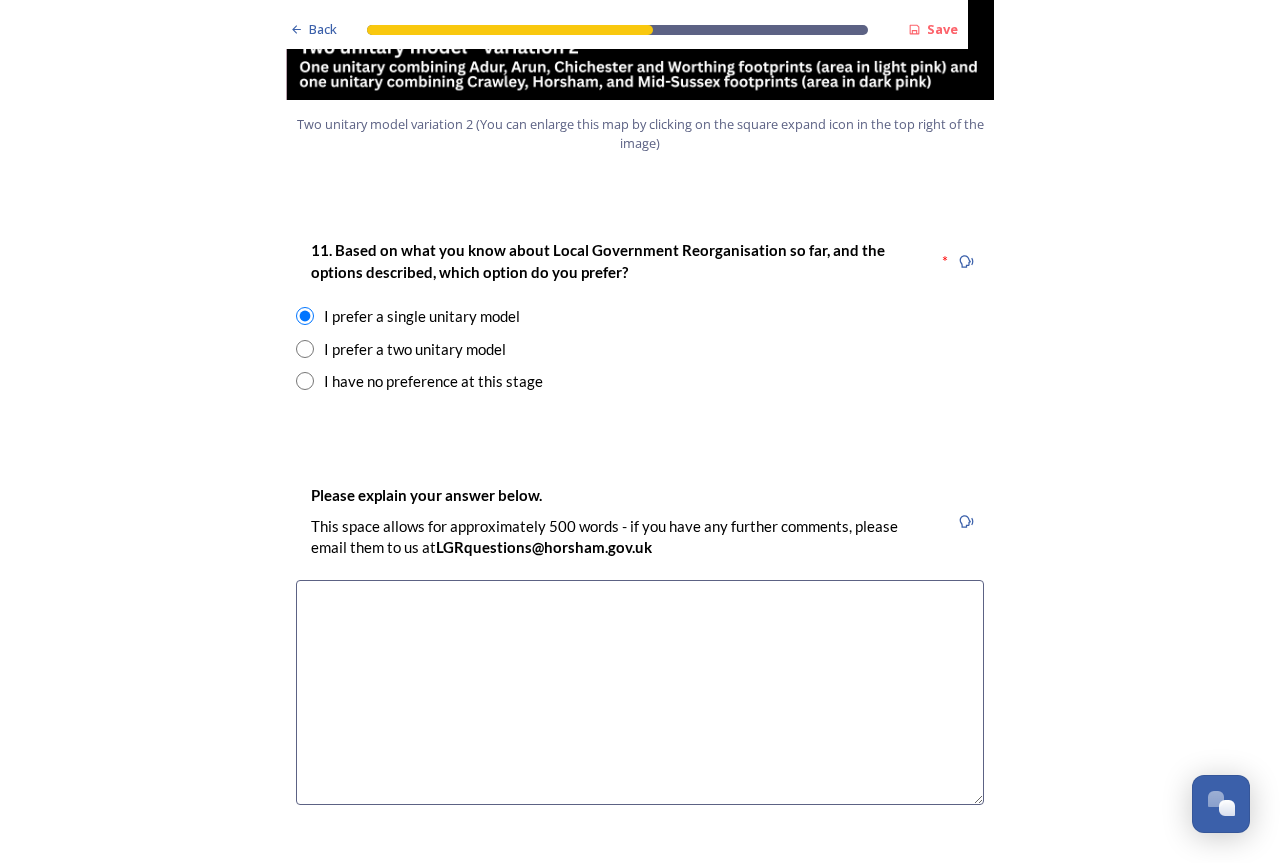 click at bounding box center (640, 692) 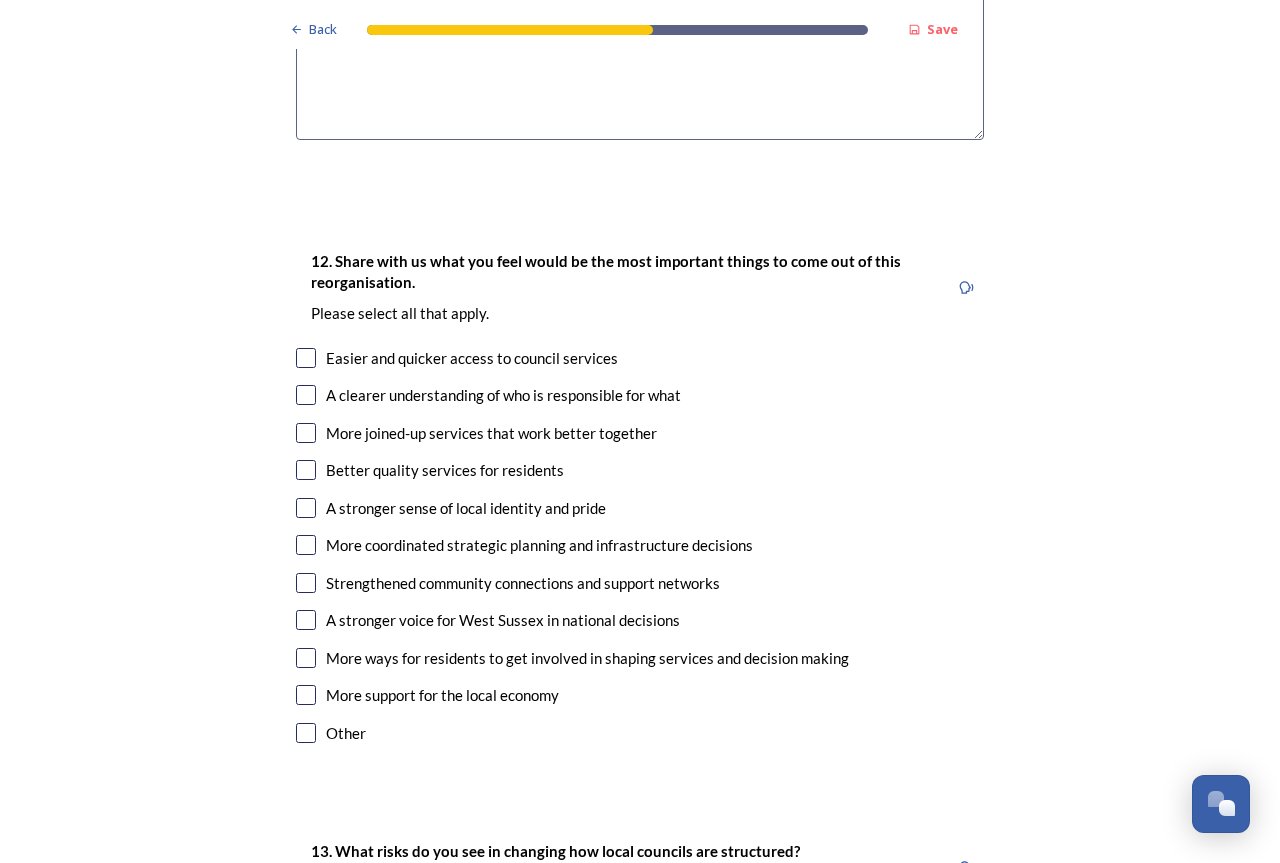 scroll, scrollTop: 3200, scrollLeft: 0, axis: vertical 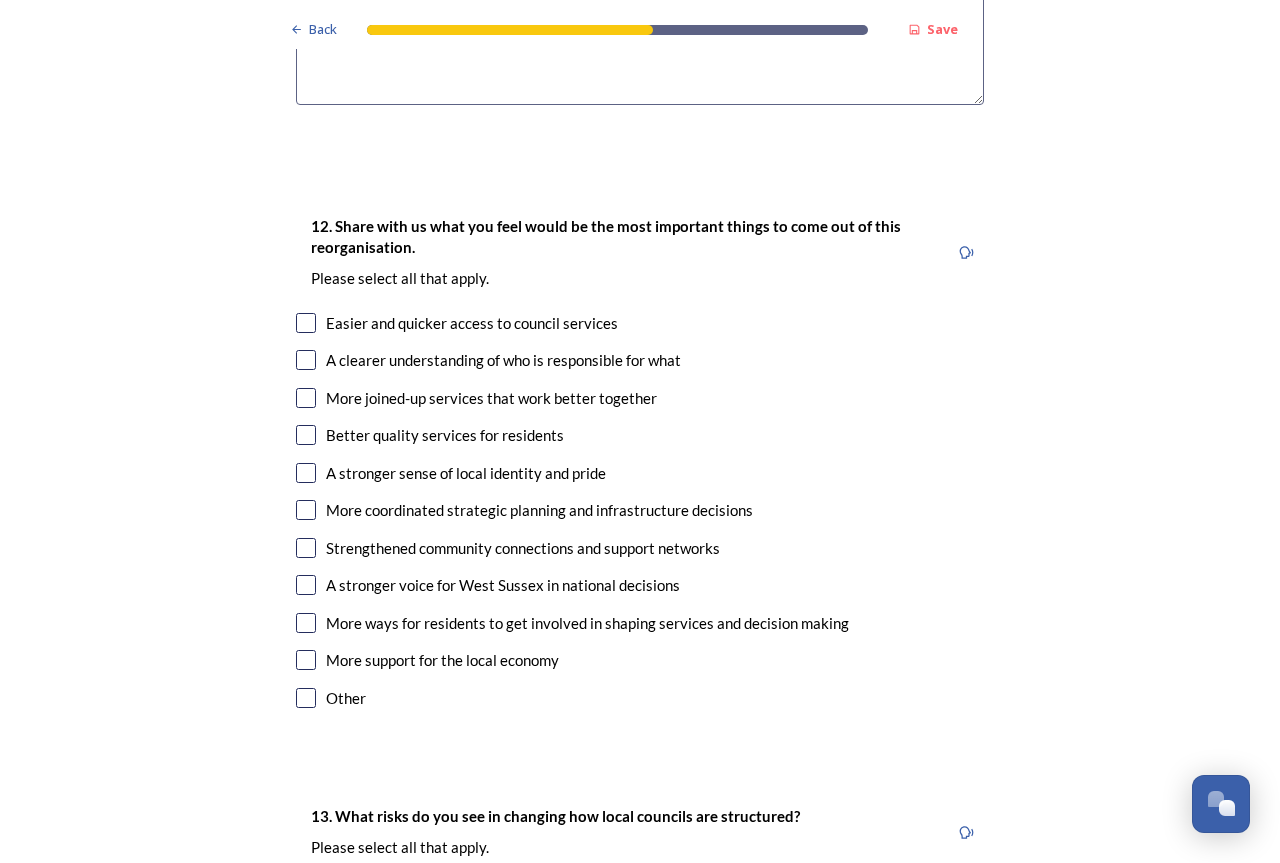 type on "I  think it would work better." 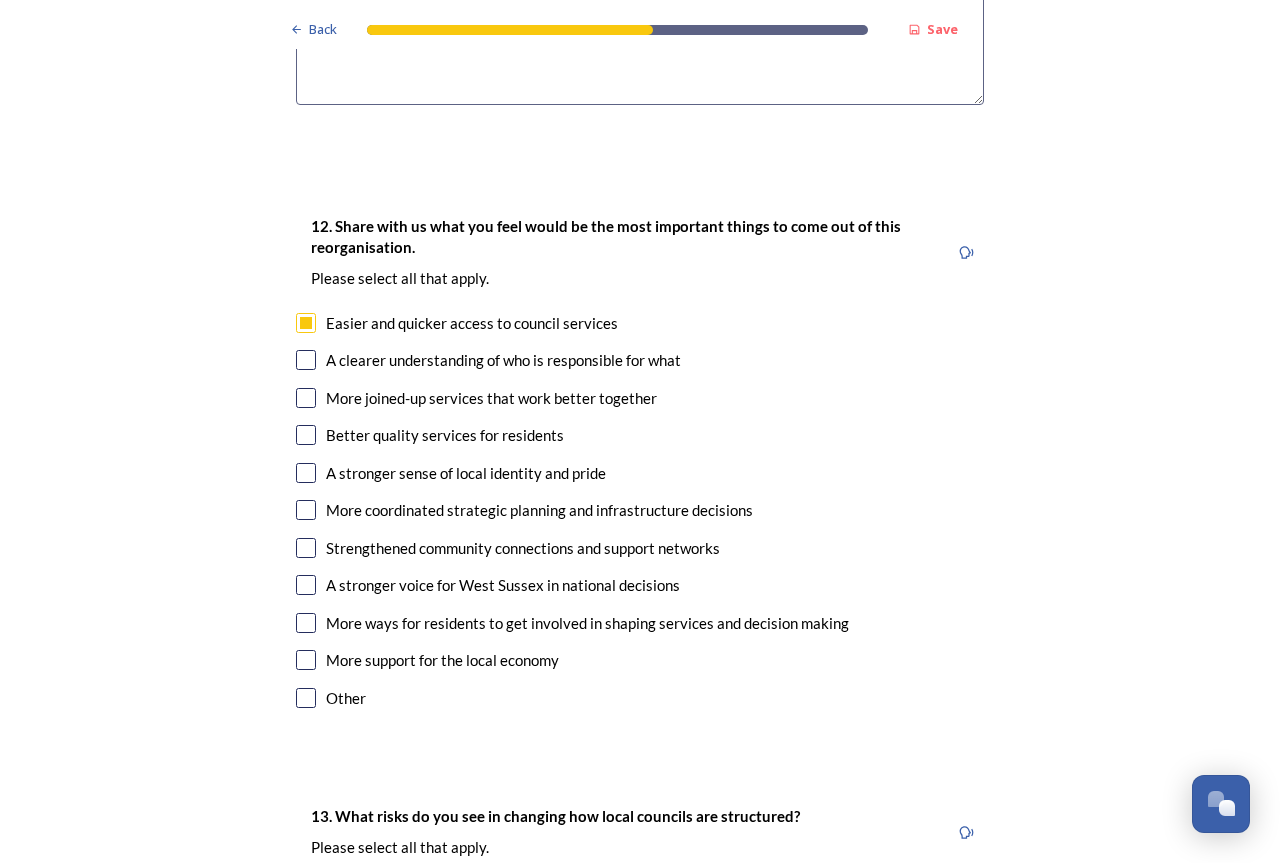 drag, startPoint x: 293, startPoint y: 358, endPoint x: 306, endPoint y: 373, distance: 19.849434 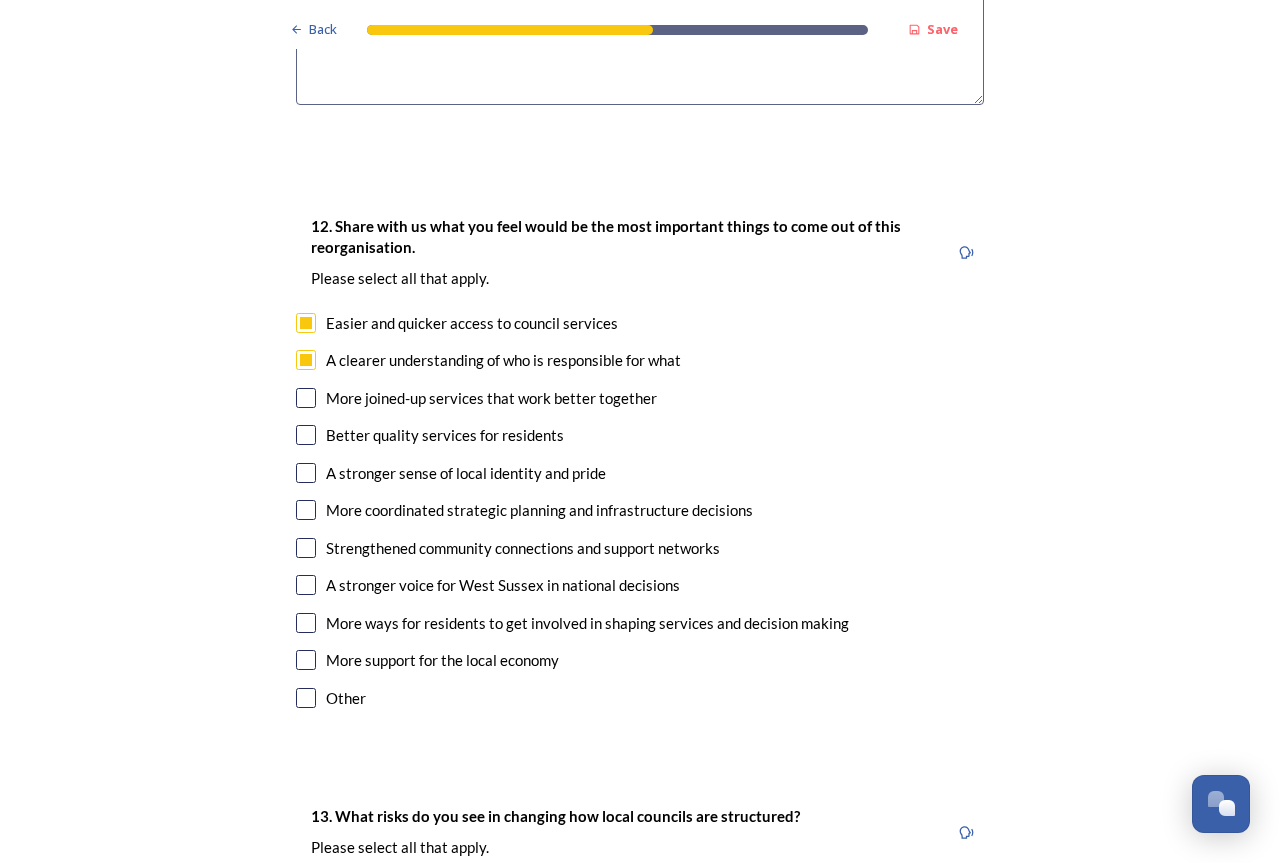 drag, startPoint x: 299, startPoint y: 389, endPoint x: 303, endPoint y: 413, distance: 24.33105 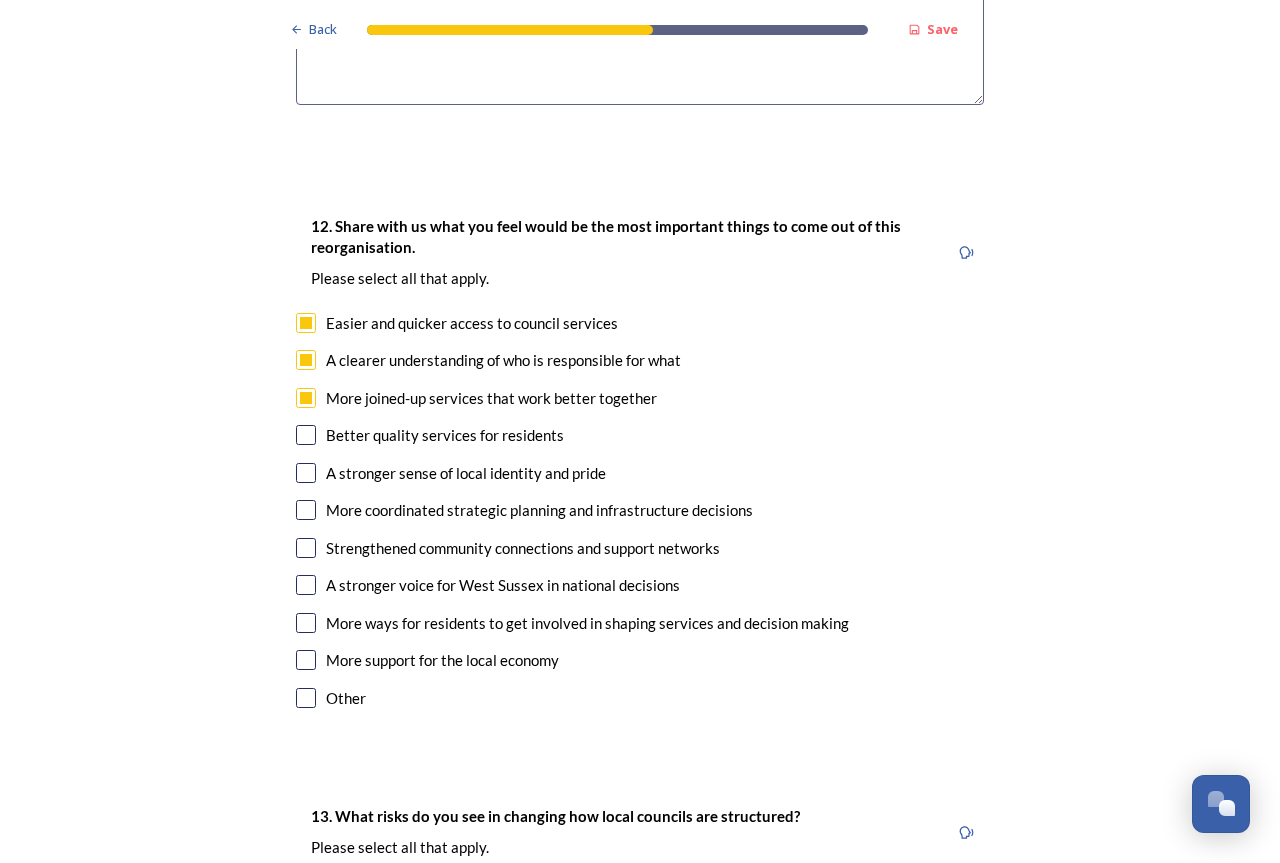 click on "12. Share with us what you feel would be the most important things to come out of this reorganisation. Please select all that apply. Easier and quicker access to council services A clearer understanding of who is responsible for what More joined-up services that work better together Better quality services for residents A stronger sense of local identity and pride More coordinated strategic planning and infrastructure decisions  Strengthened community connections and support networks A stronger voice for West Sussex in national decisions More ways for residents to get involved in shaping services and decision making More support for the local economy Other" at bounding box center [640, 464] 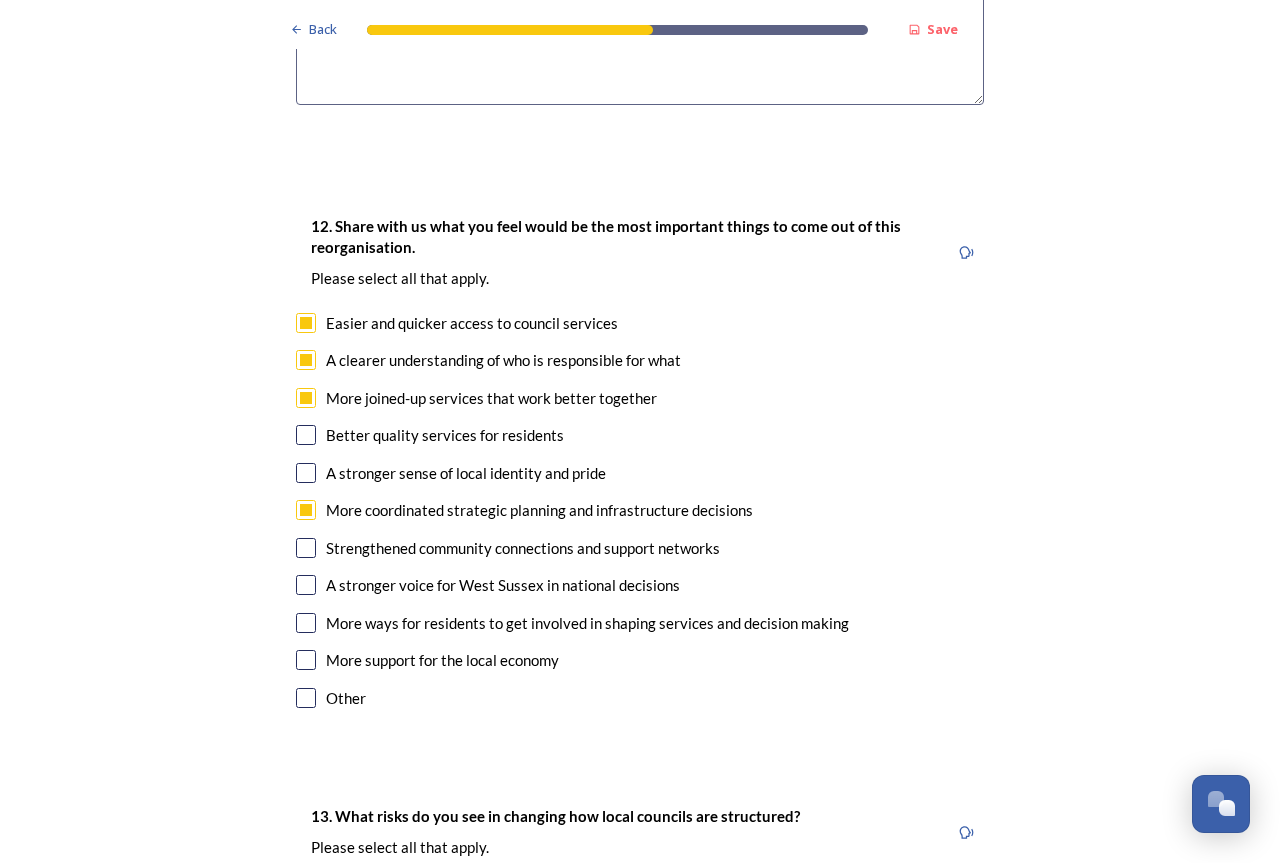 click at bounding box center [306, 548] 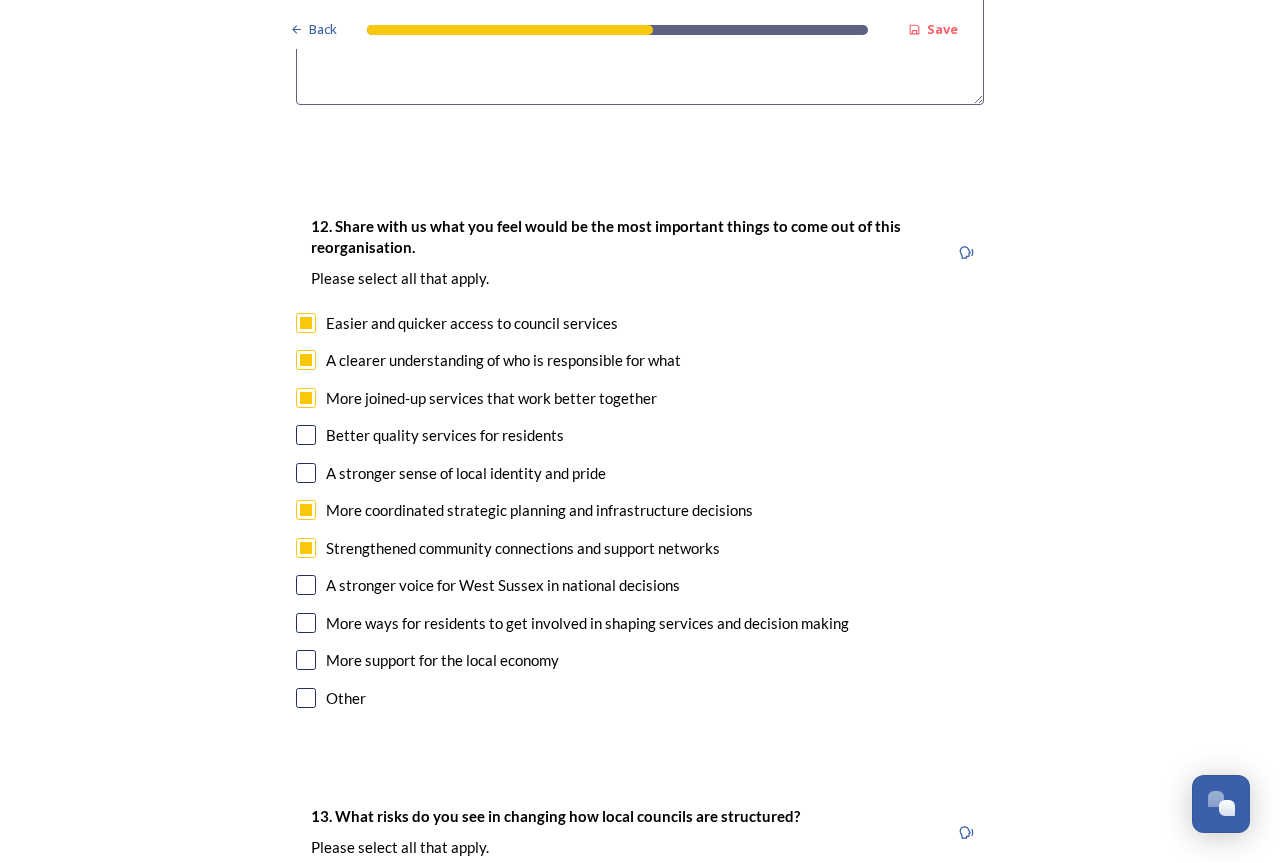 click at bounding box center [306, 585] 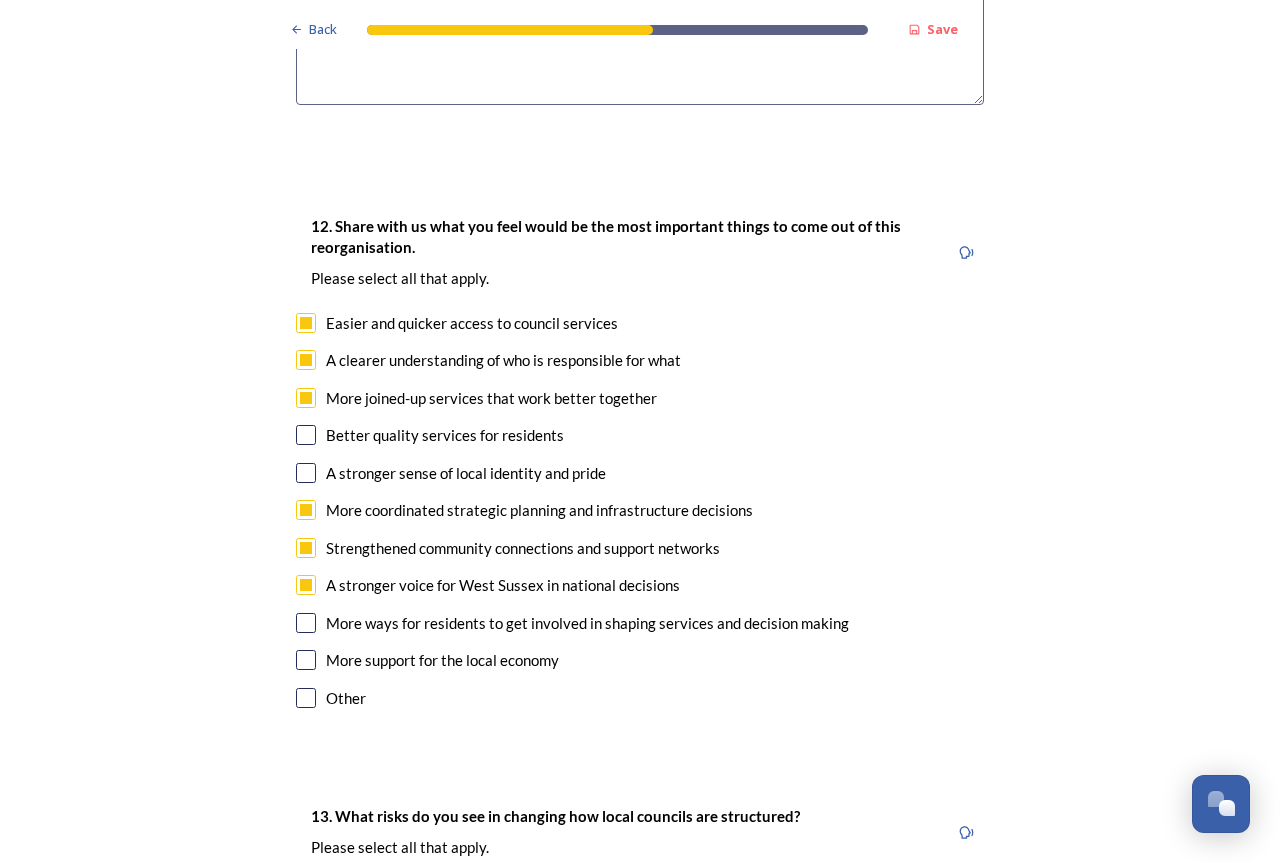 click at bounding box center [306, 623] 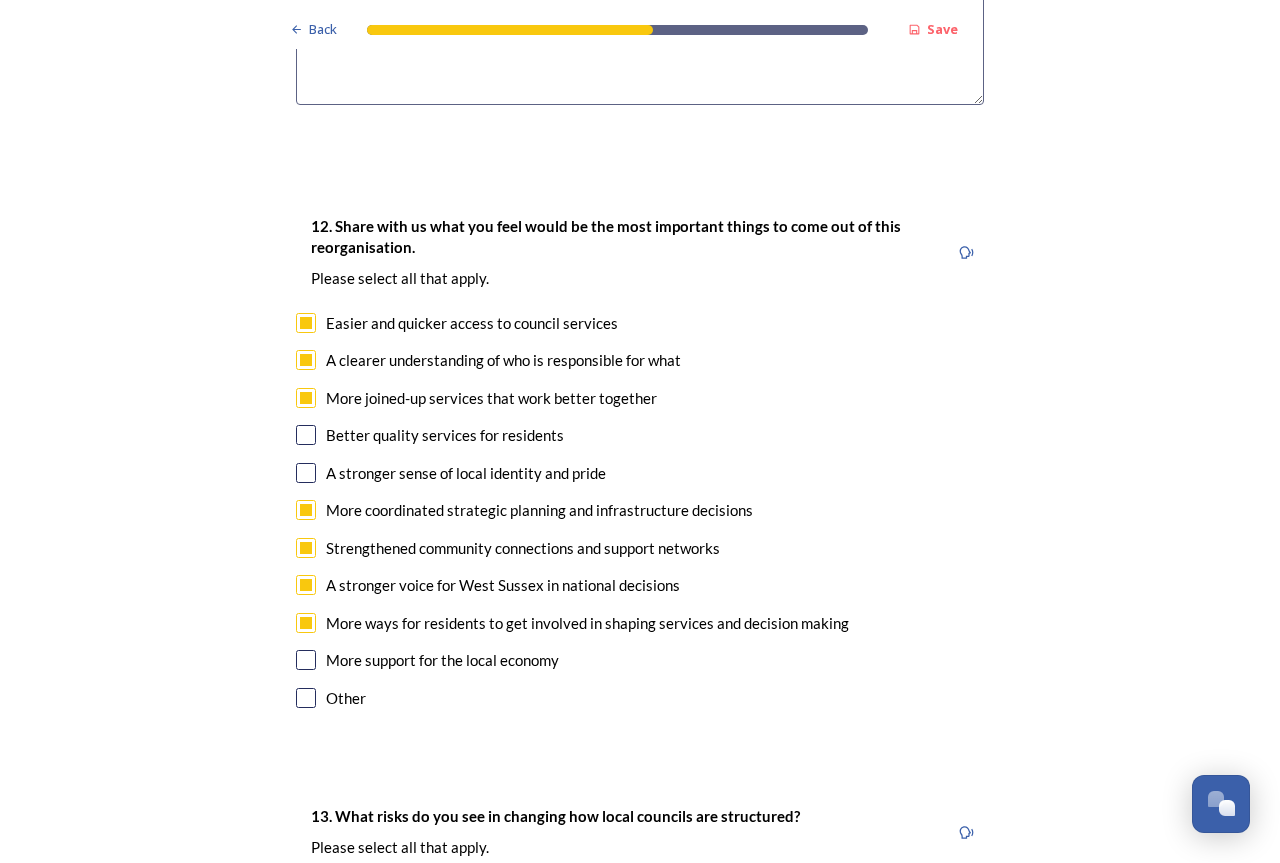 click at bounding box center (306, 660) 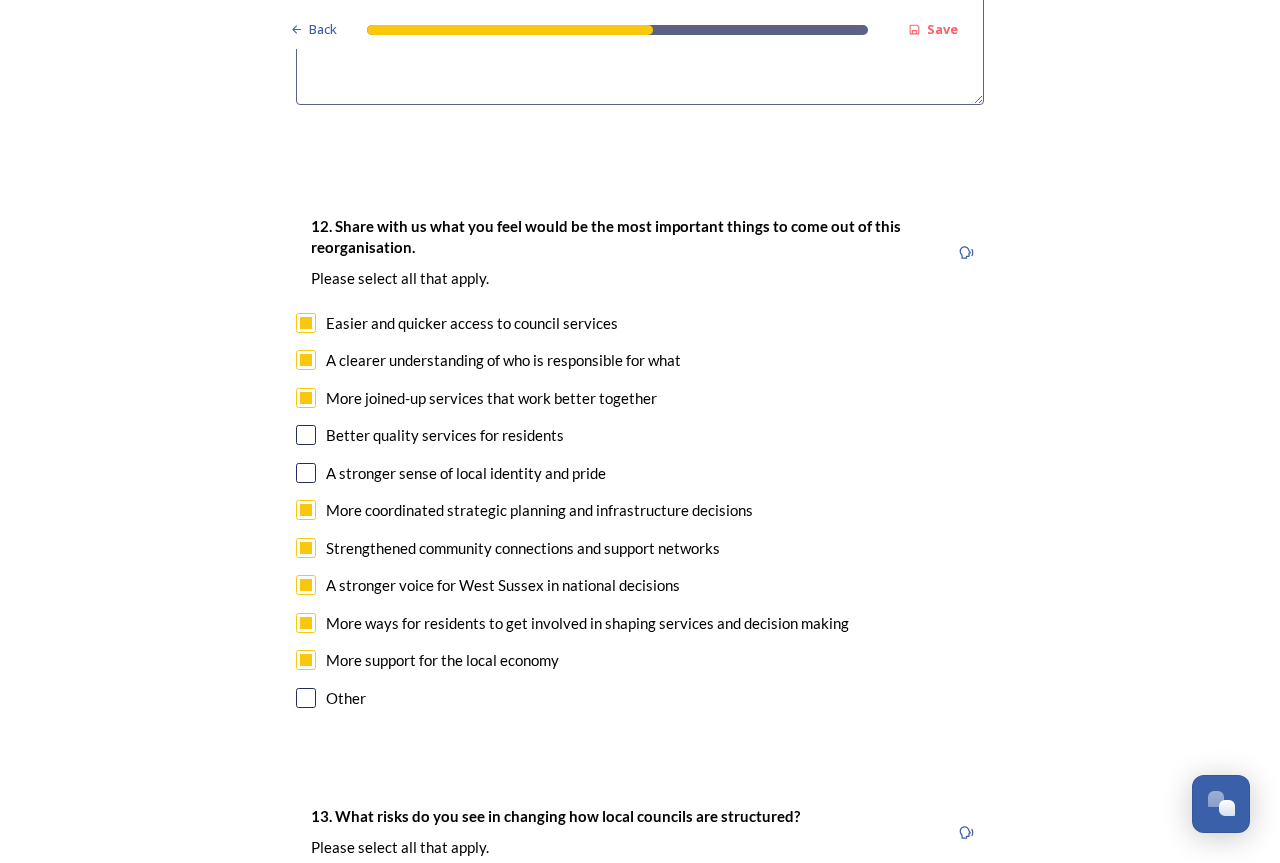 click at bounding box center [306, 473] 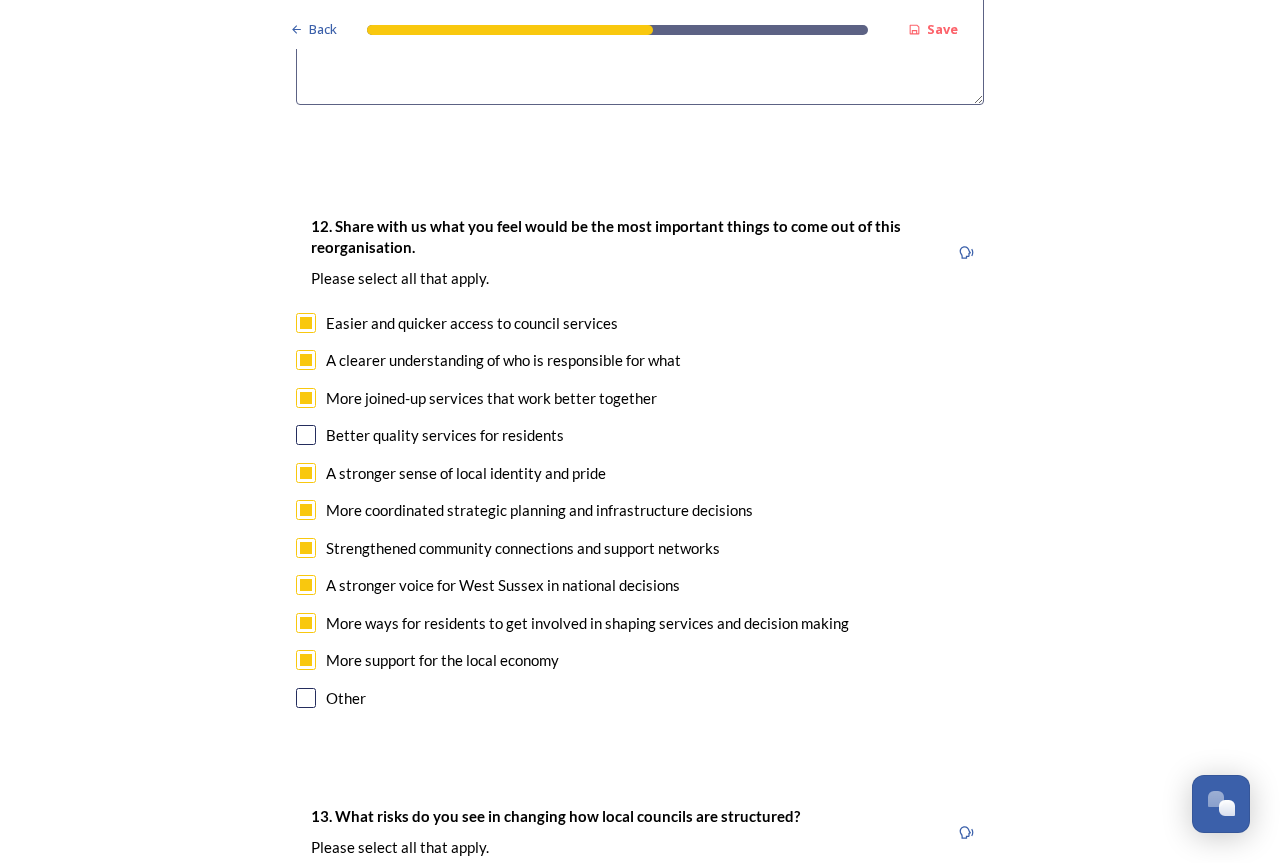 drag, startPoint x: 294, startPoint y: 427, endPoint x: 429, endPoint y: 489, distance: 148.55638 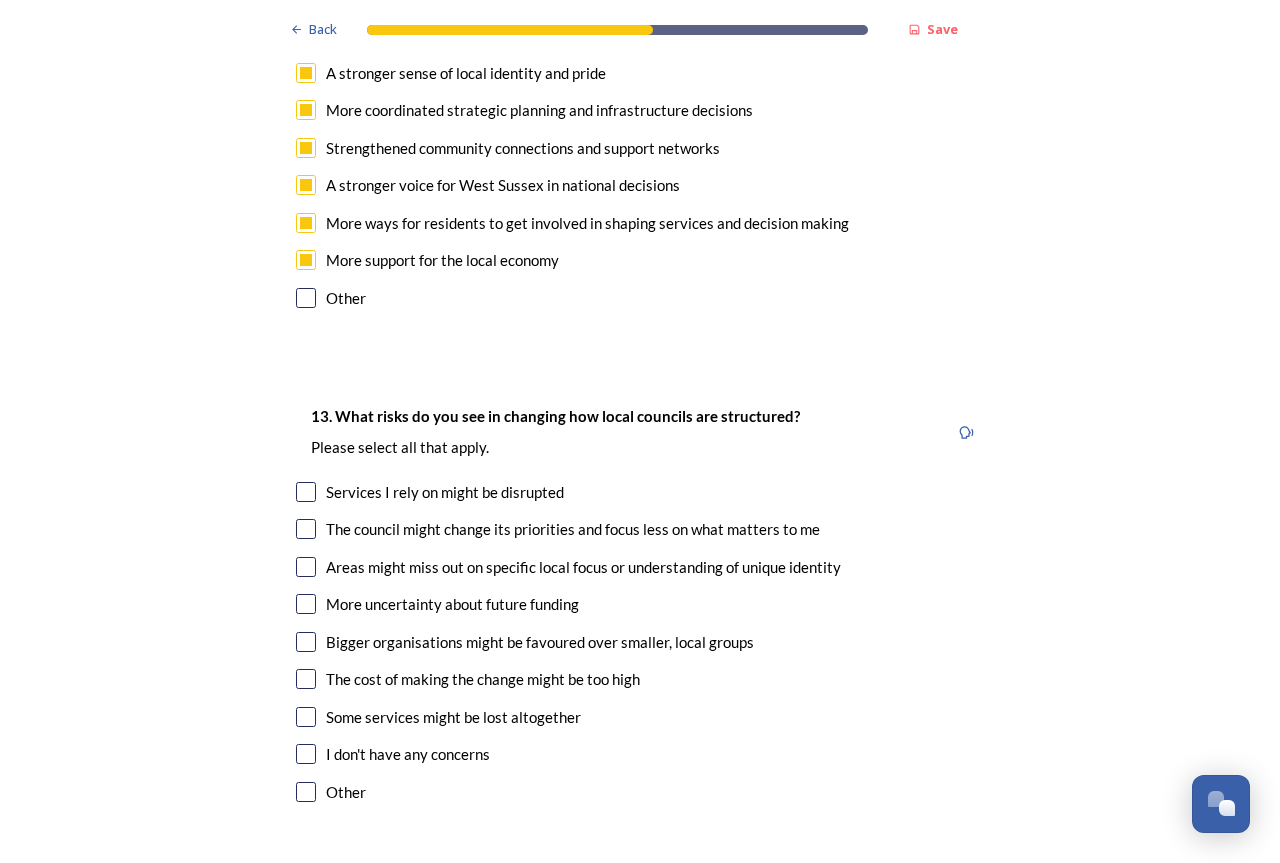 scroll, scrollTop: 3700, scrollLeft: 0, axis: vertical 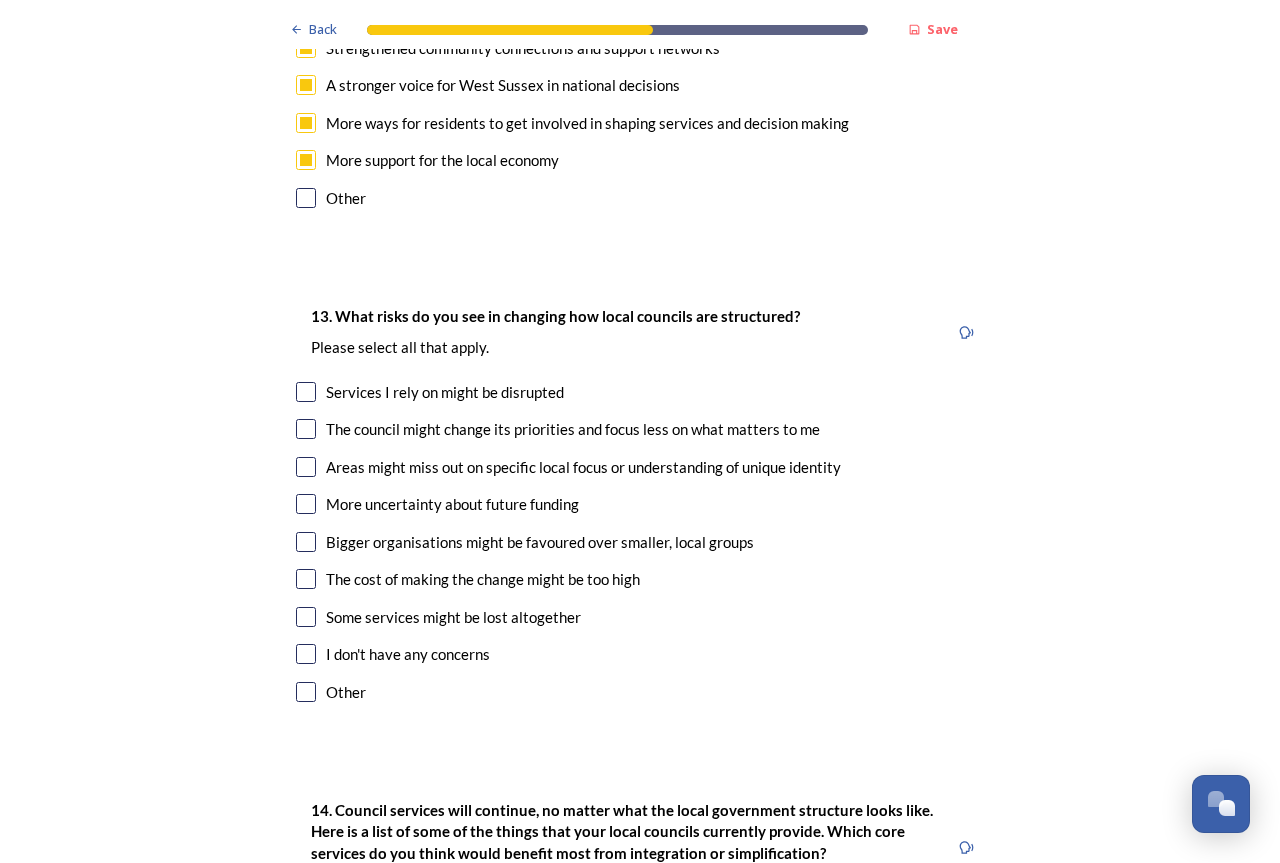 drag, startPoint x: 299, startPoint y: 380, endPoint x: 301, endPoint y: 422, distance: 42.047592 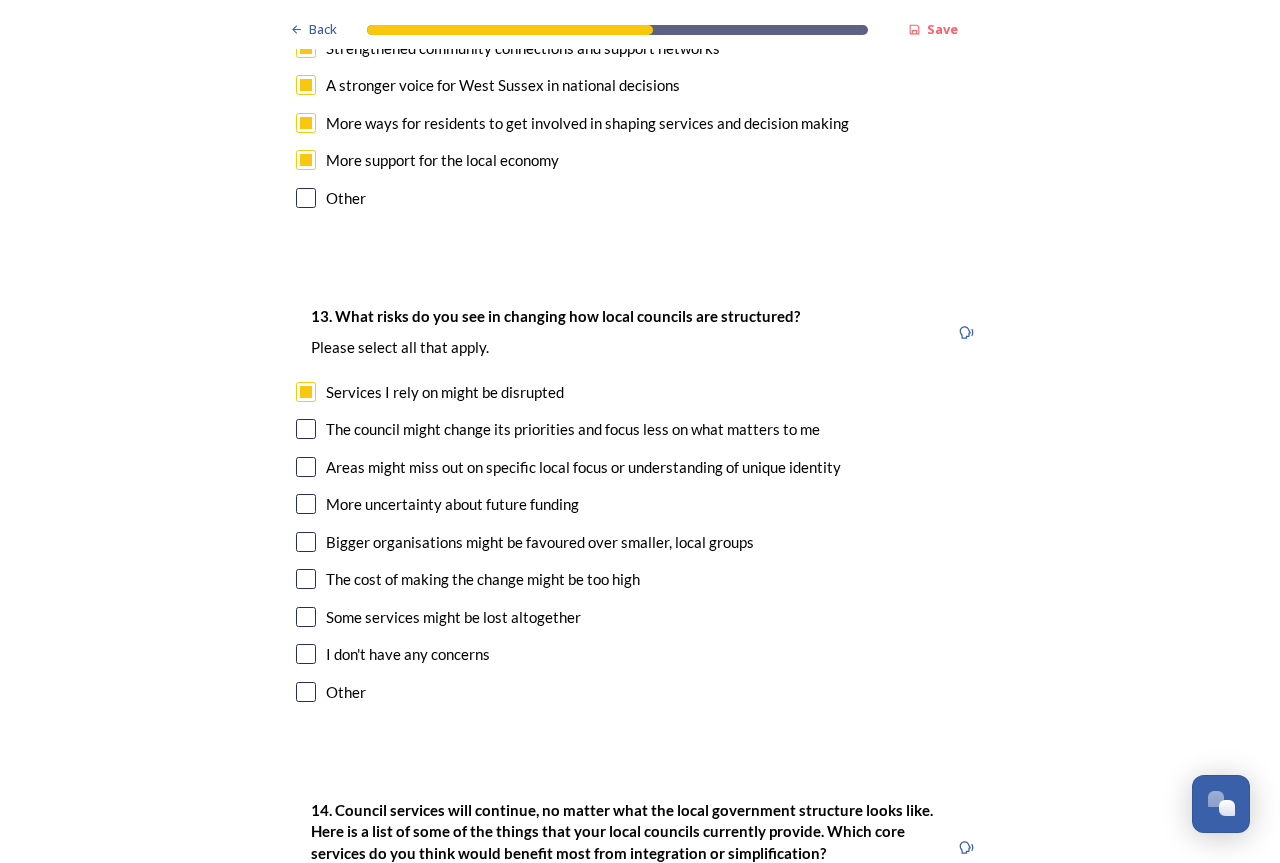 checkbox on "true" 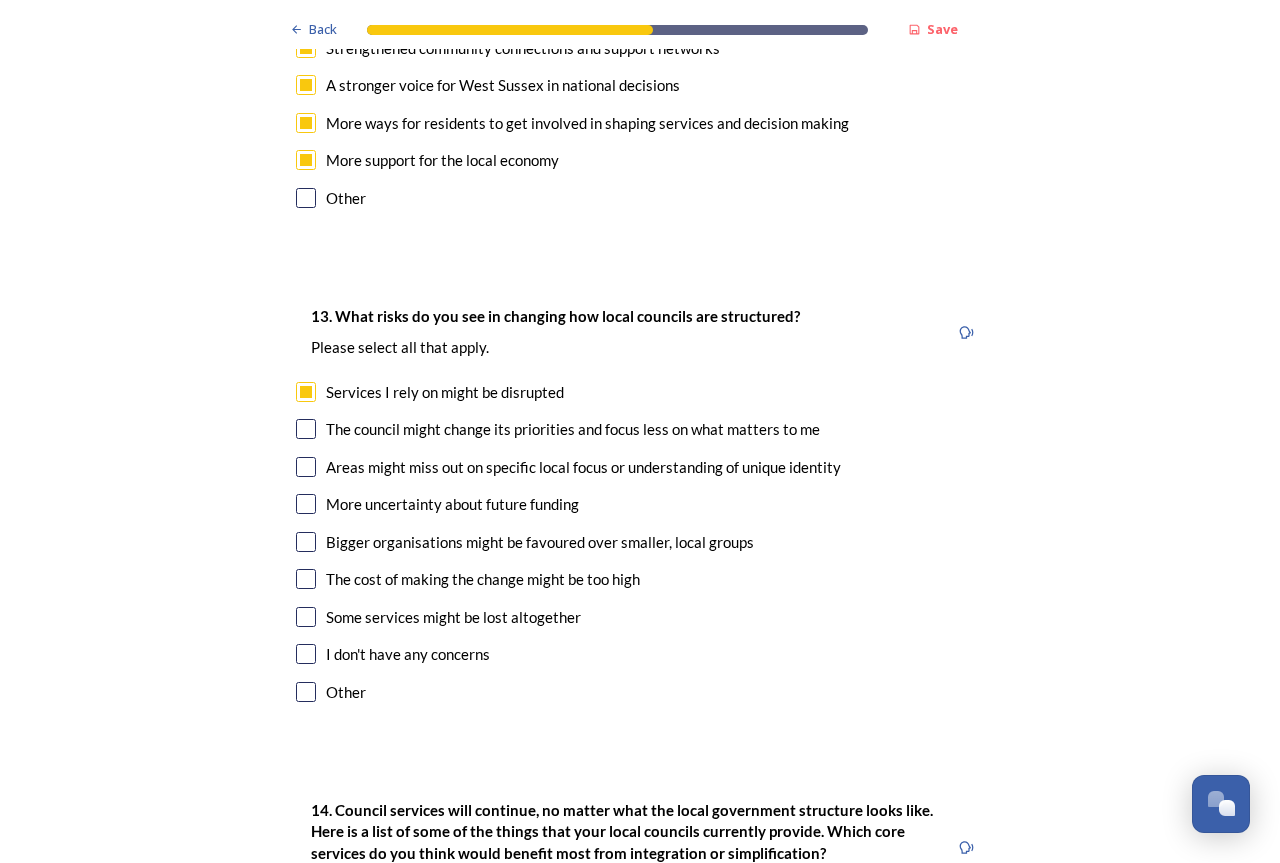 drag, startPoint x: 298, startPoint y: 427, endPoint x: 298, endPoint y: 446, distance: 19 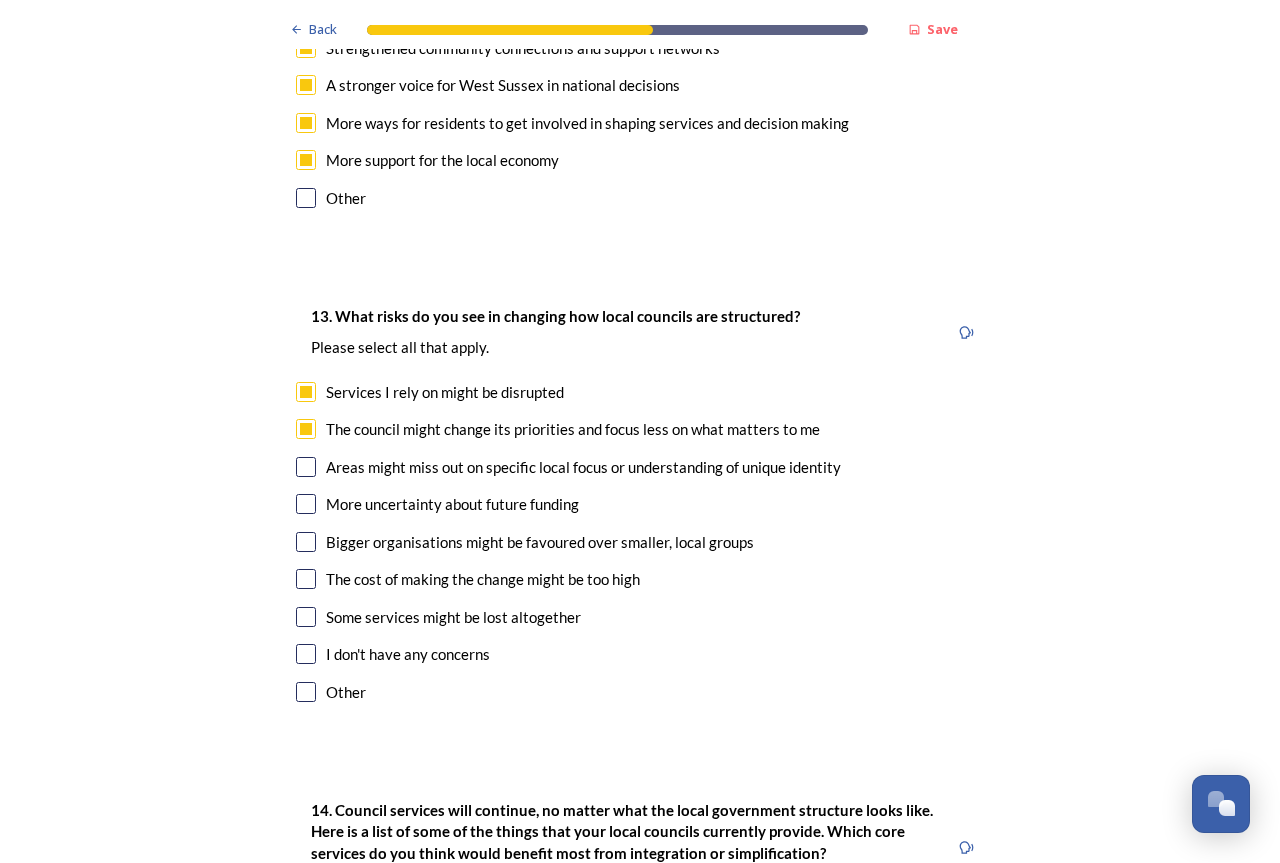 click on "13. What risks do you see in changing how local councils are structured? ﻿Please select all that apply. Services I rely on might be disrupted The council might change its priorities and focus less on what matters to me Areas might miss out on specific local focus or understanding of unique identity More uncertainty about future funding Bigger organisations might be favoured over smaller, local groups The cost of making the change might be too high Some services might be lost altogether I don't have any concerns Other" at bounding box center (640, 506) 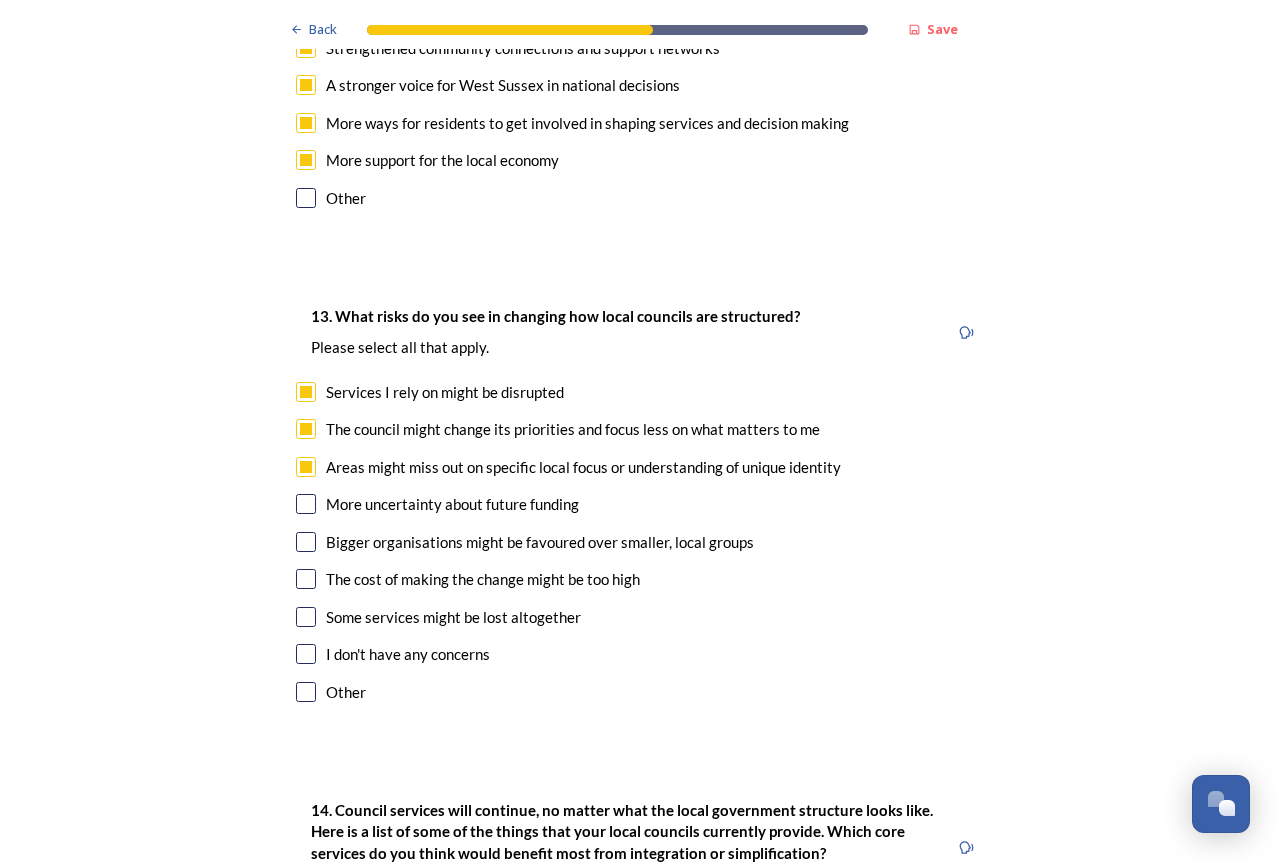click at bounding box center (306, 504) 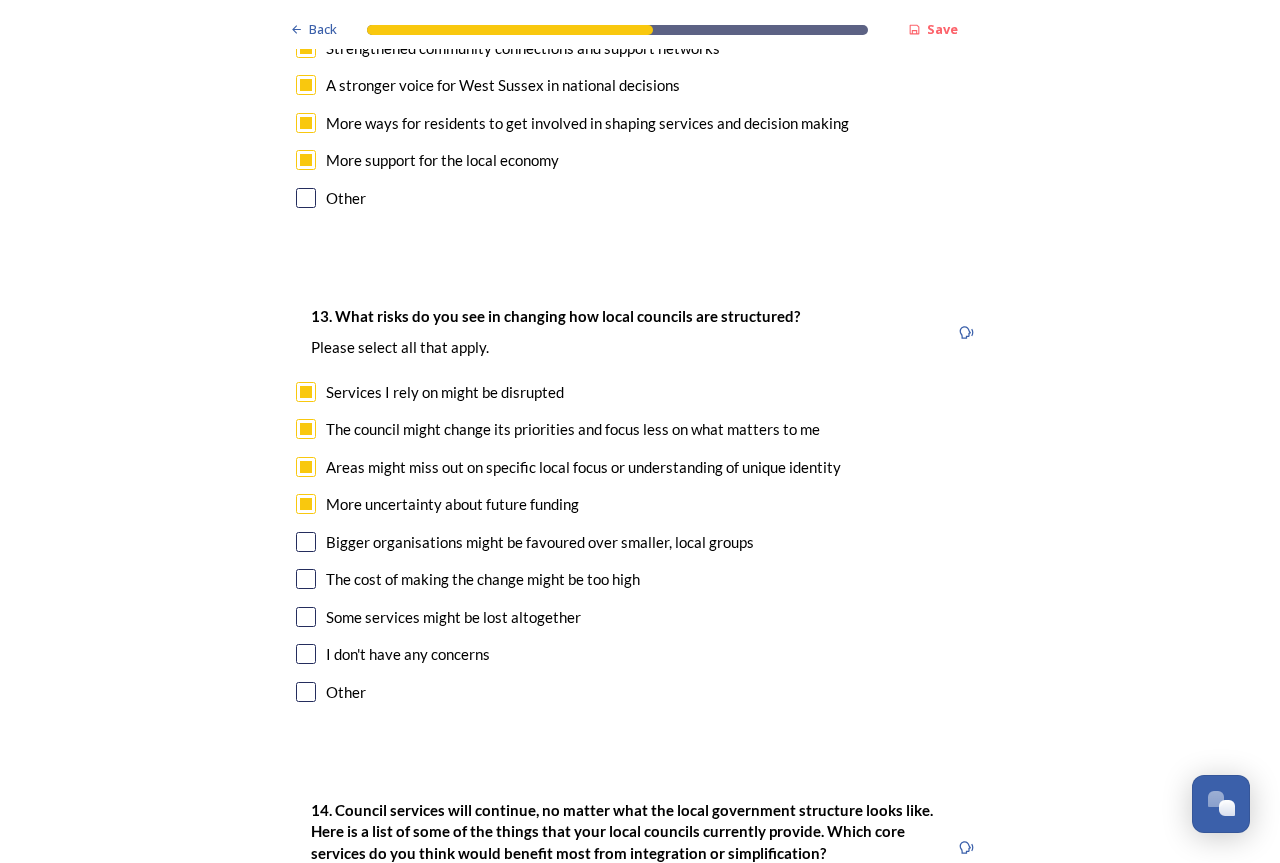 drag, startPoint x: 293, startPoint y: 537, endPoint x: 304, endPoint y: 565, distance: 30.083218 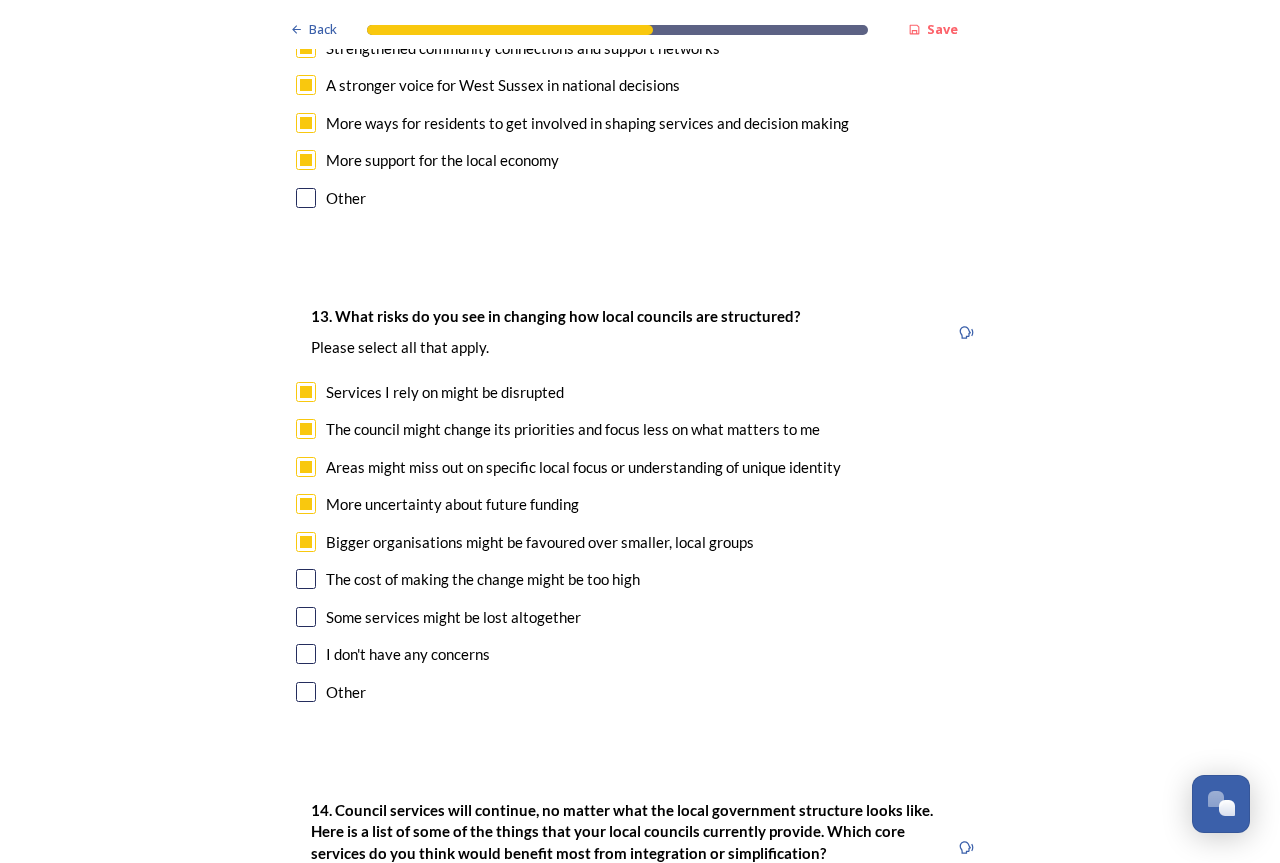 checkbox on "true" 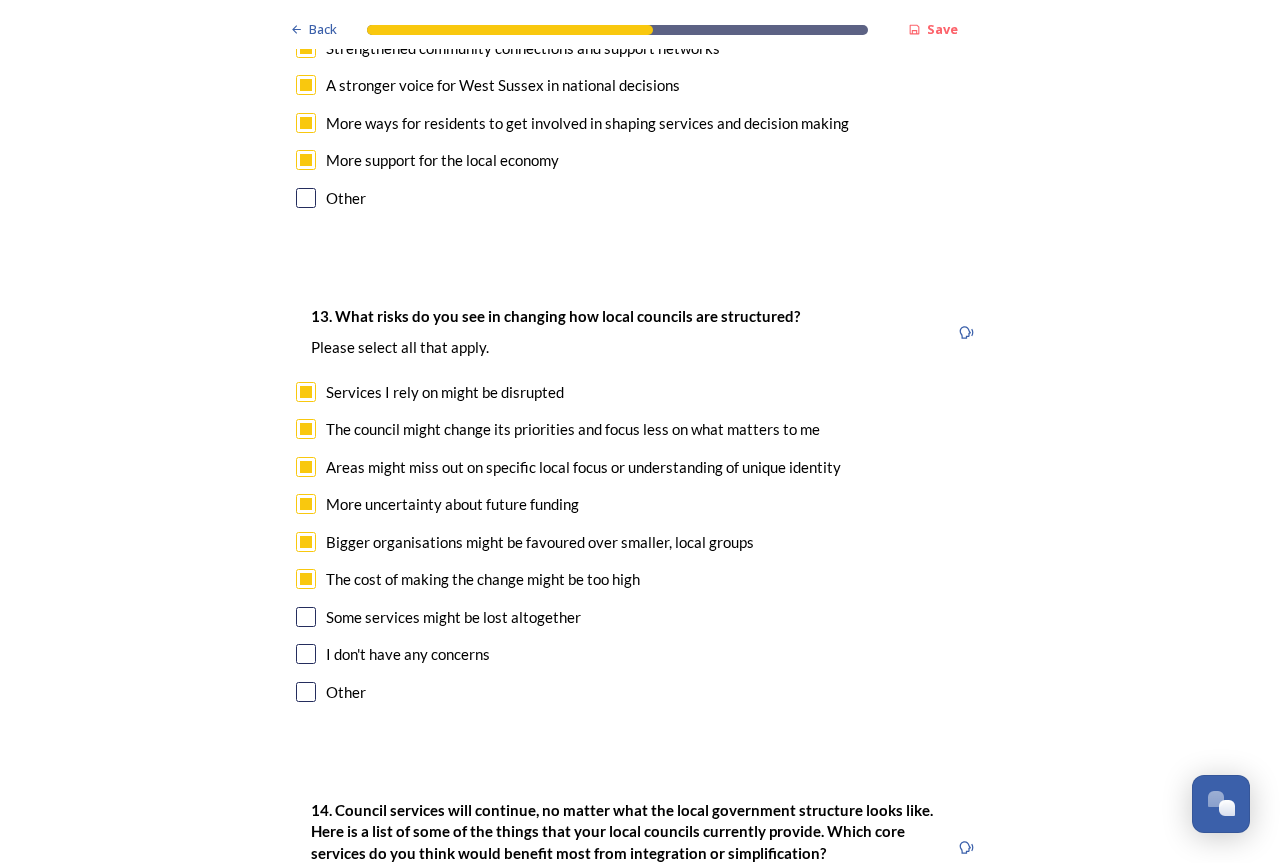 click on "13. What risks do you see in changing how local councils are structured? ﻿Please select all that apply. Services I rely on might be disrupted The council might change its priorities and focus less on what matters to me Areas might miss out on specific local focus or understanding of unique identity More uncertainty about future funding Bigger organisations might be favoured over smaller, local groups The cost of making the change might be too high Some services might be lost altogether I don't have any concerns Other" at bounding box center (640, 506) 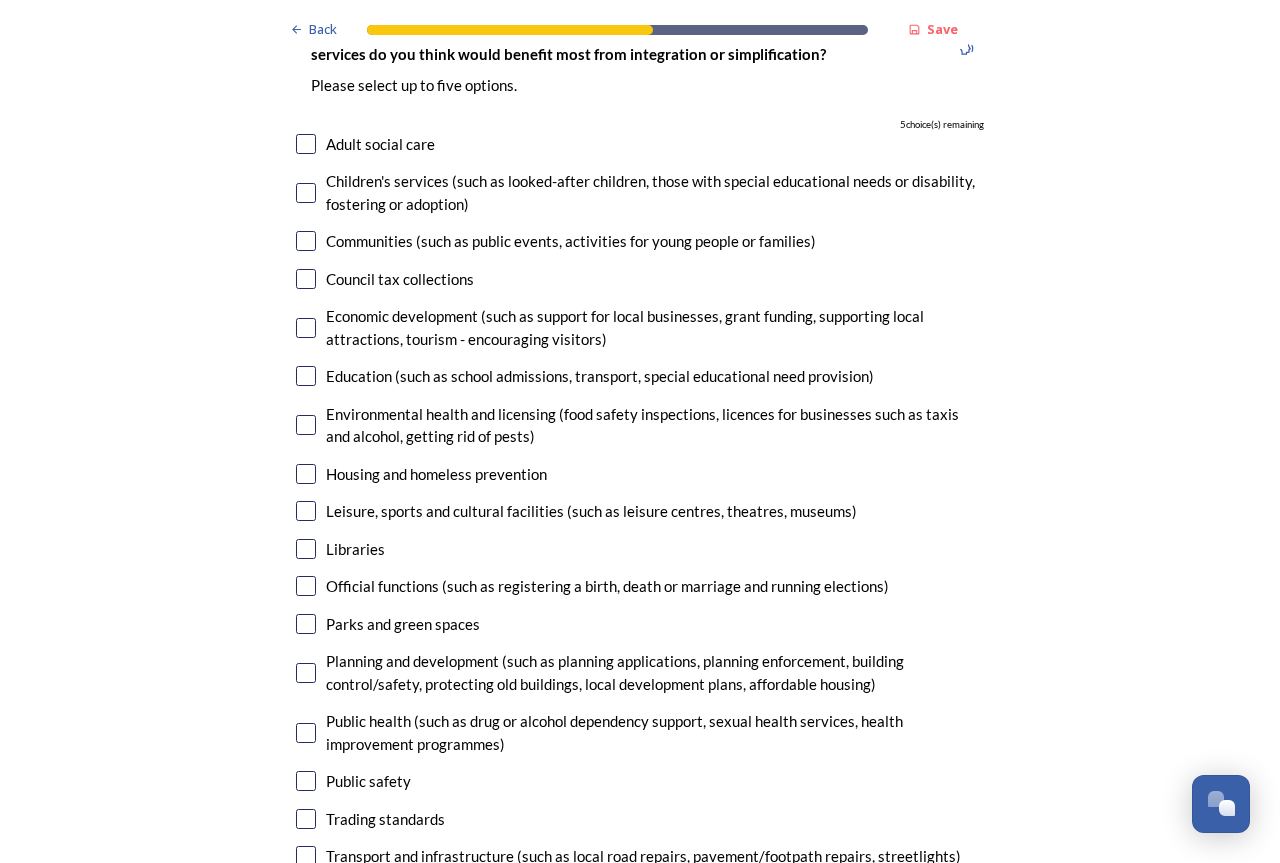 scroll, scrollTop: 4500, scrollLeft: 0, axis: vertical 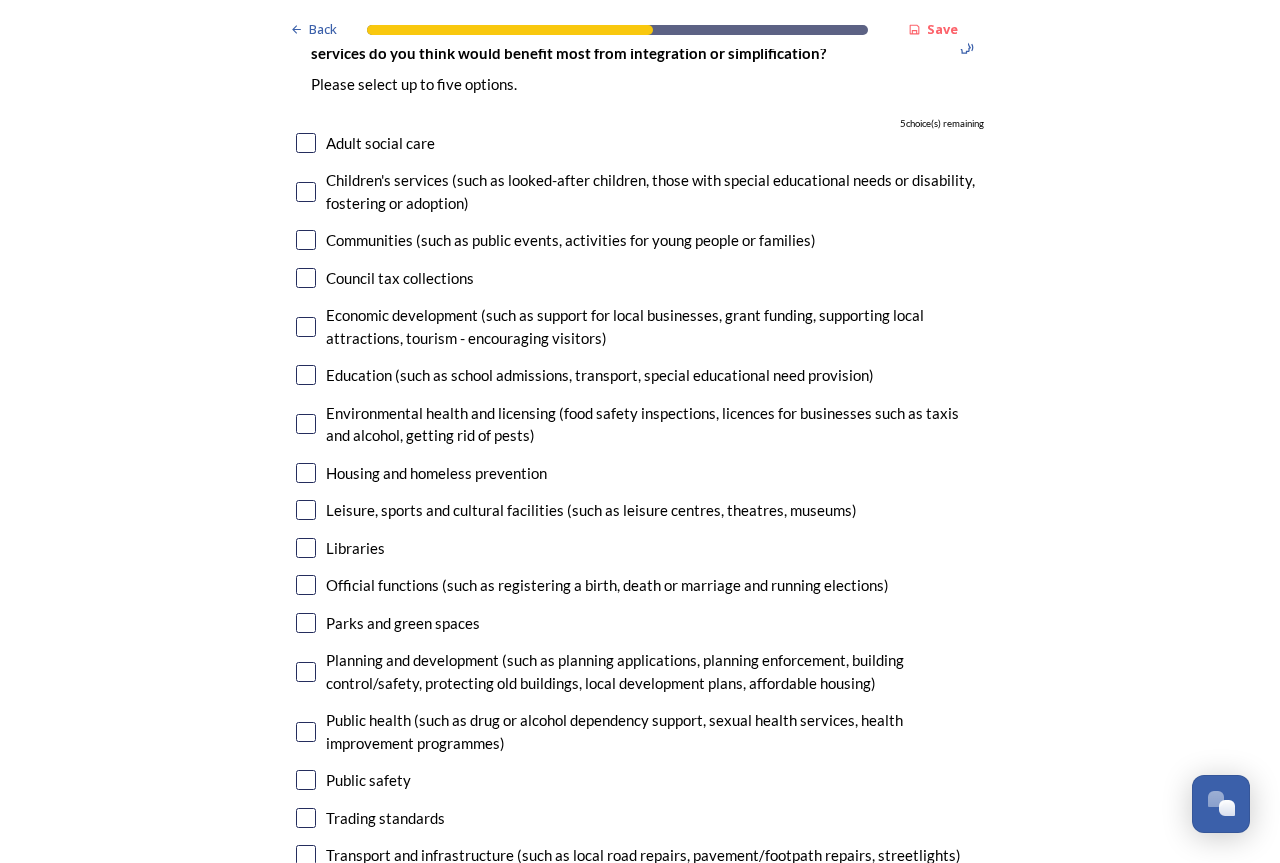 drag, startPoint x: 293, startPoint y: 137, endPoint x: 309, endPoint y: 259, distance: 123.04471 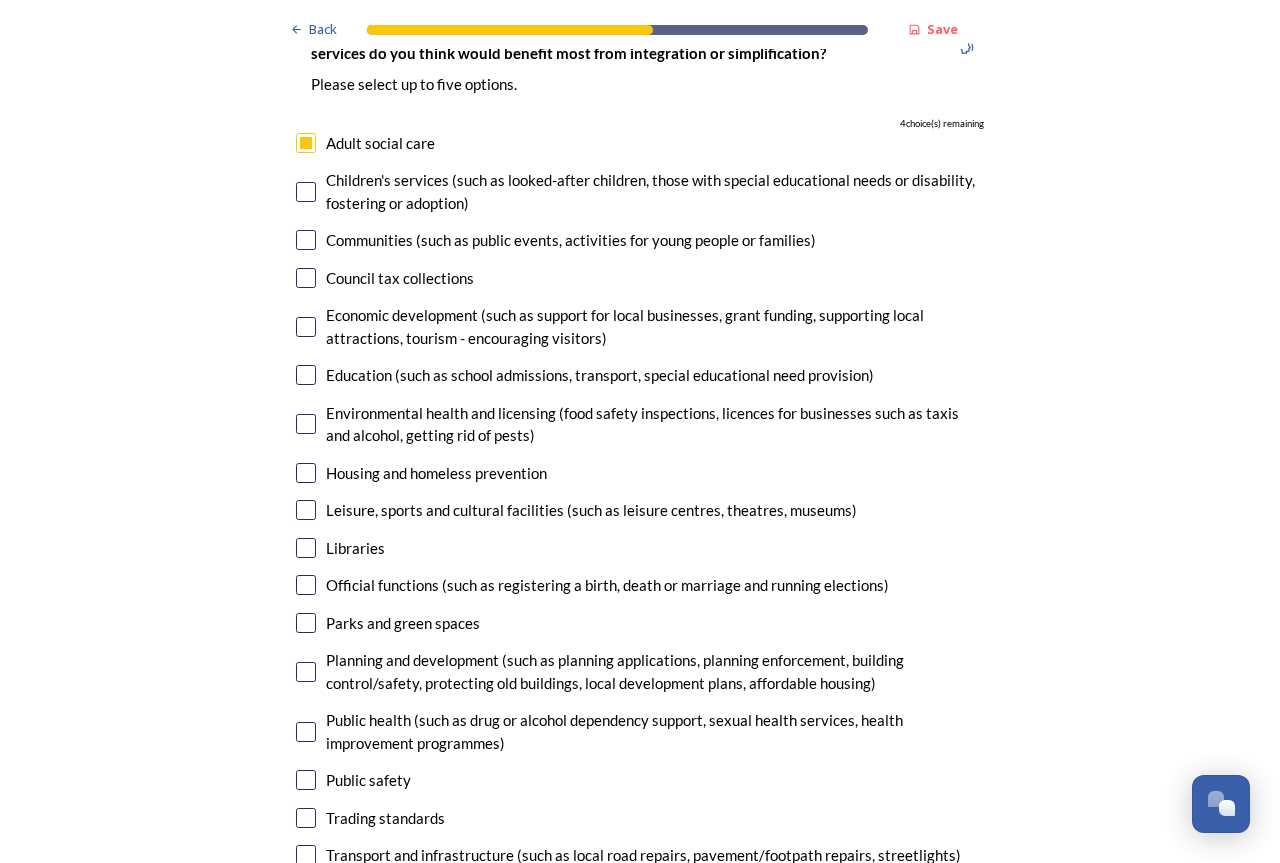 click at bounding box center [306, 327] 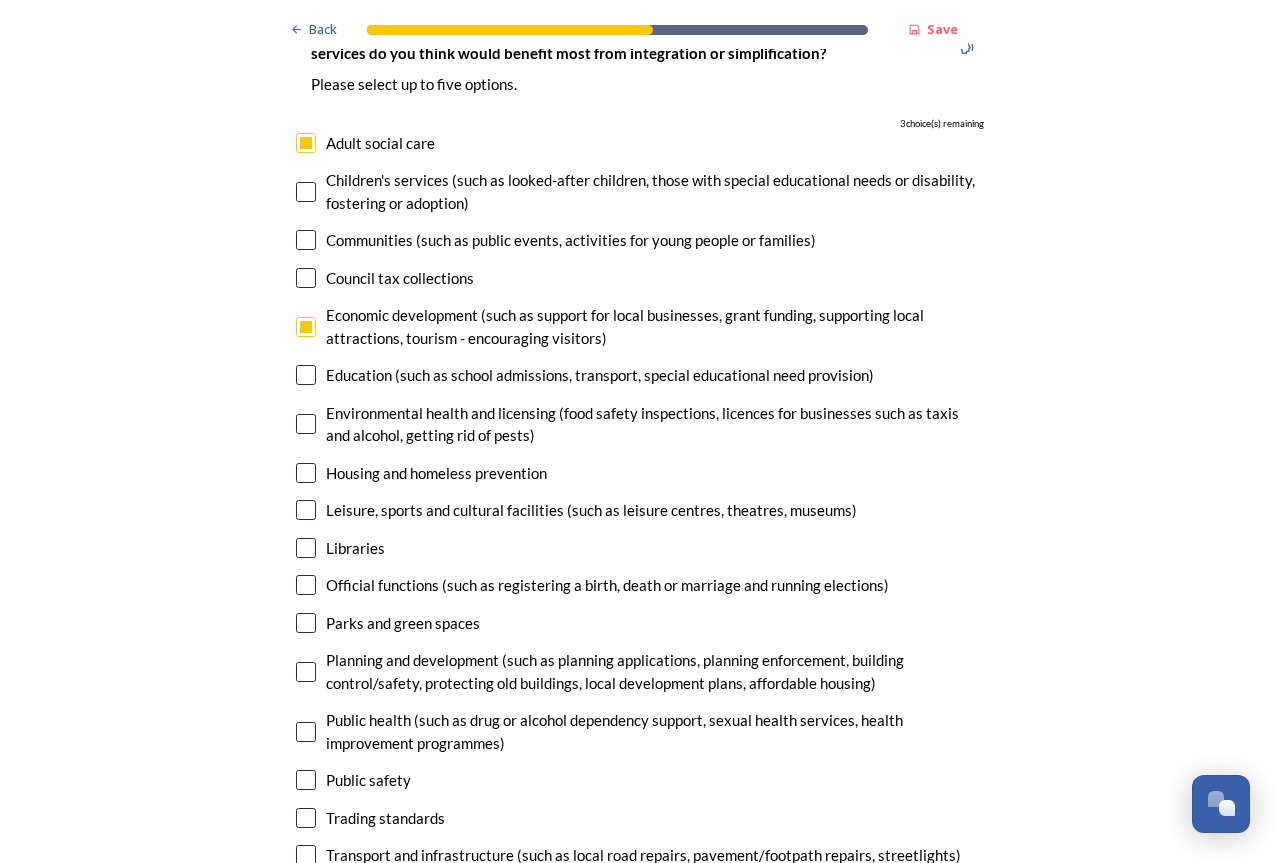 click at bounding box center [306, 473] 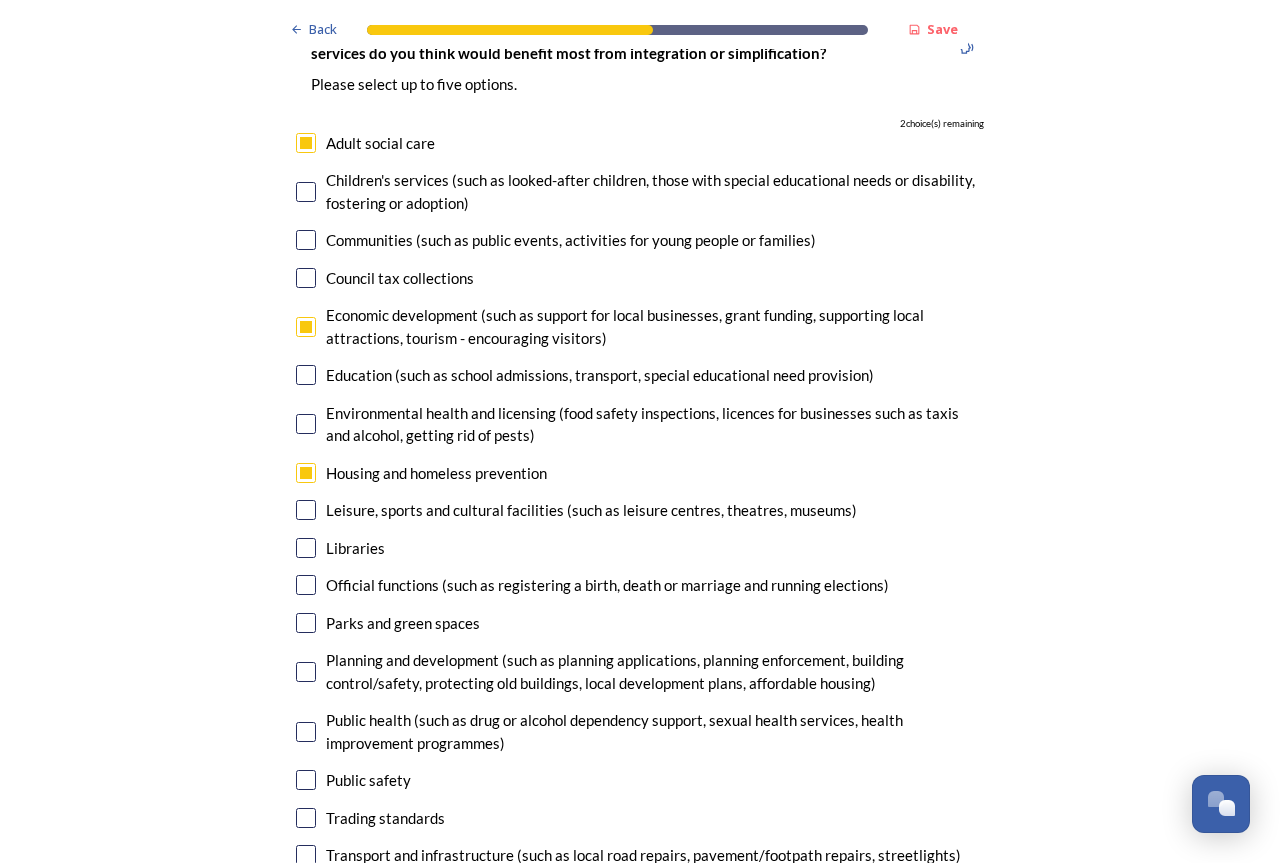 click at bounding box center (306, 585) 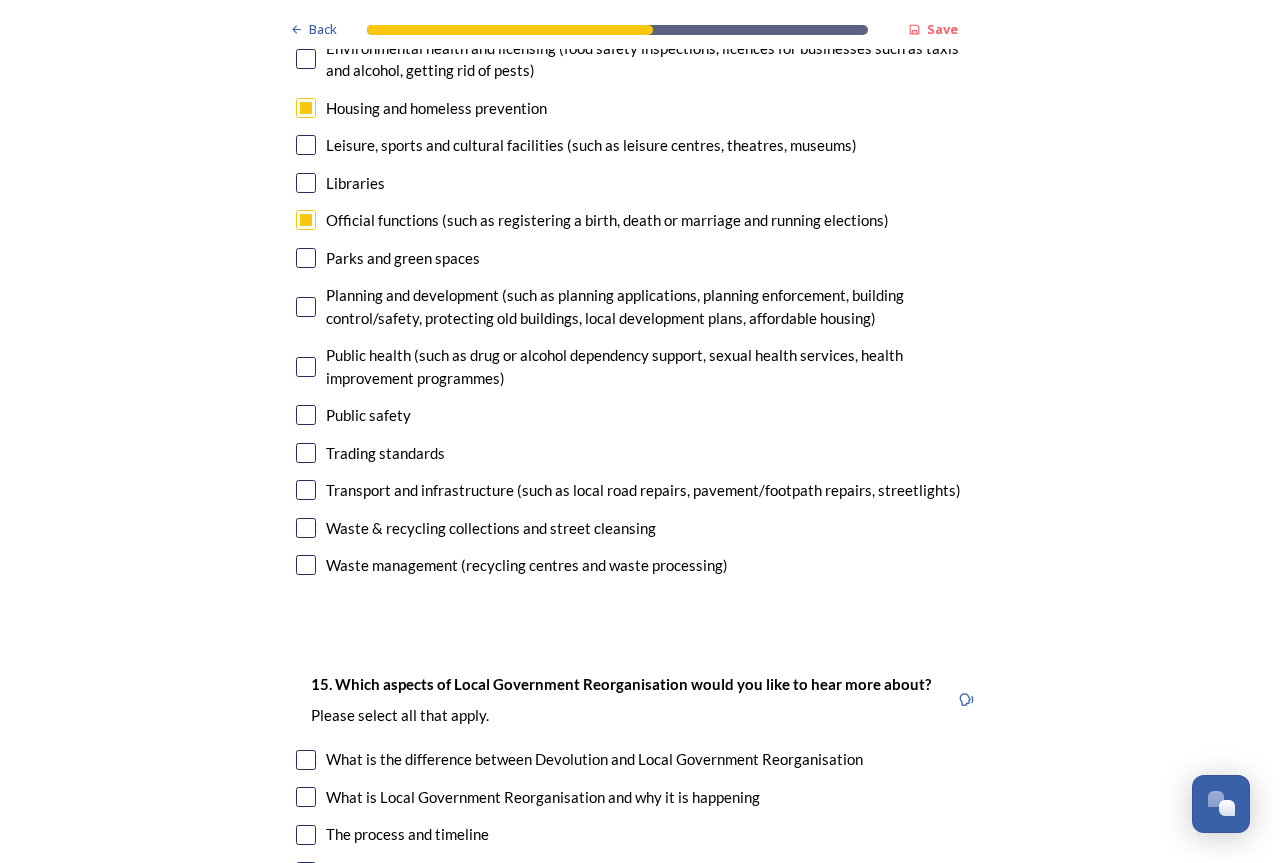 scroll, scrollTop: 4900, scrollLeft: 0, axis: vertical 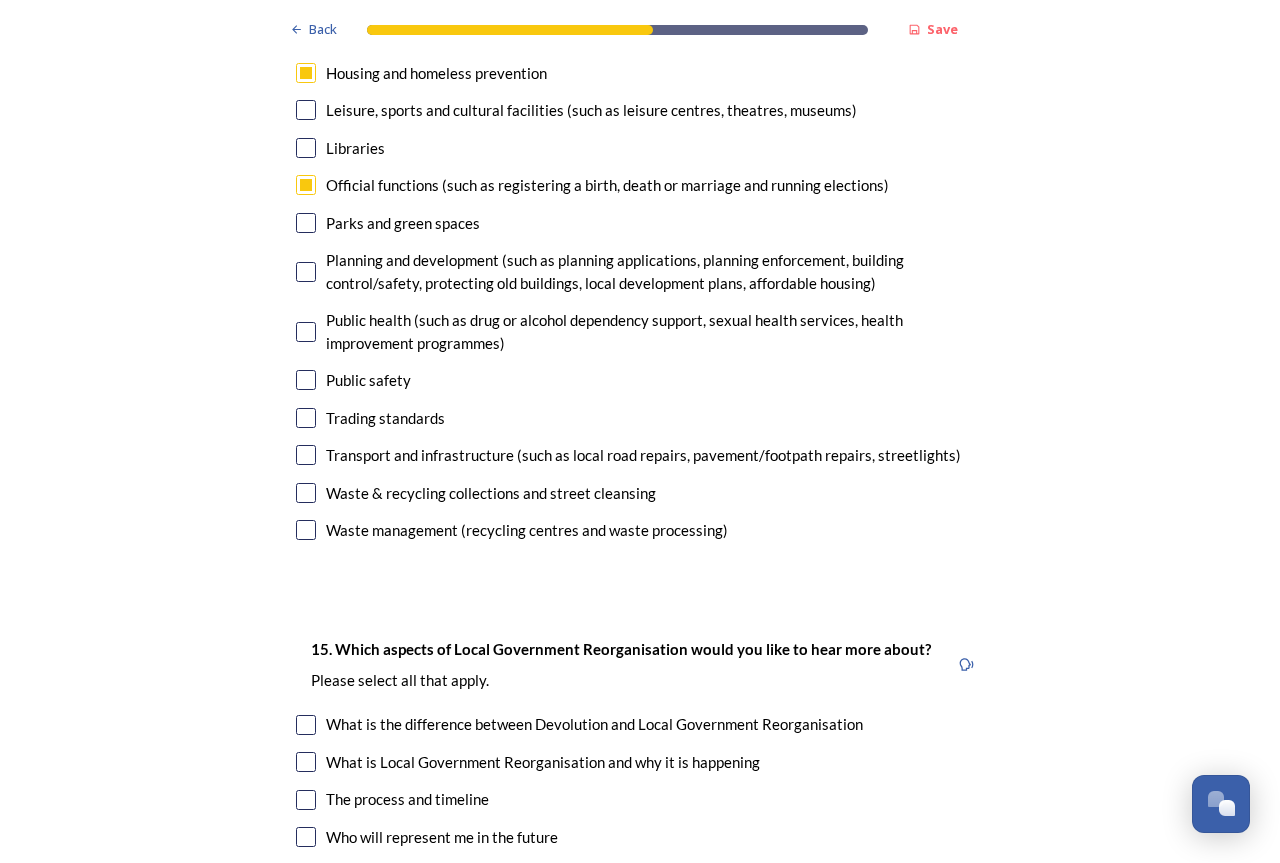 click at bounding box center (306, 530) 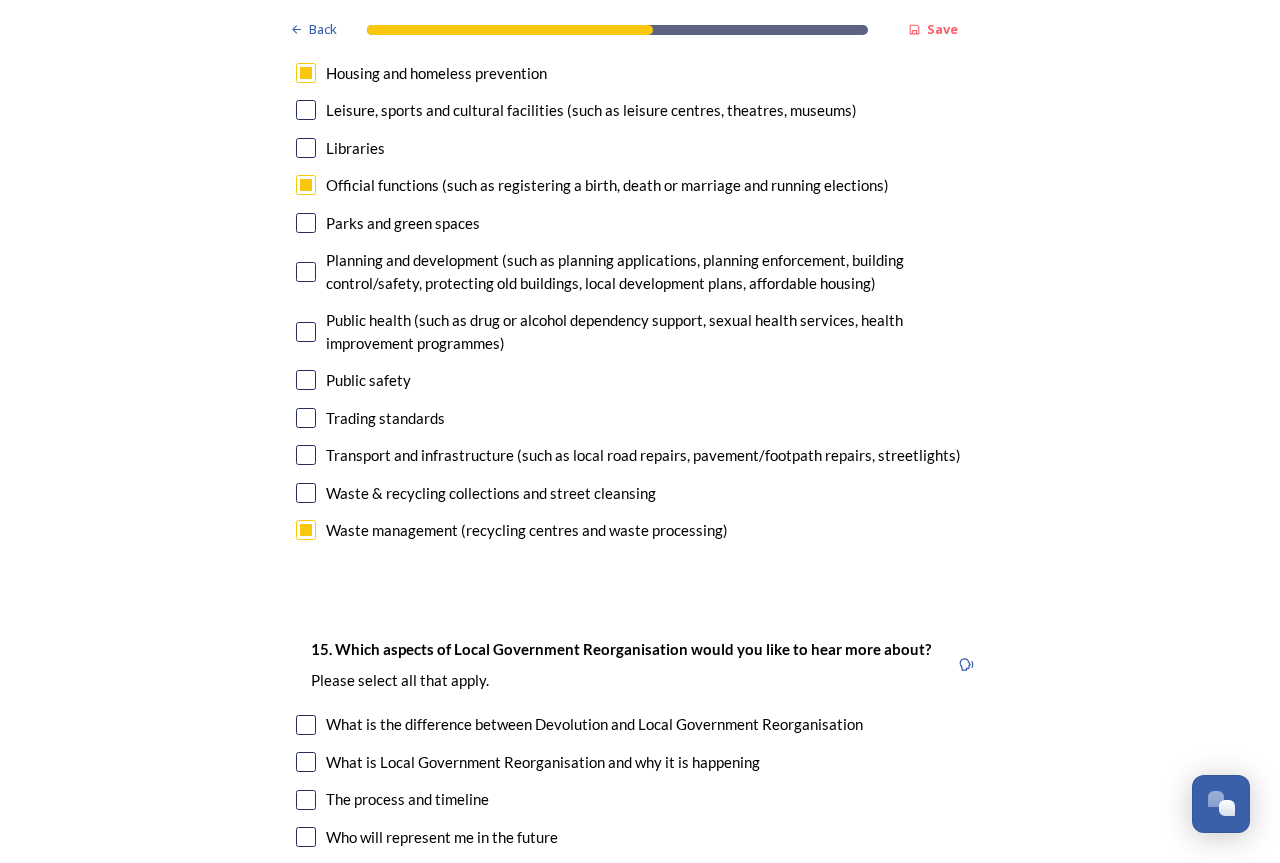 click at bounding box center [306, 493] 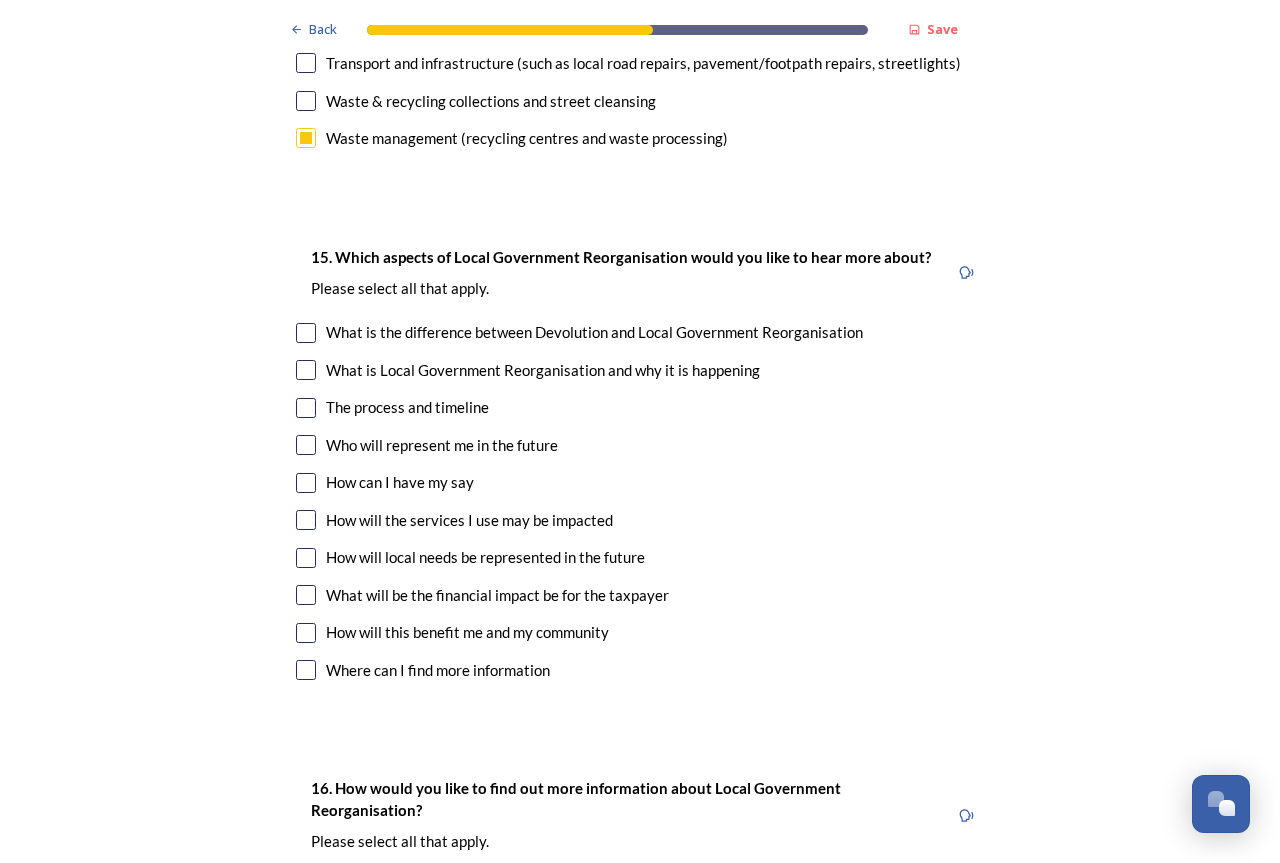 scroll, scrollTop: 5300, scrollLeft: 0, axis: vertical 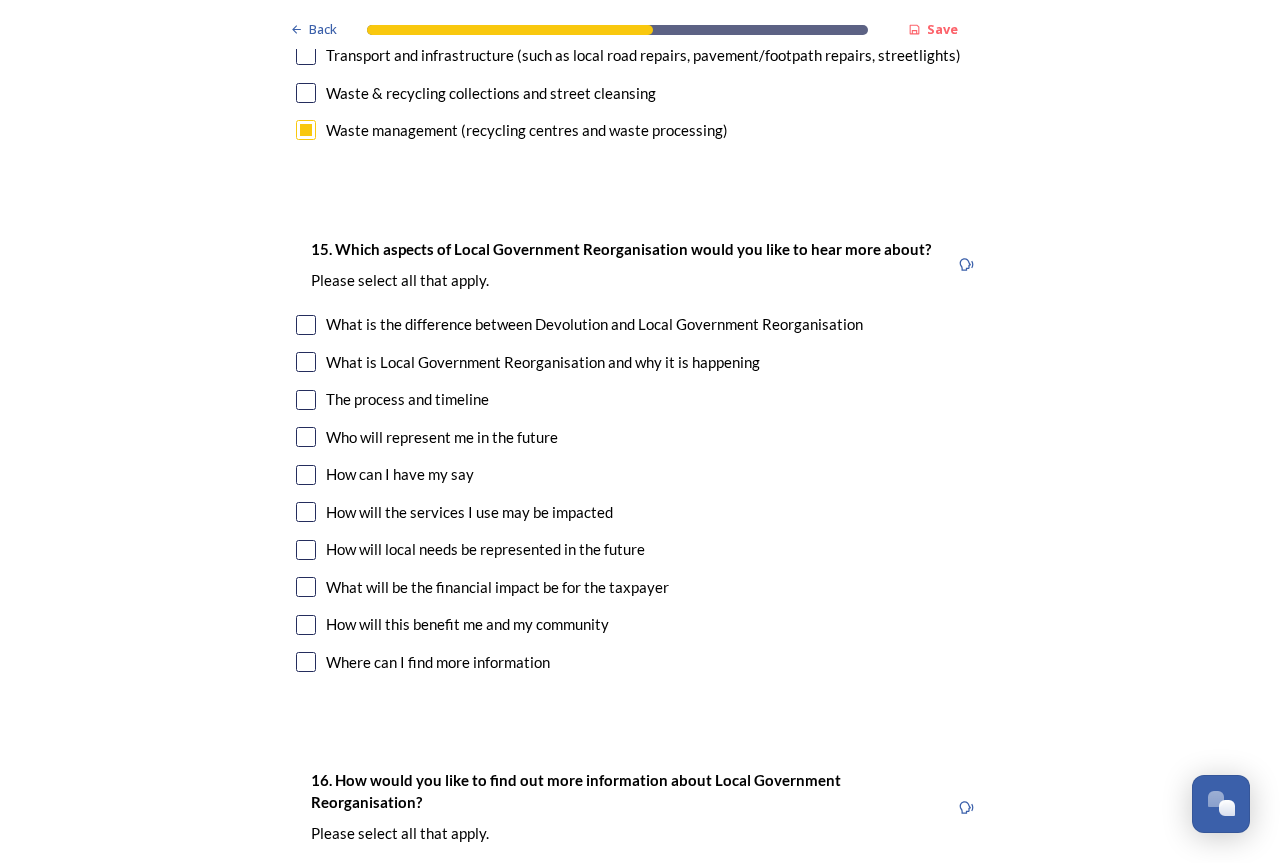 click at bounding box center [306, 400] 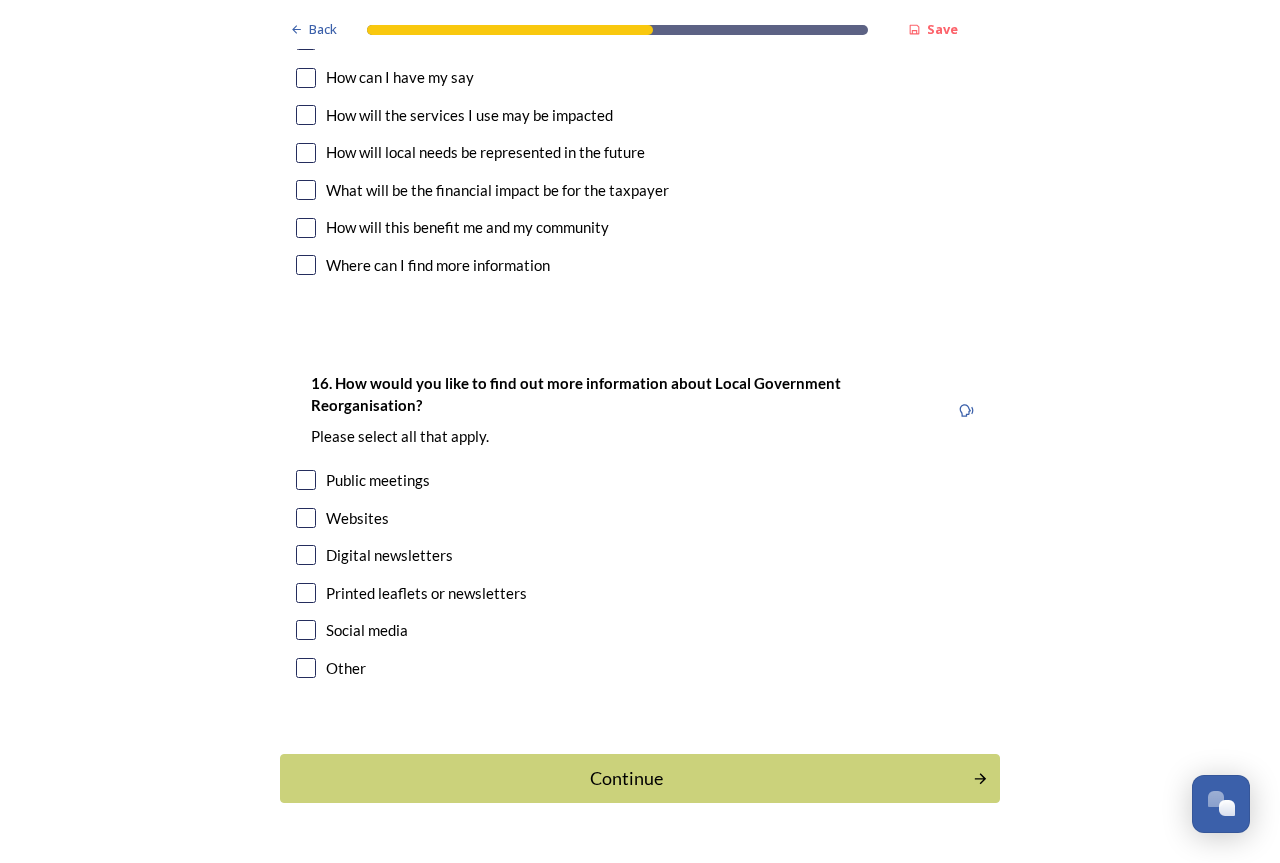 scroll, scrollTop: 5700, scrollLeft: 0, axis: vertical 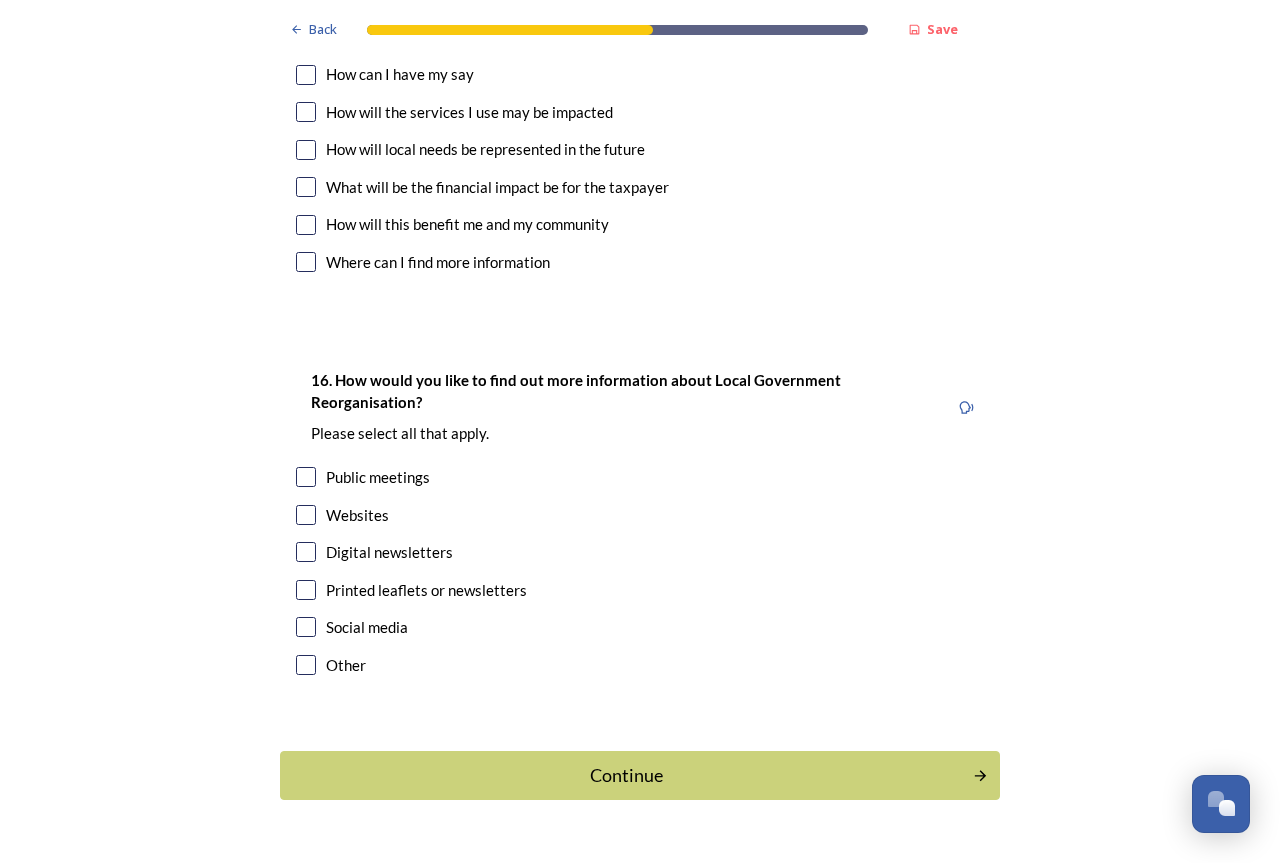click at bounding box center (306, 515) 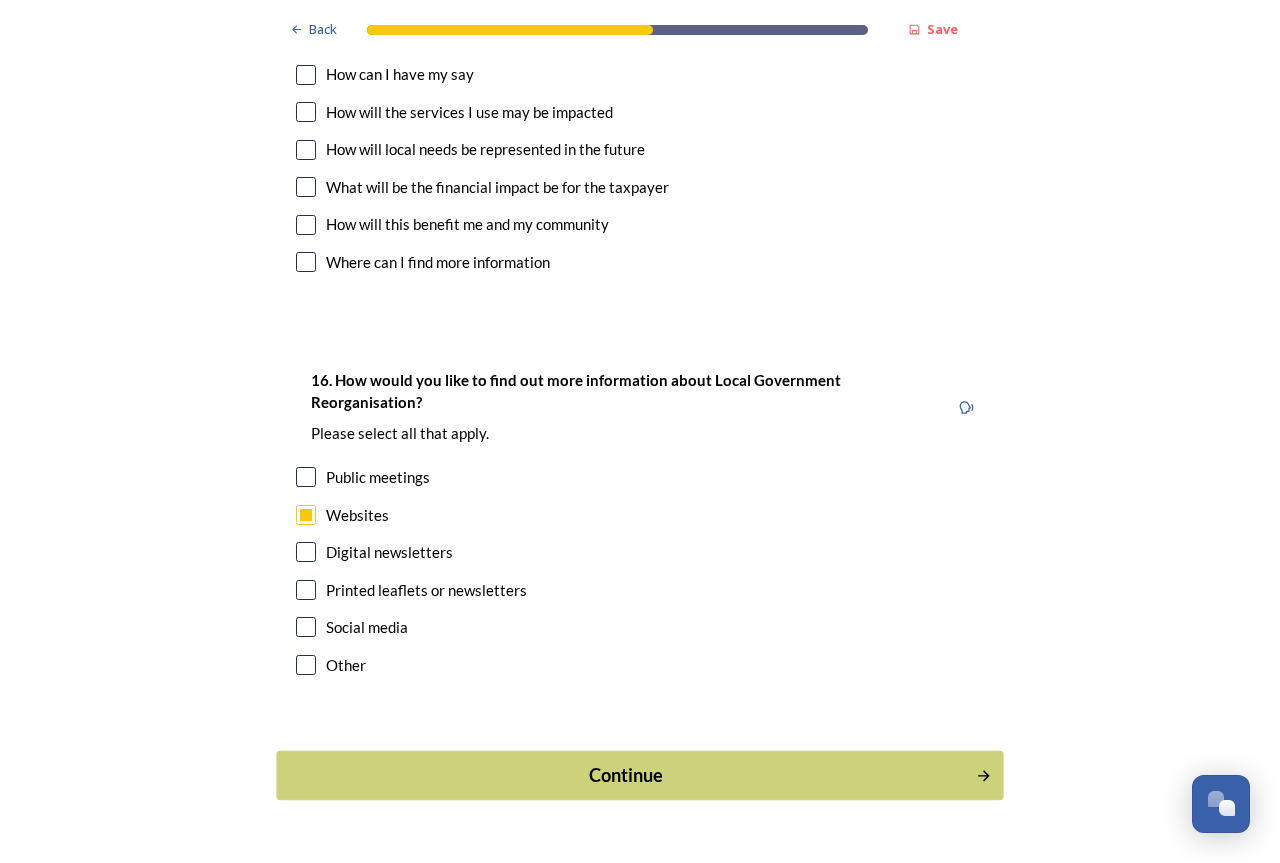click 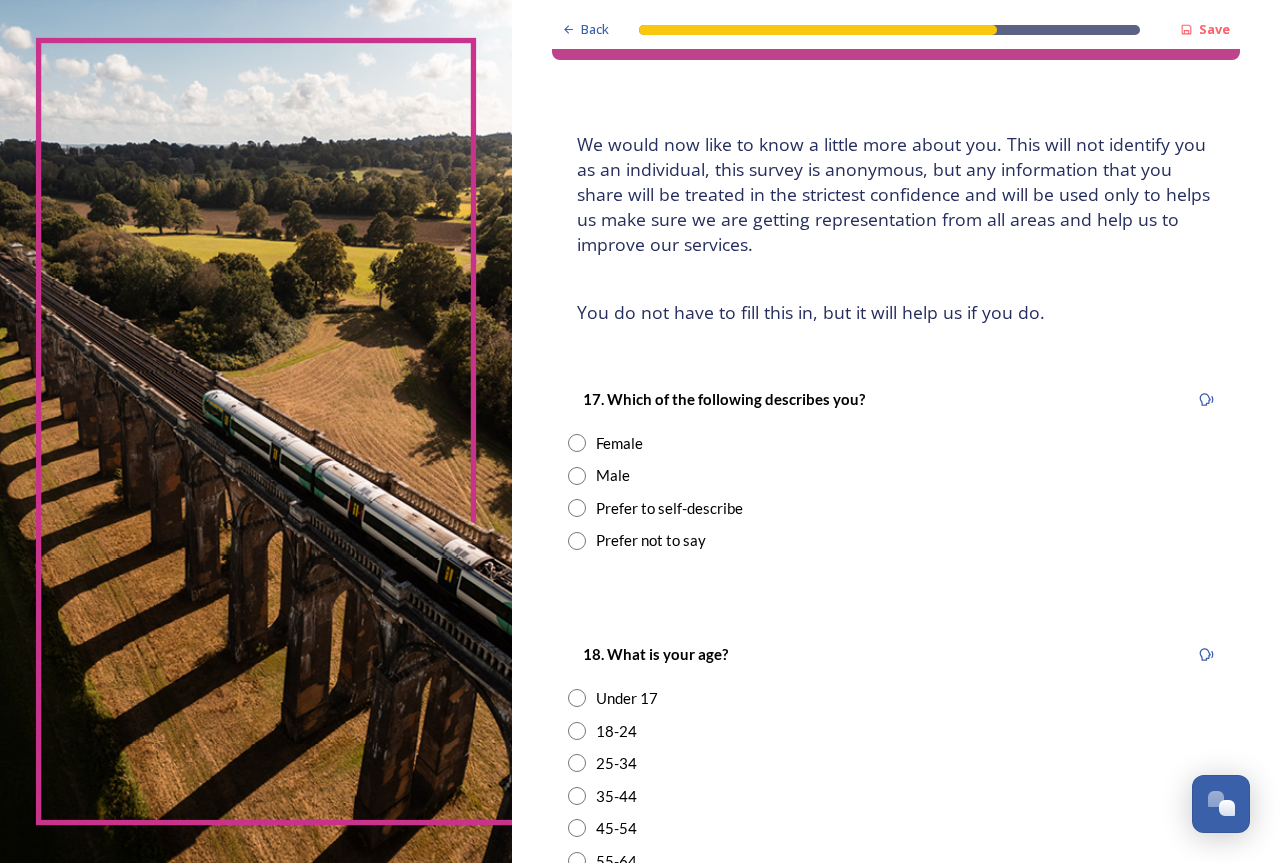 scroll, scrollTop: 100, scrollLeft: 0, axis: vertical 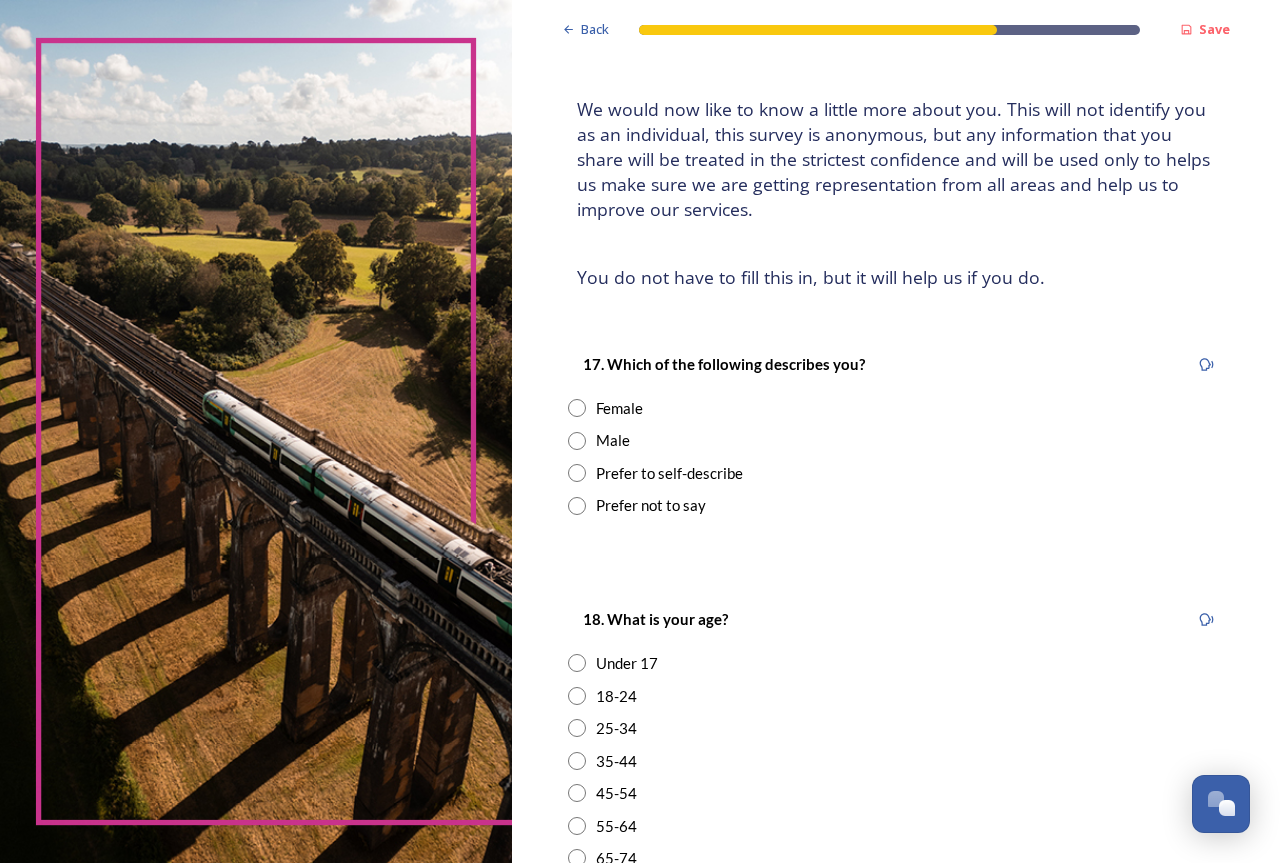 click at bounding box center (577, 441) 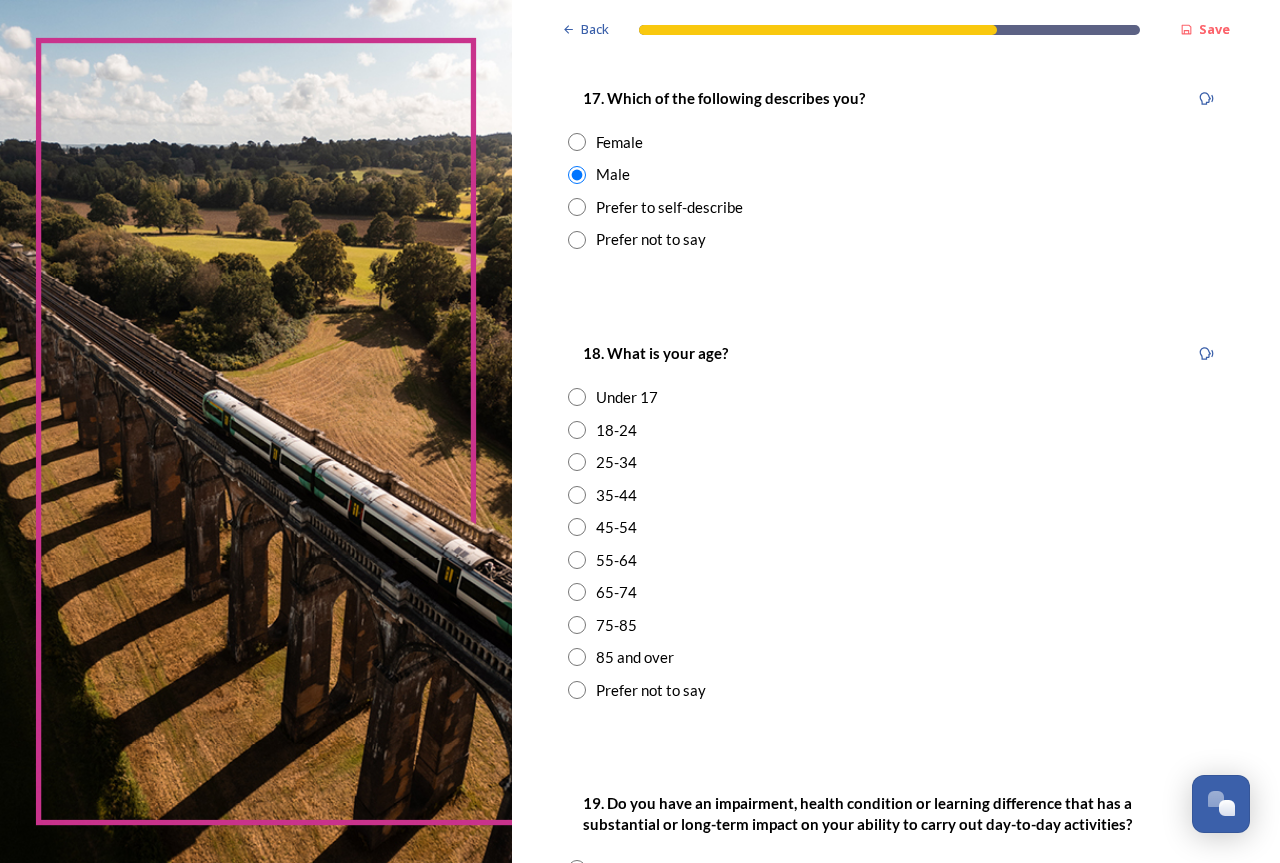 scroll, scrollTop: 400, scrollLeft: 0, axis: vertical 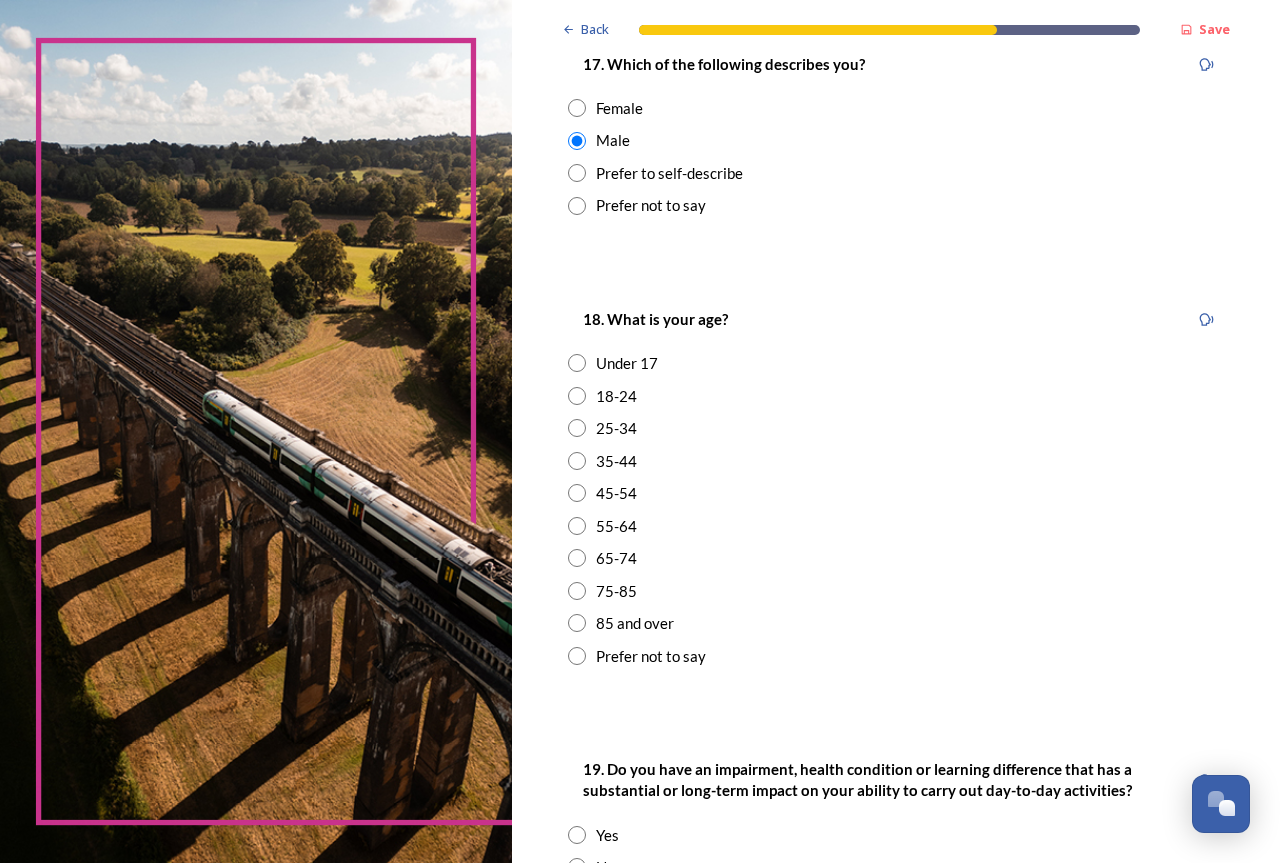 click at bounding box center (577, 526) 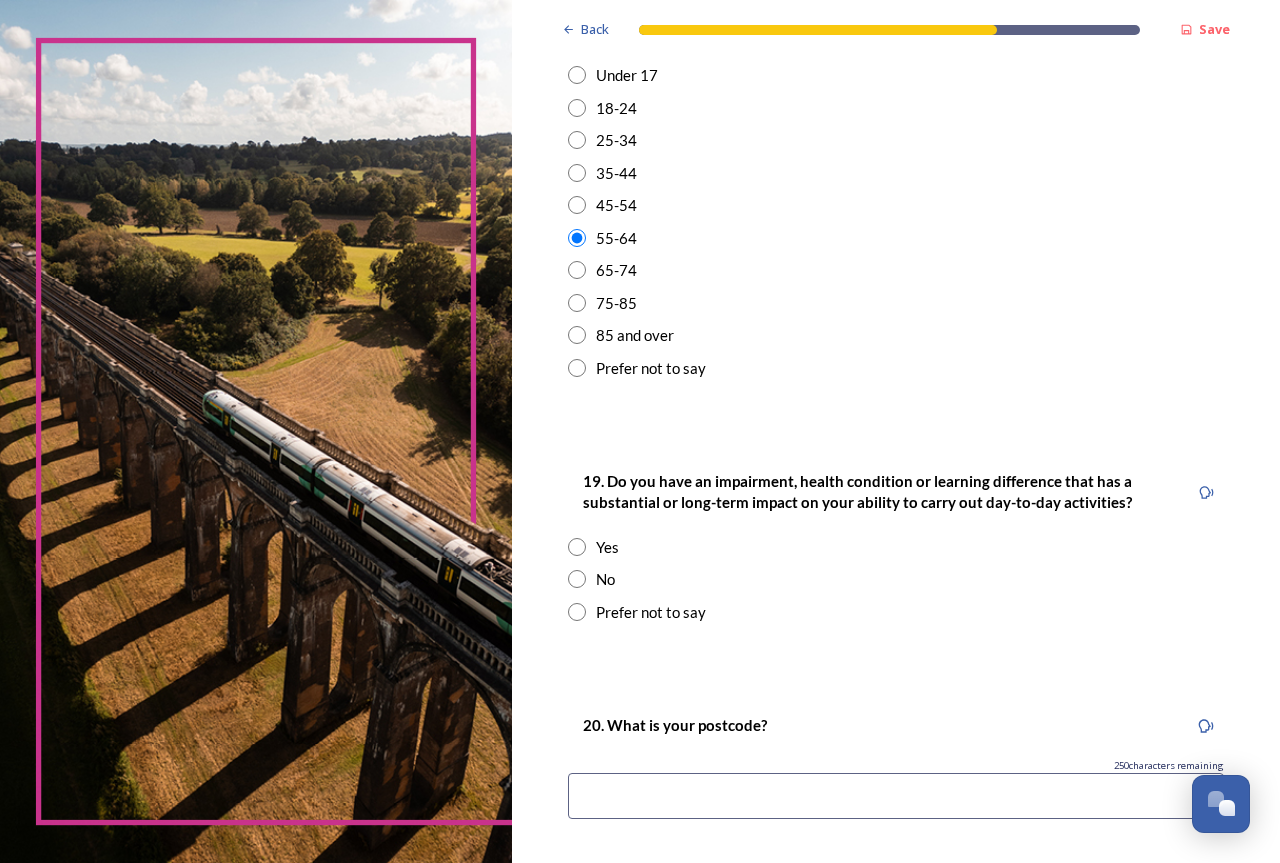 scroll, scrollTop: 700, scrollLeft: 0, axis: vertical 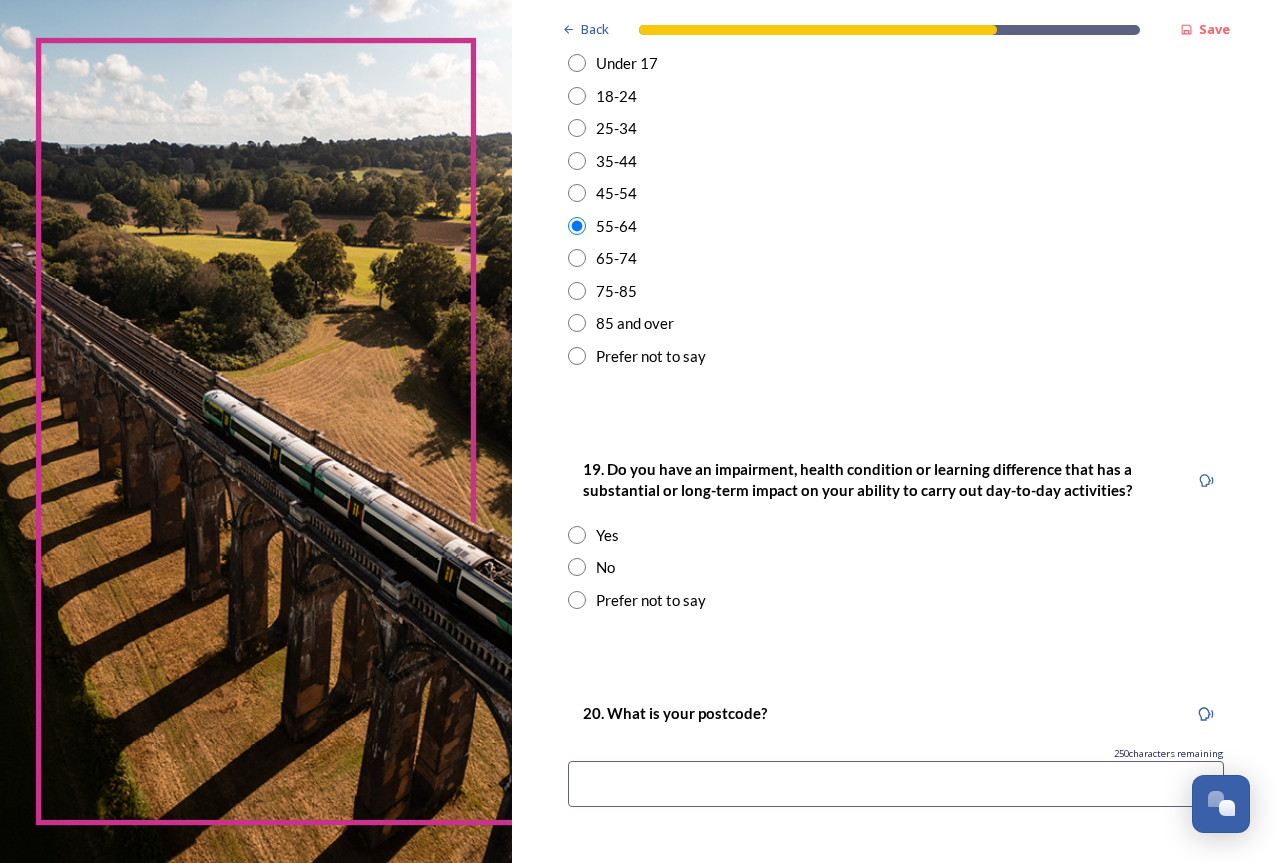 click at bounding box center (577, 567) 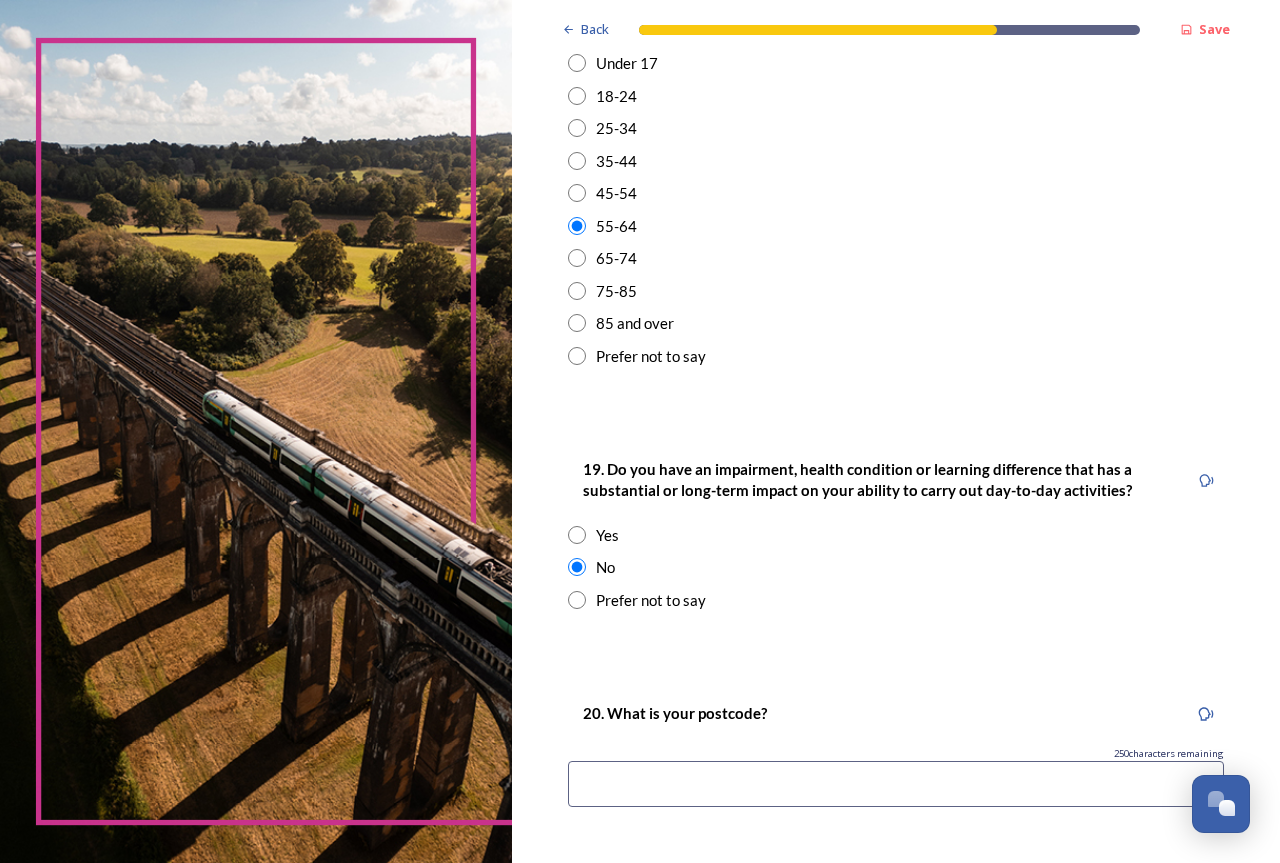 scroll, scrollTop: 800, scrollLeft: 0, axis: vertical 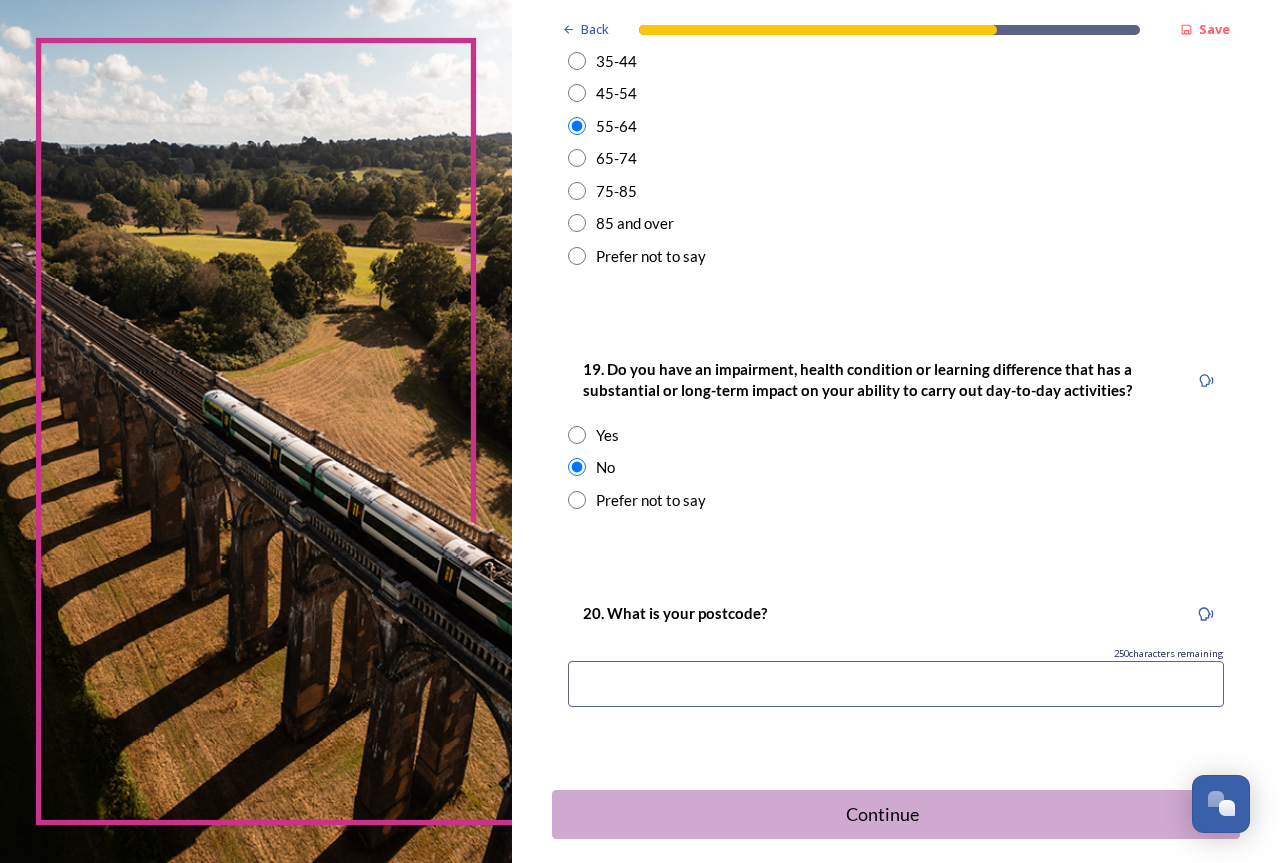 click at bounding box center [896, 684] 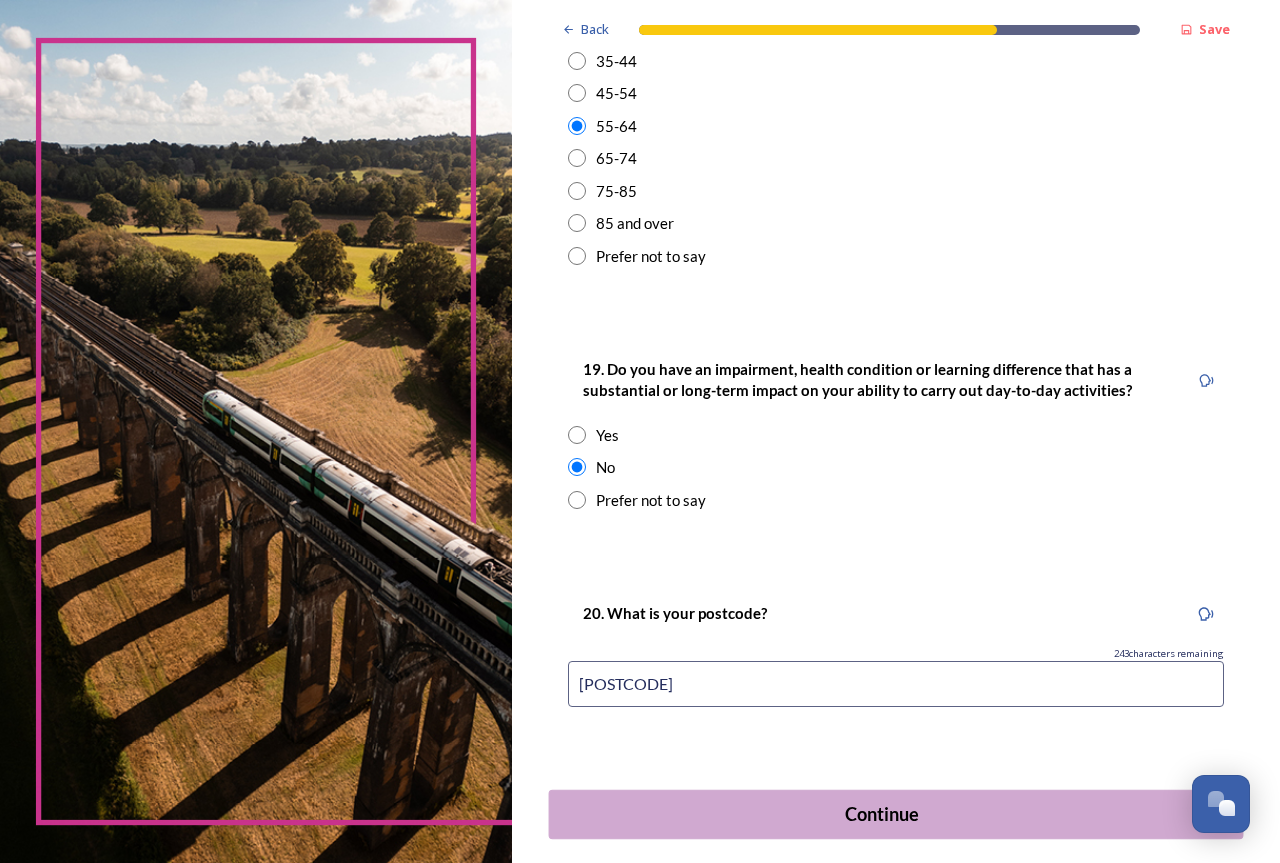 type on "[POSTCODE]" 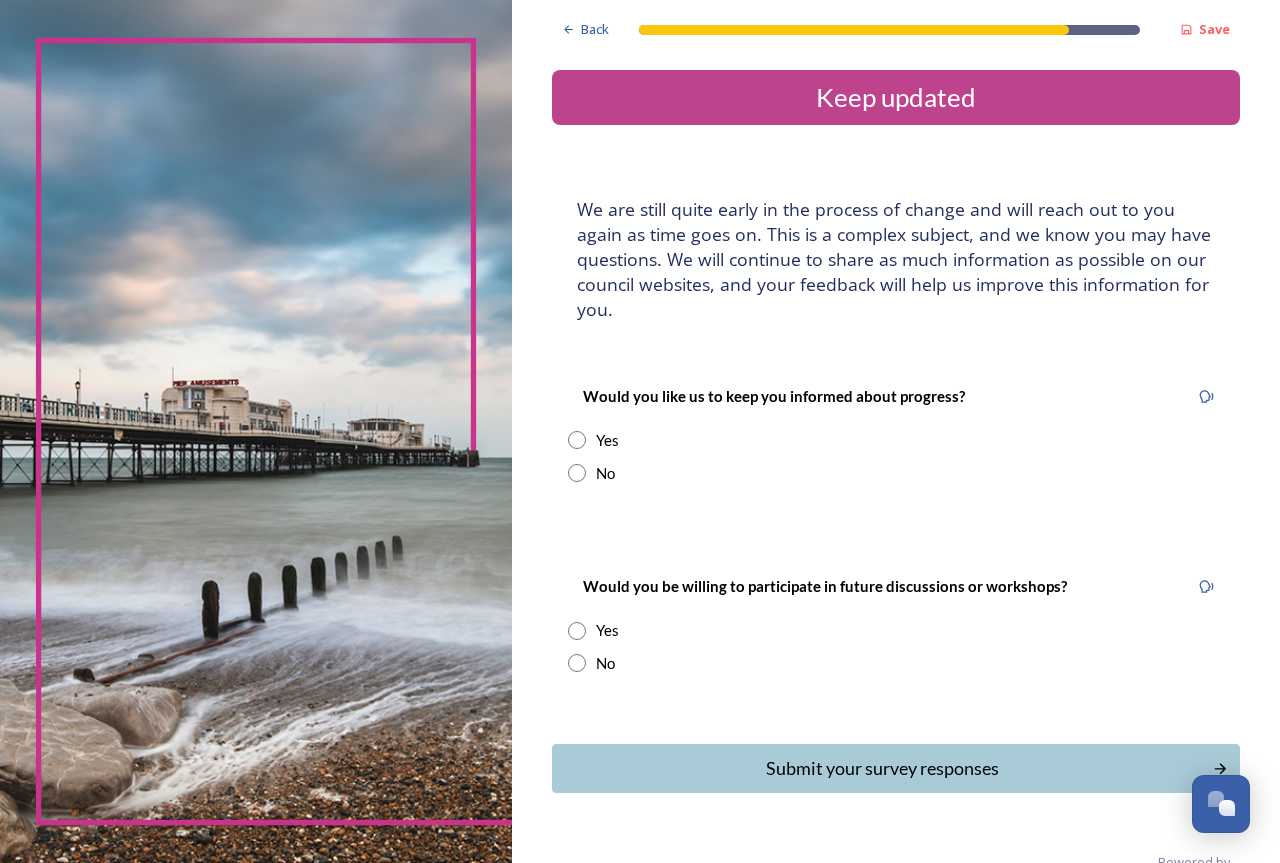 drag, startPoint x: 577, startPoint y: 442, endPoint x: 558, endPoint y: 543, distance: 102.77159 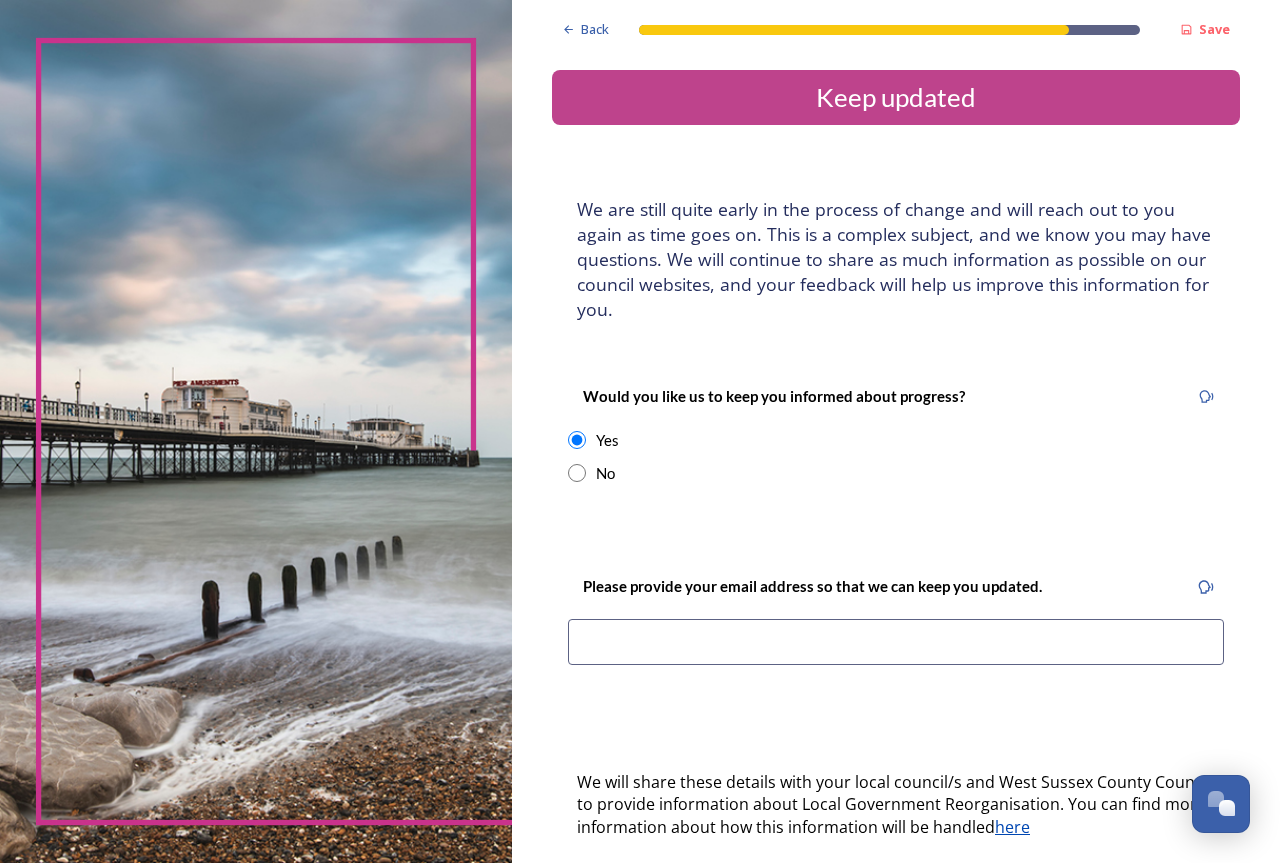 click at bounding box center [896, 642] 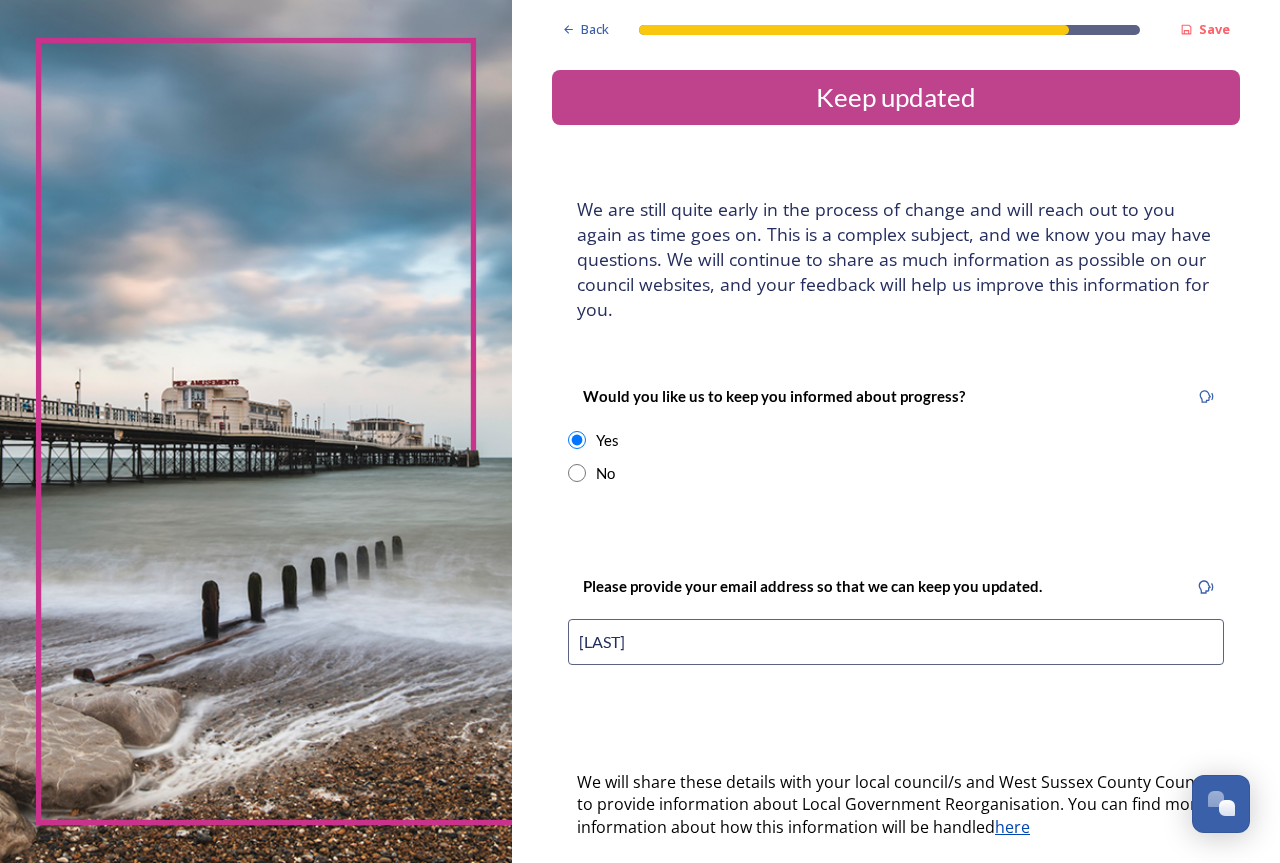 type on "D" 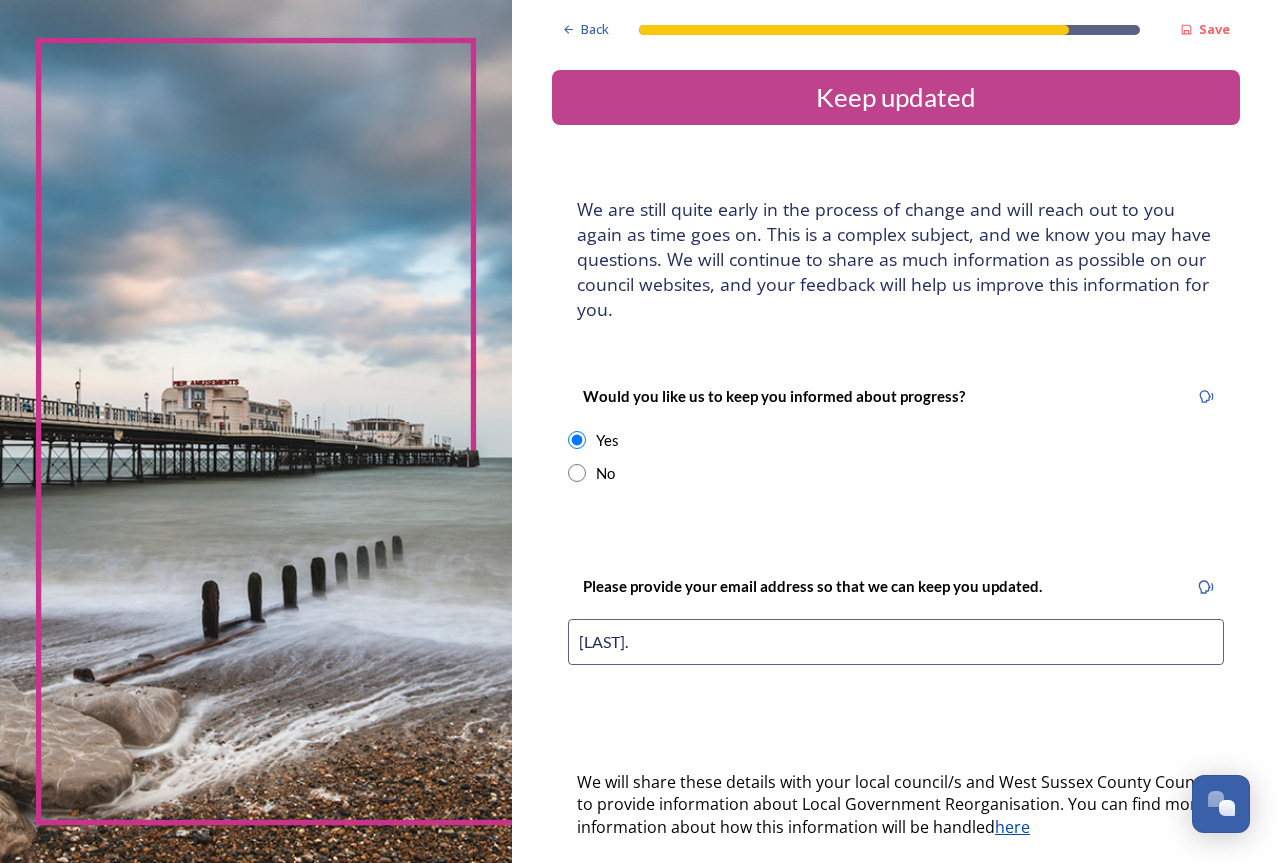 type on "D" 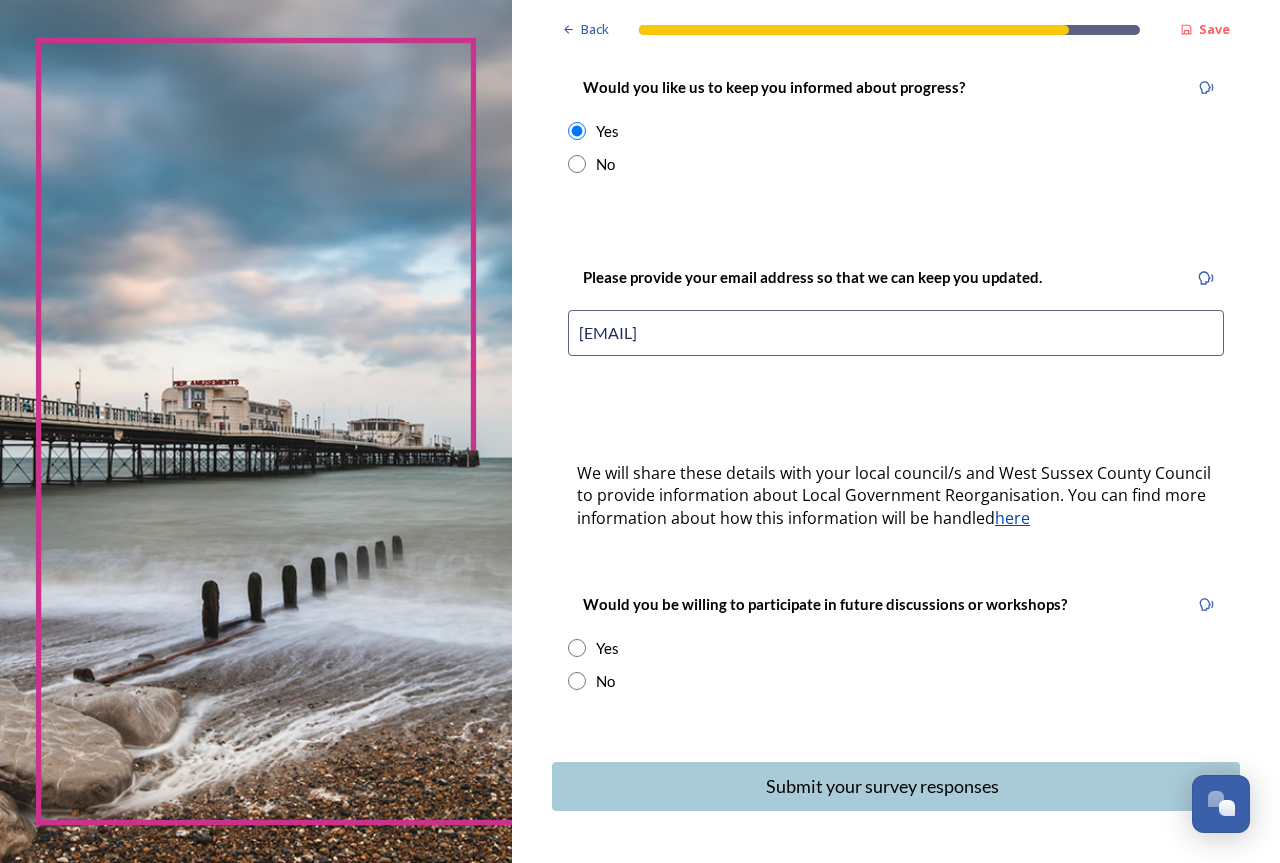 scroll, scrollTop: 373, scrollLeft: 0, axis: vertical 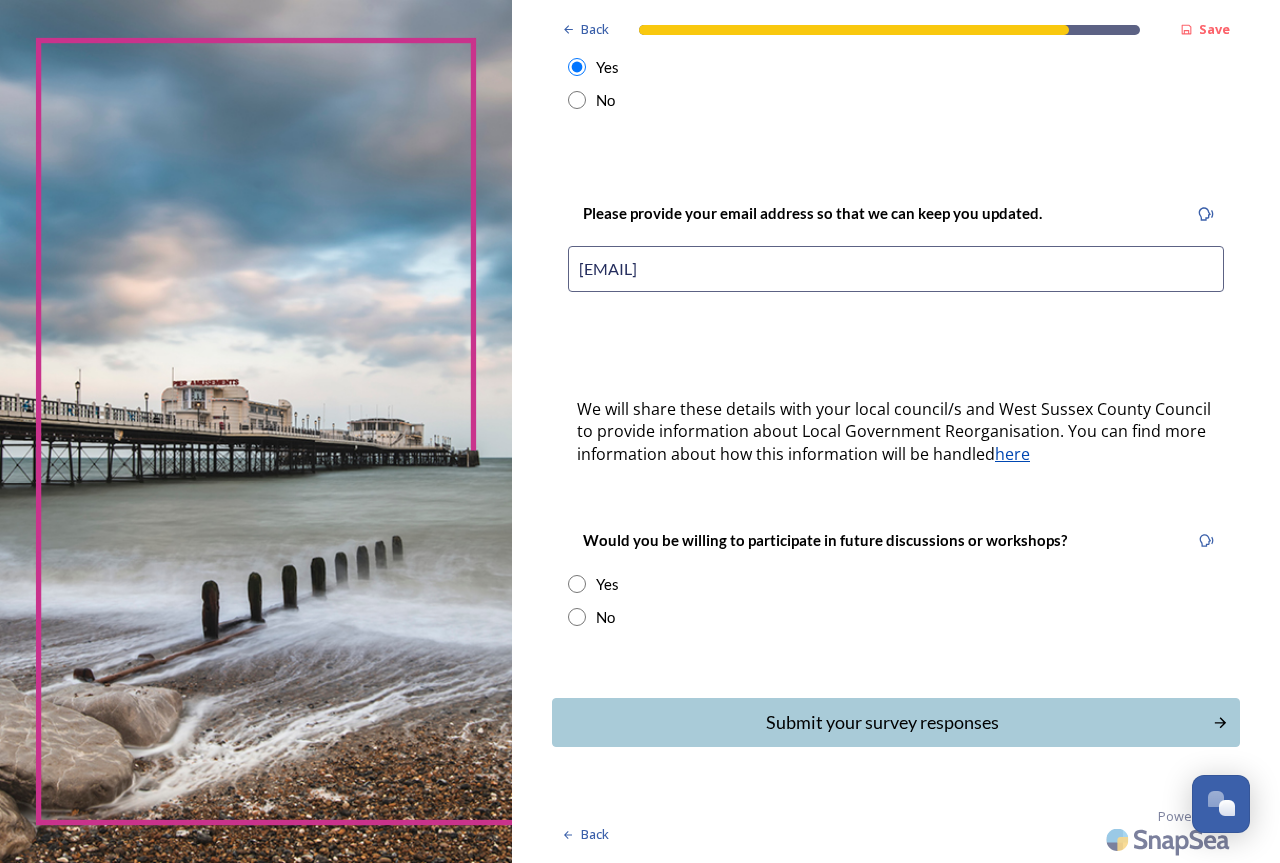 type on "[EMAIL]" 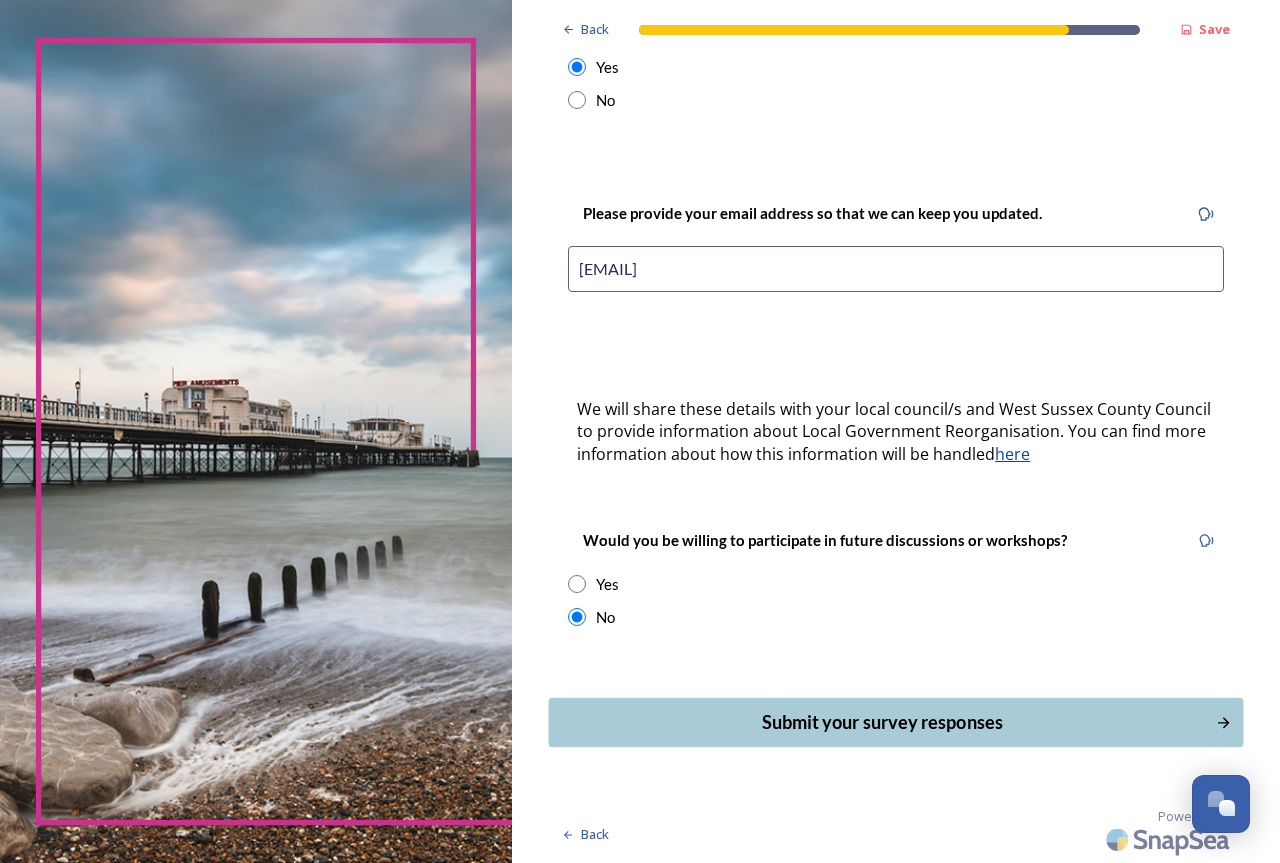 click on "Submit your survey responses" at bounding box center [882, 722] 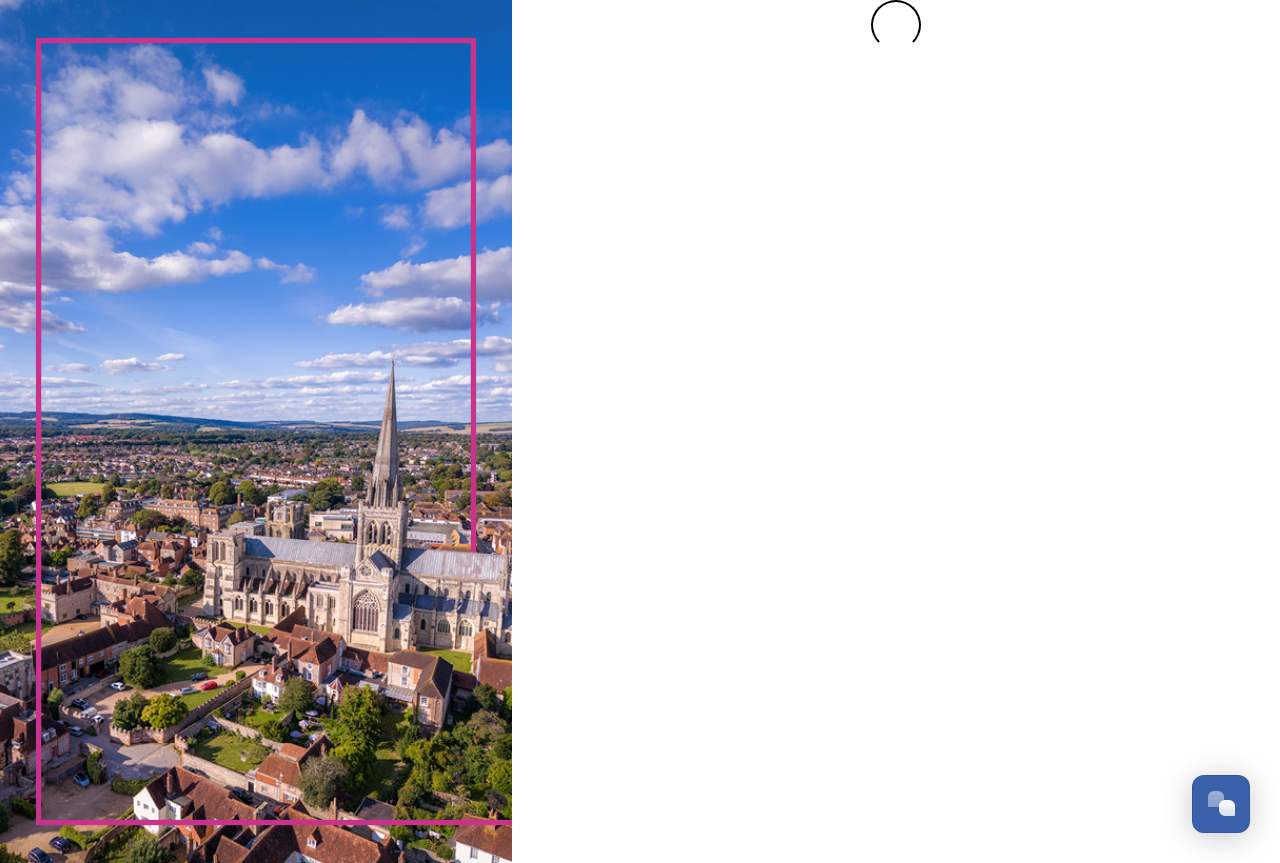 scroll, scrollTop: 0, scrollLeft: 0, axis: both 